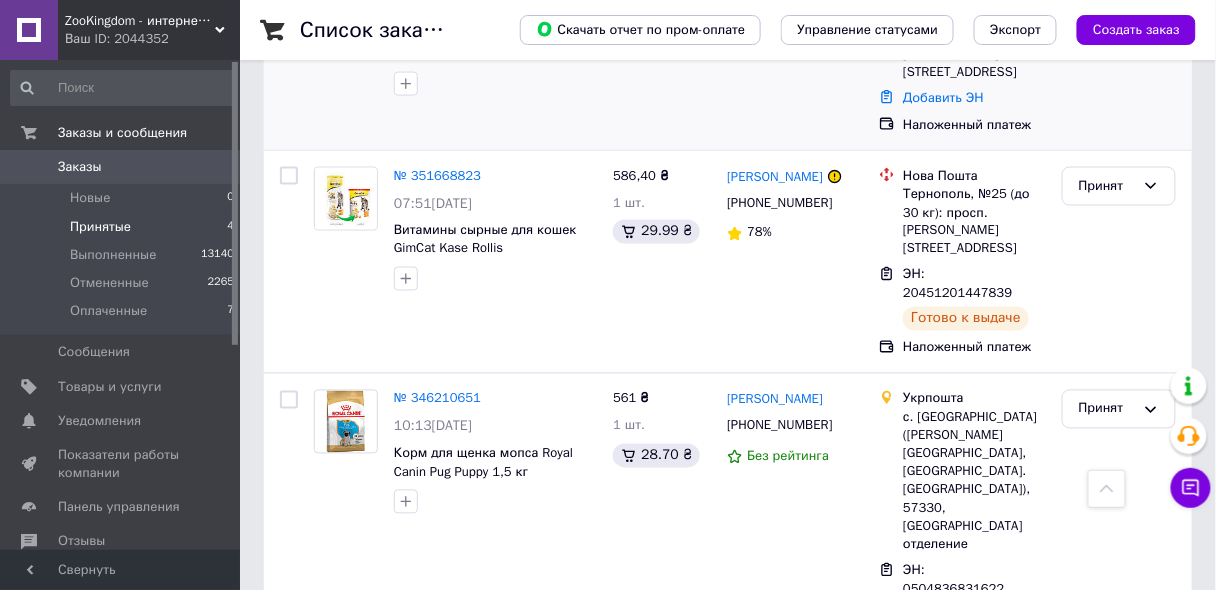 scroll, scrollTop: 729, scrollLeft: 0, axis: vertical 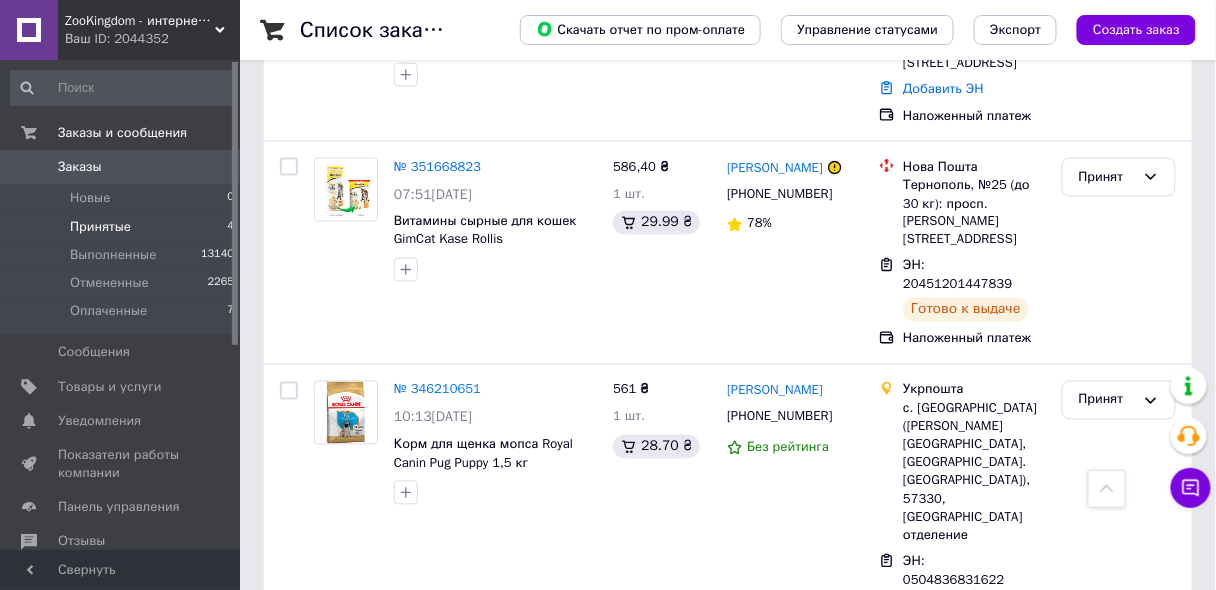 click on "Принятые 4" at bounding box center [123, 227] 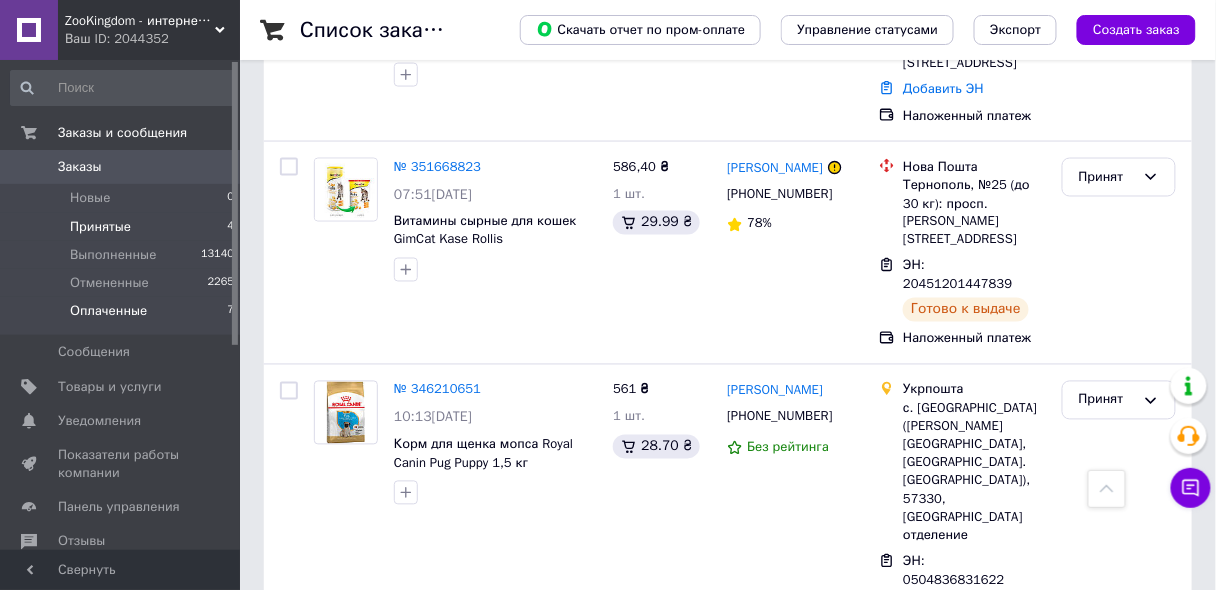 click on "Оплаченные 7" at bounding box center (123, 316) 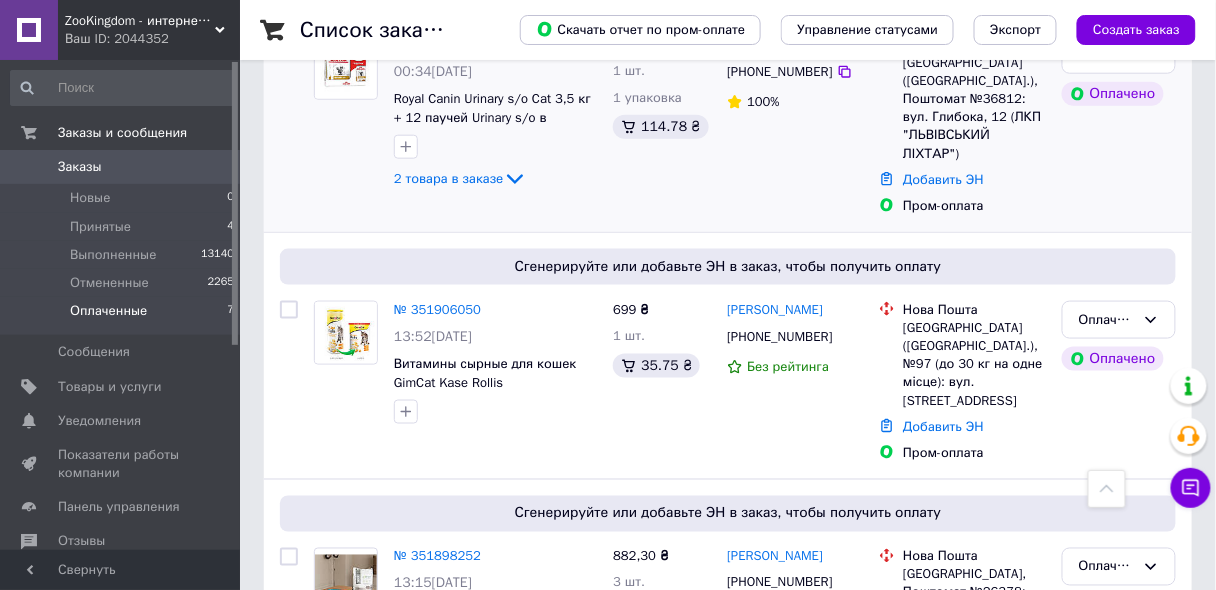 scroll, scrollTop: 640, scrollLeft: 0, axis: vertical 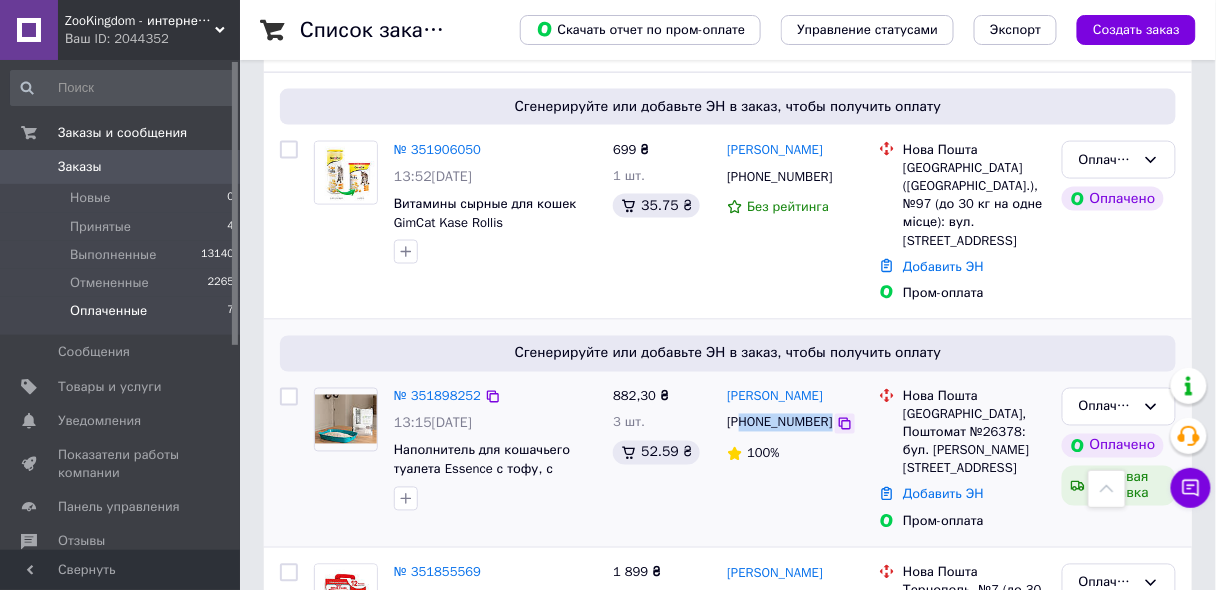drag, startPoint x: 744, startPoint y: 364, endPoint x: 825, endPoint y: 361, distance: 81.055534 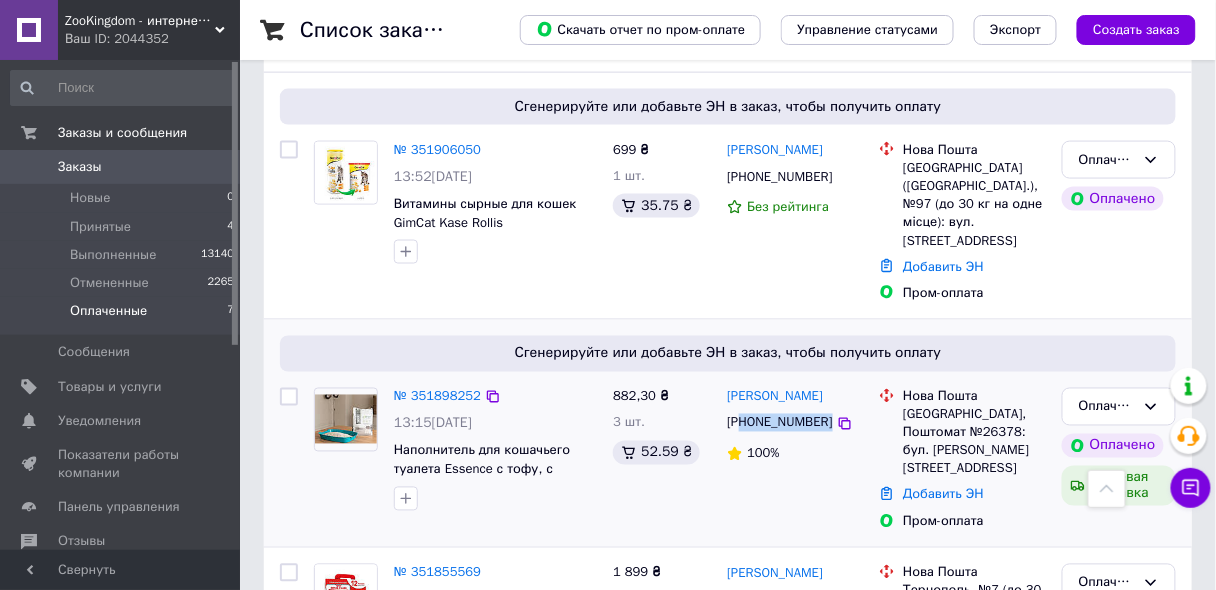 copy on "80960656509" 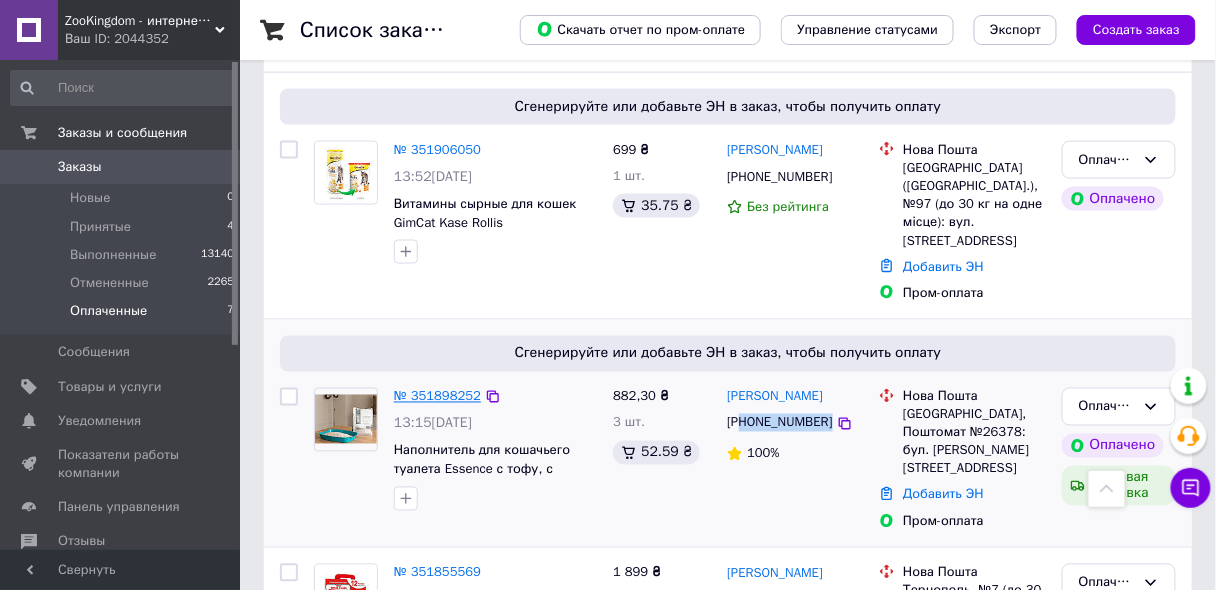click on "№ 351898252" at bounding box center (437, 396) 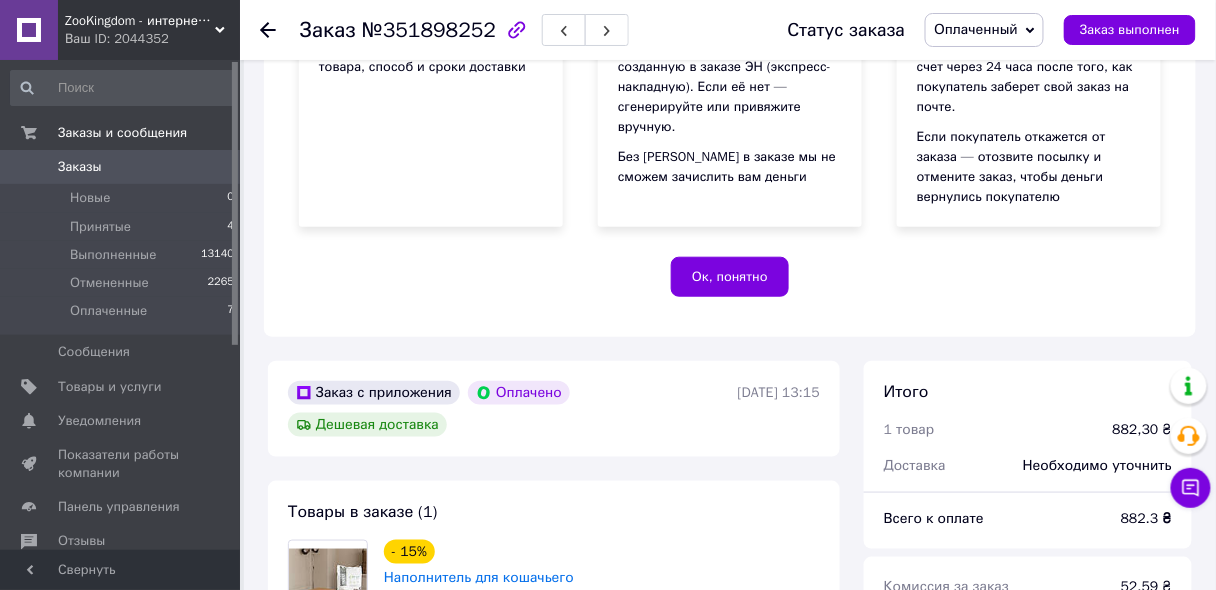 scroll, scrollTop: 640, scrollLeft: 0, axis: vertical 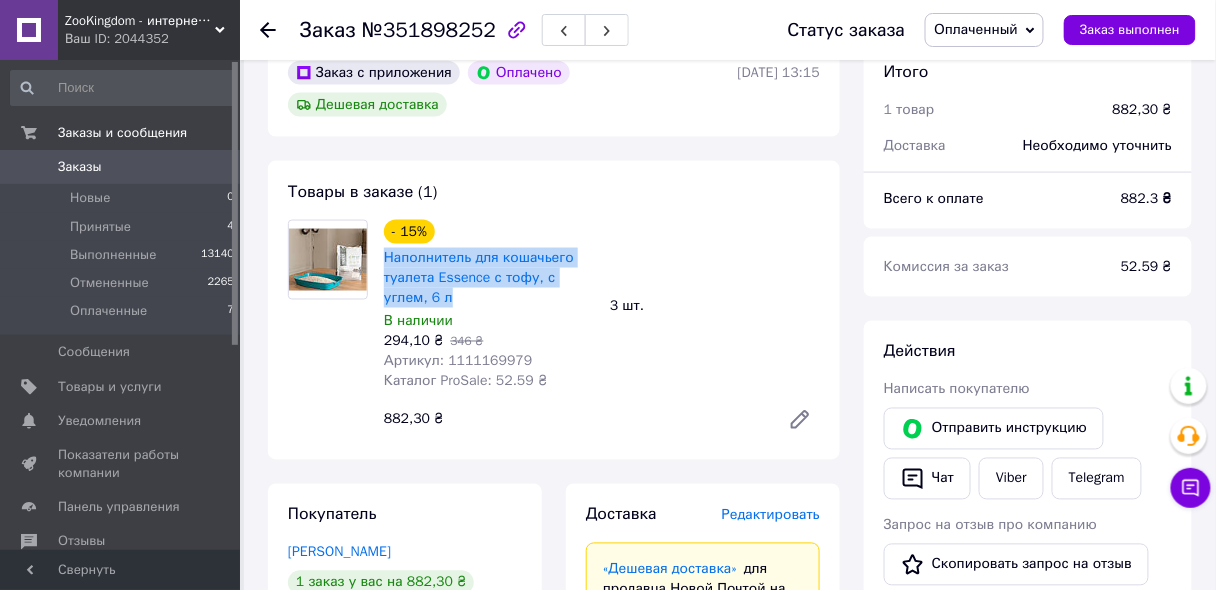 drag, startPoint x: 401, startPoint y: 299, endPoint x: 383, endPoint y: 263, distance: 40.24922 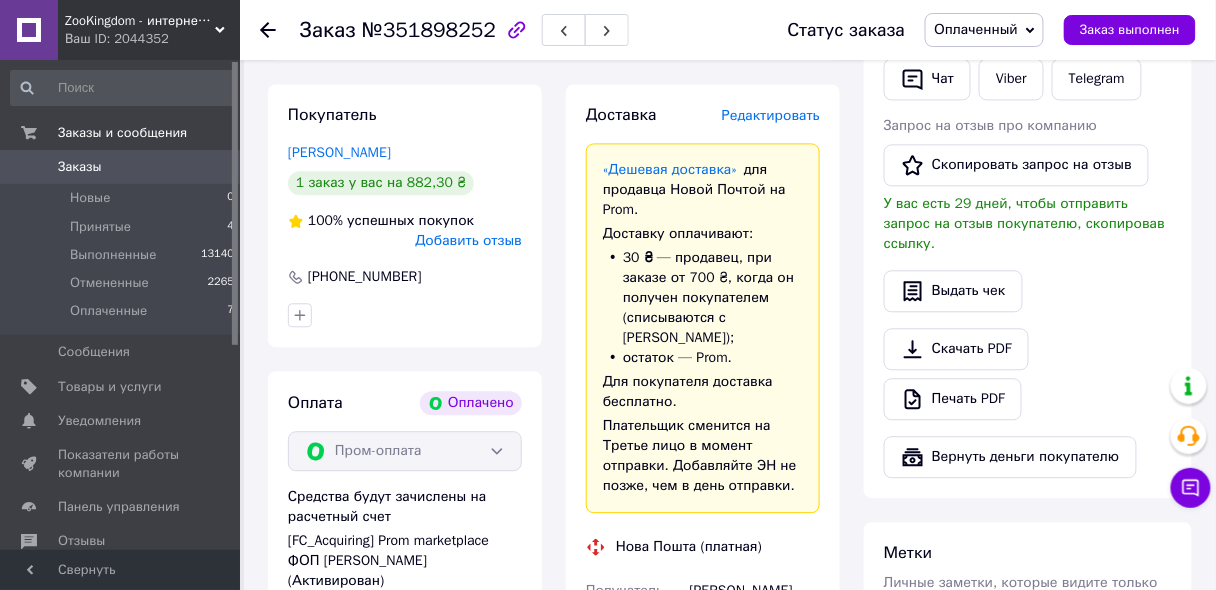 scroll, scrollTop: 1120, scrollLeft: 0, axis: vertical 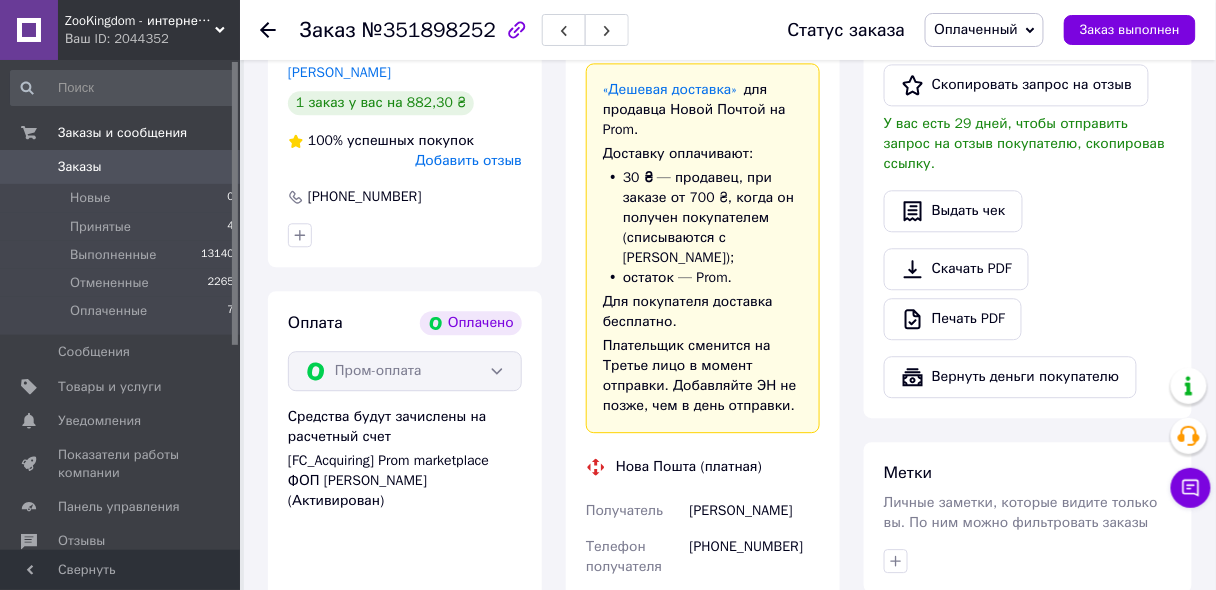 drag, startPoint x: 812, startPoint y: 489, endPoint x: 668, endPoint y: 478, distance: 144.41953 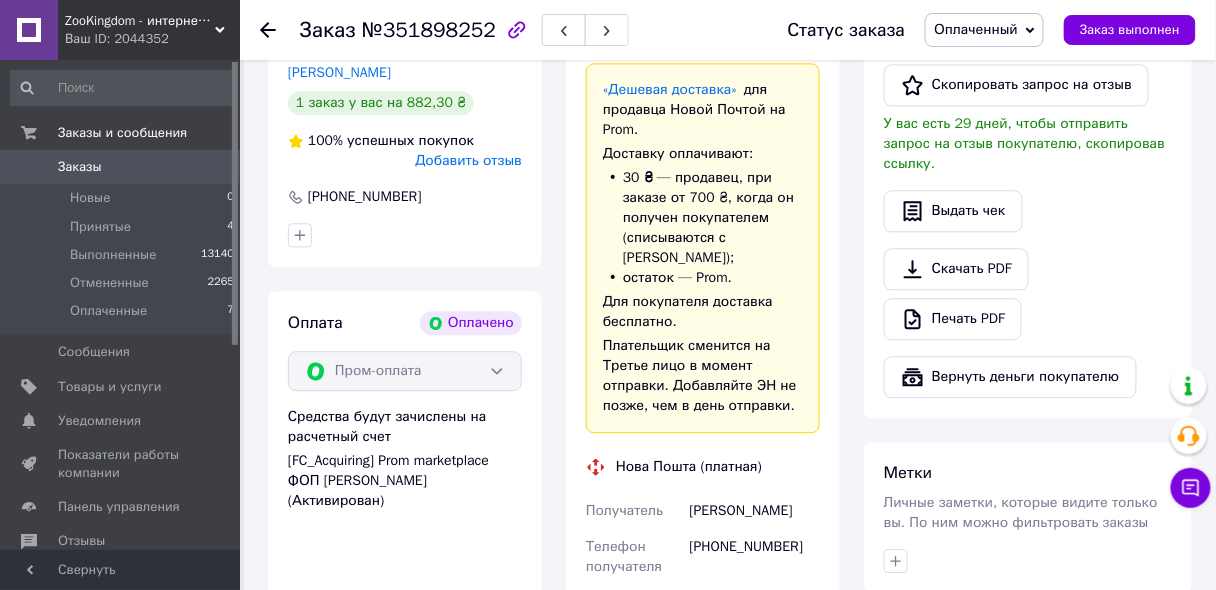 scroll, scrollTop: 1280, scrollLeft: 0, axis: vertical 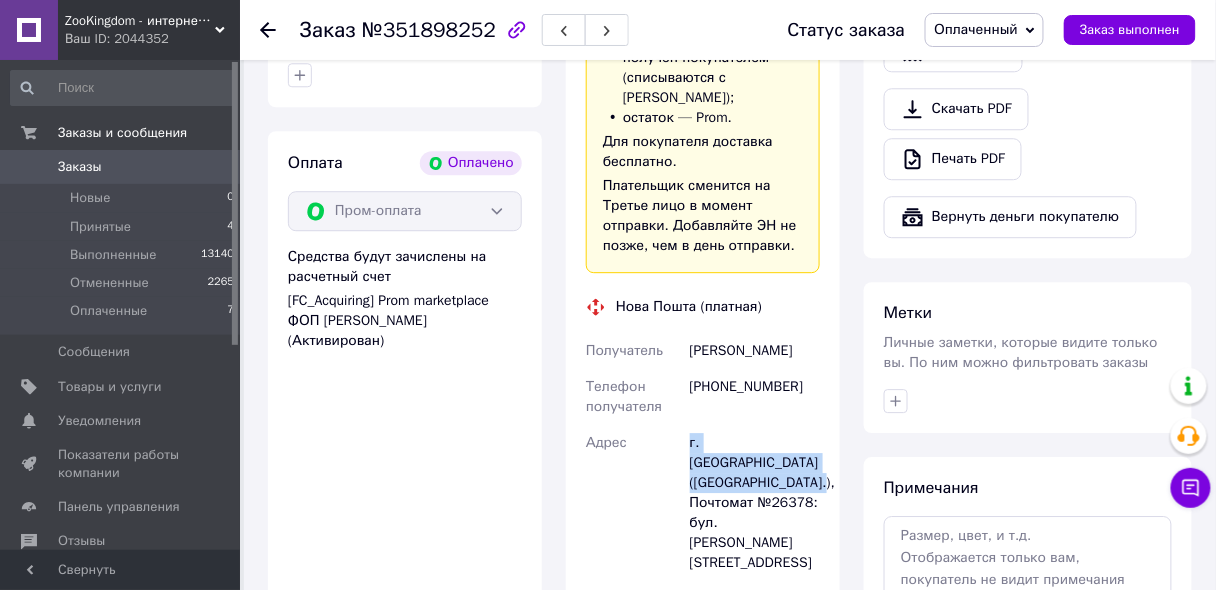 drag, startPoint x: 689, startPoint y: 428, endPoint x: 744, endPoint y: 462, distance: 64.66065 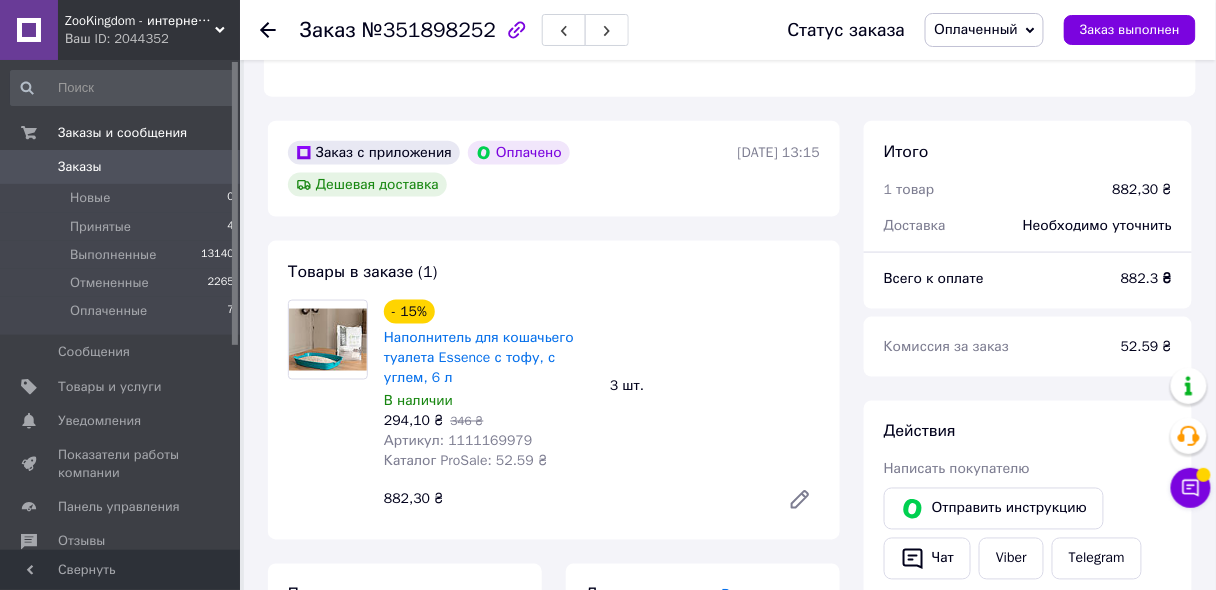 scroll, scrollTop: 480, scrollLeft: 0, axis: vertical 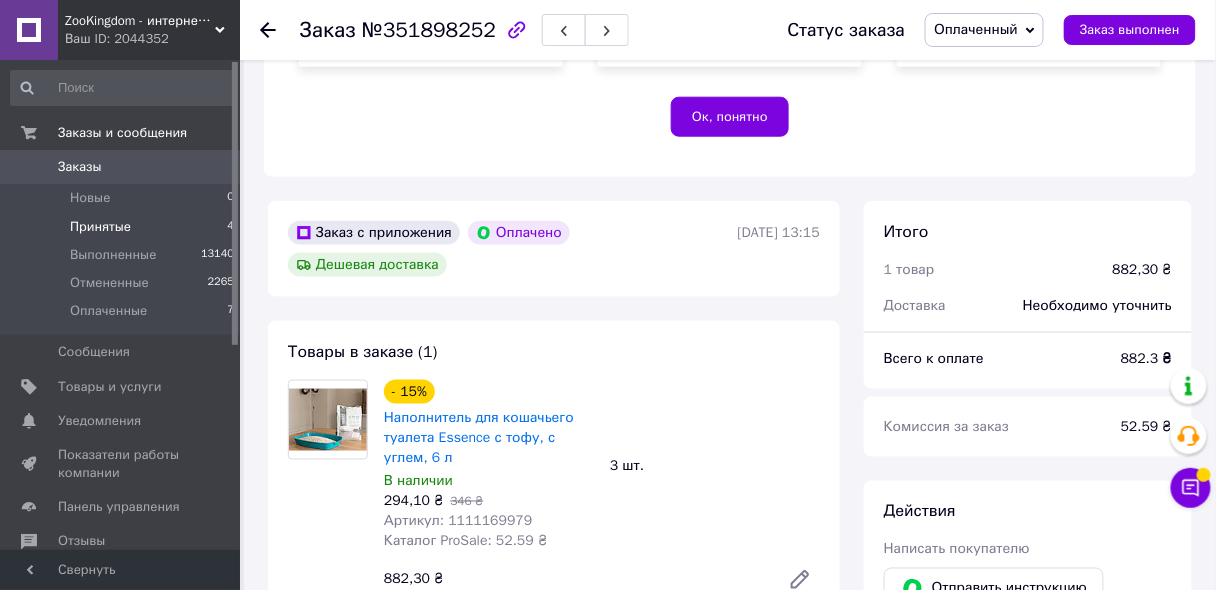 click on "Принятые" at bounding box center [100, 227] 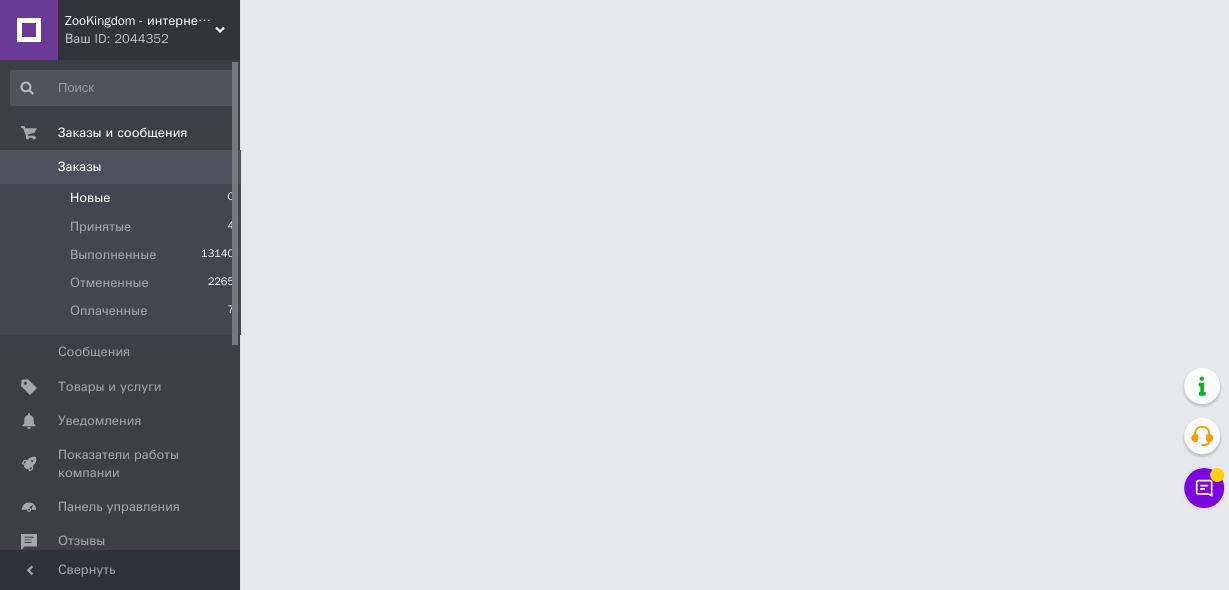 click on "Новые" at bounding box center (90, 198) 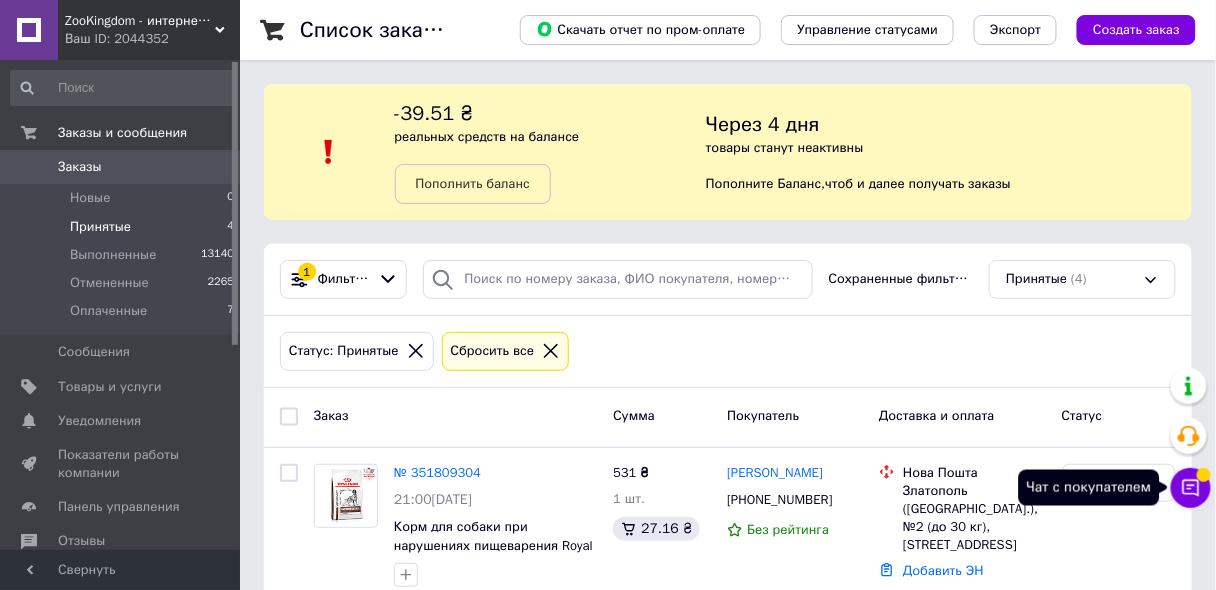 click on "Чат с покупателем" at bounding box center (1191, 488) 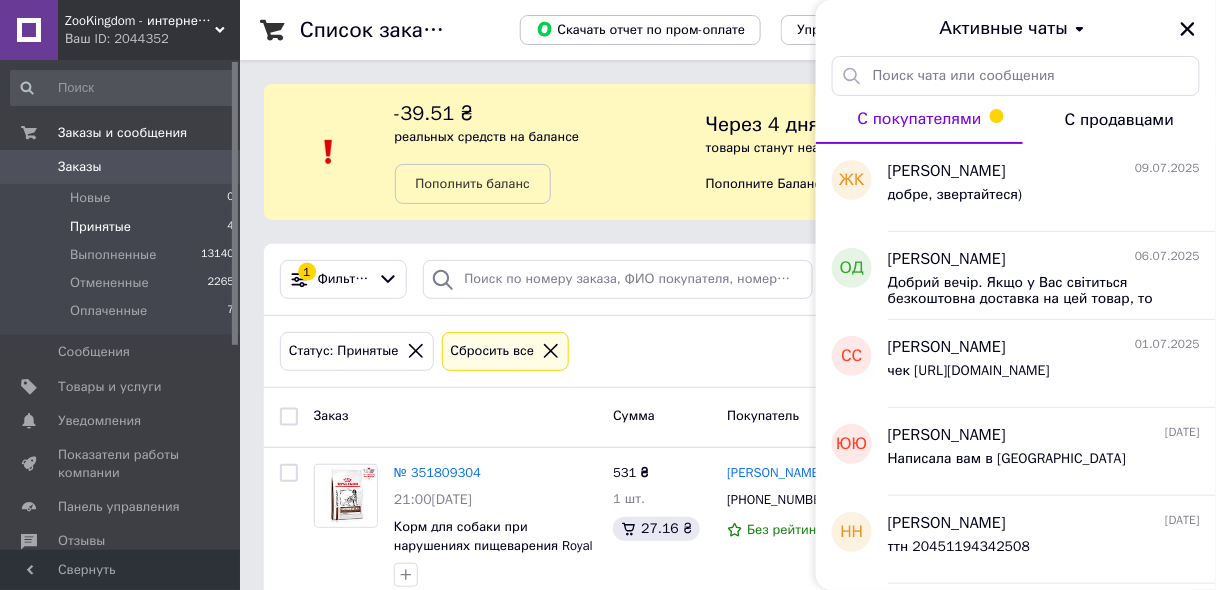 click on "С покупателями" at bounding box center [920, 119] 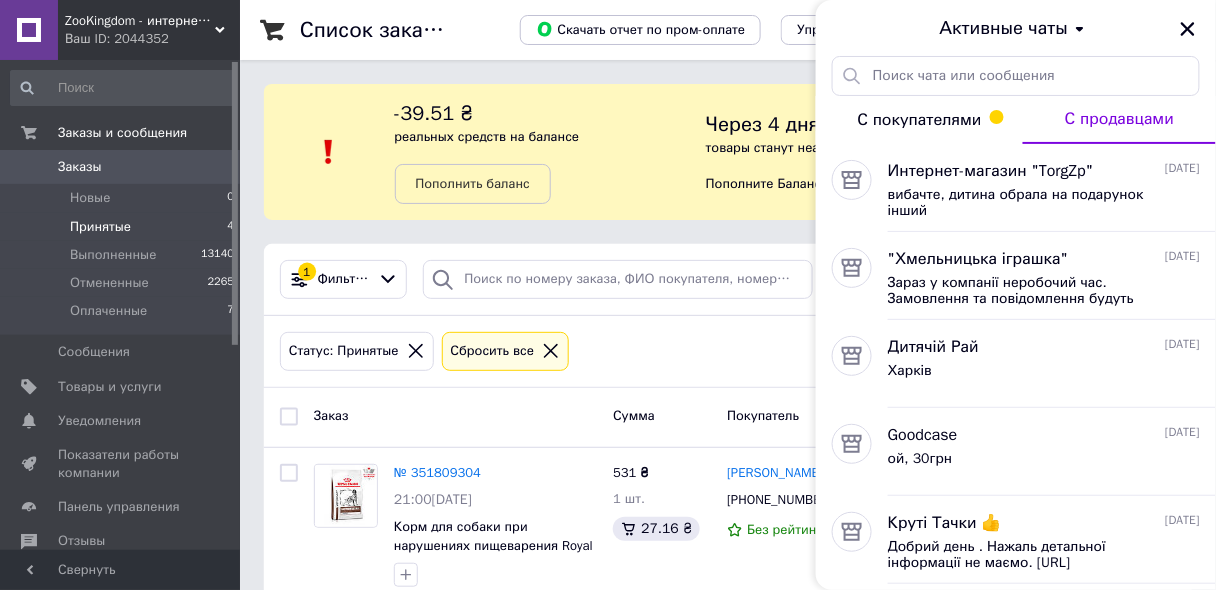 click on "С покупателями" at bounding box center [919, 120] 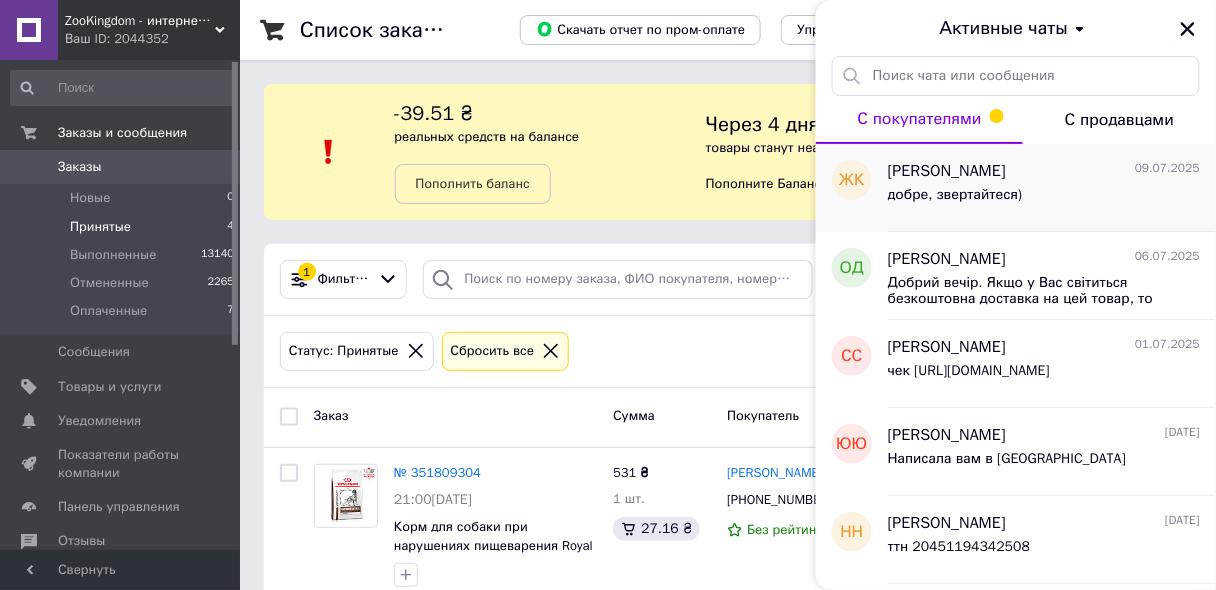 click on "[PERSON_NAME]" at bounding box center [947, 171] 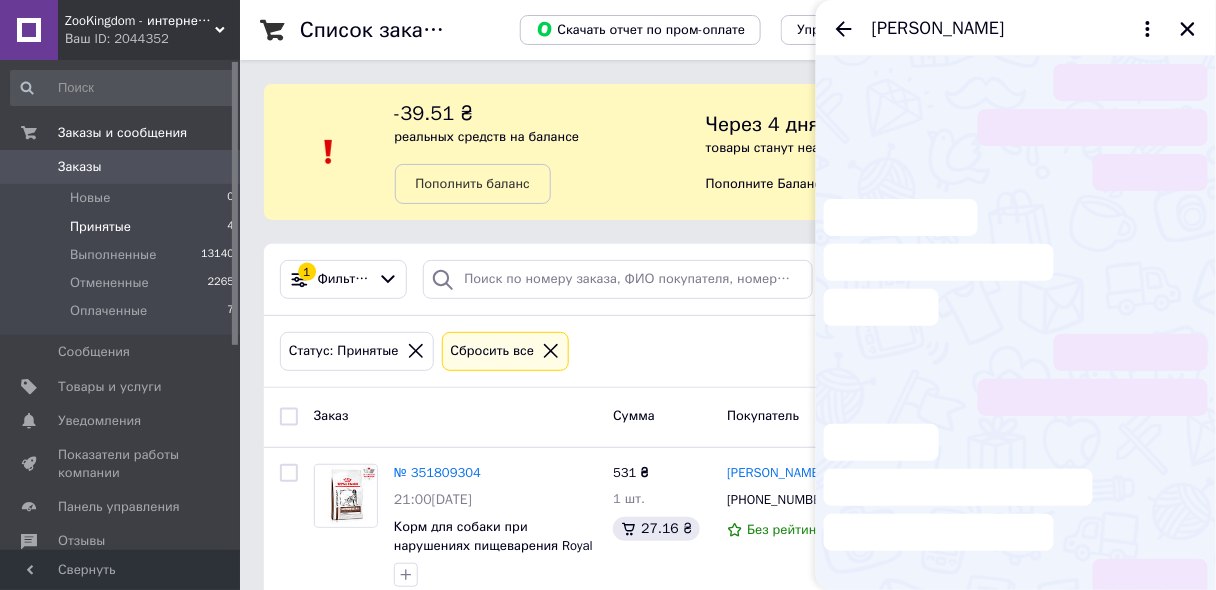 scroll, scrollTop: 720, scrollLeft: 0, axis: vertical 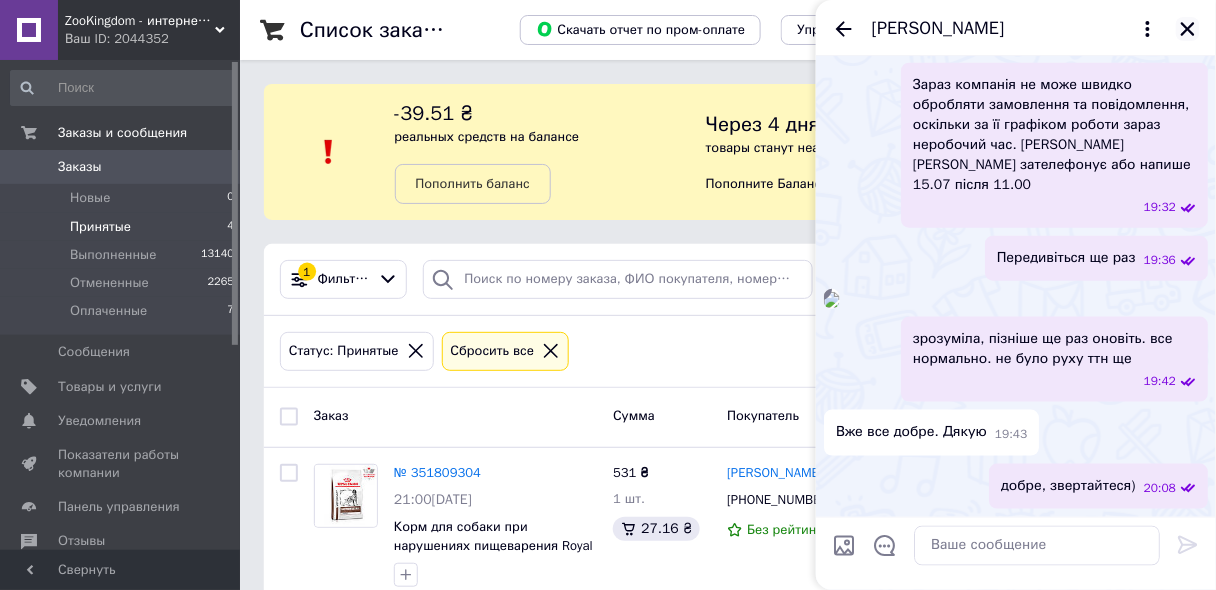 click 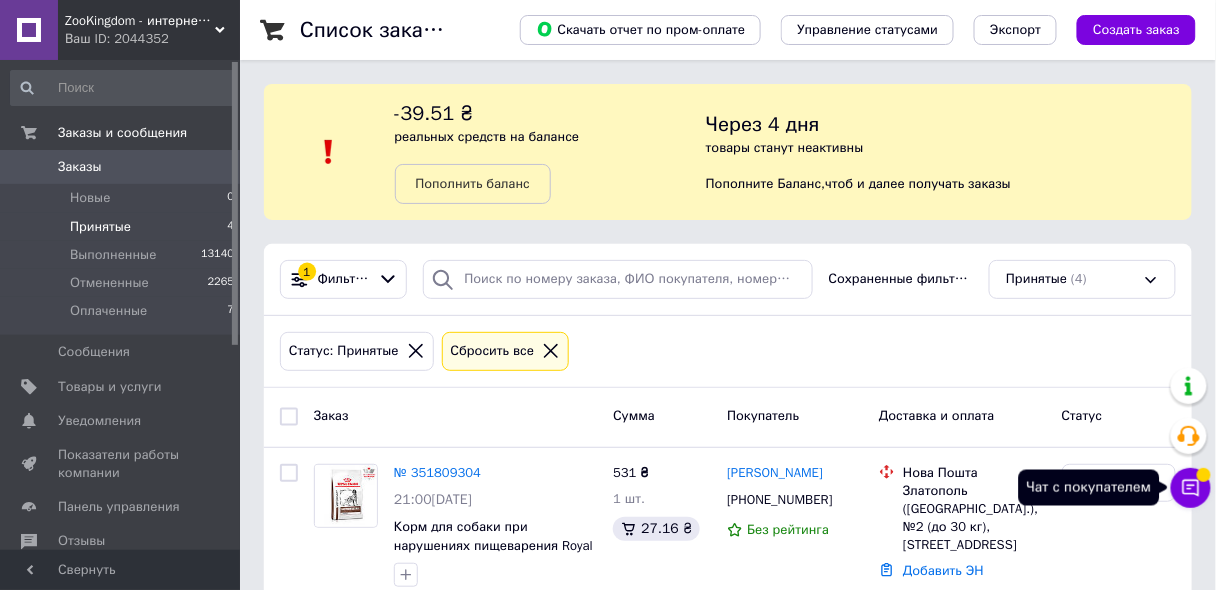 click 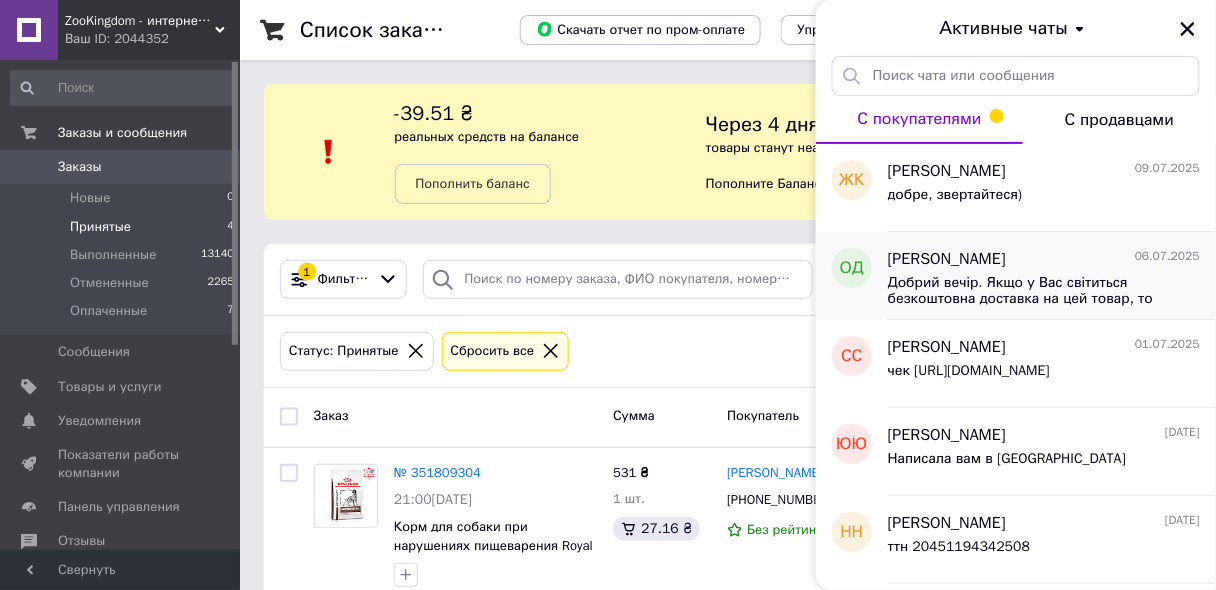 click on "Добрий вечір. Якщо у Вас світиться безкоштовна доставка на цей товар, то так" at bounding box center [1030, 291] 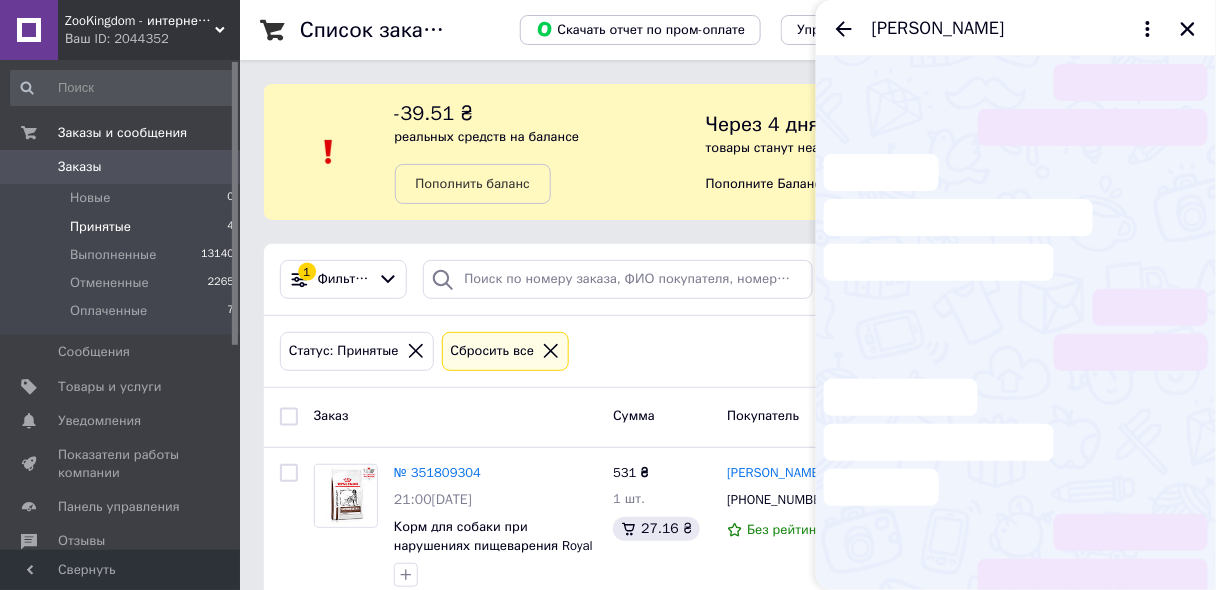 scroll, scrollTop: 61, scrollLeft: 0, axis: vertical 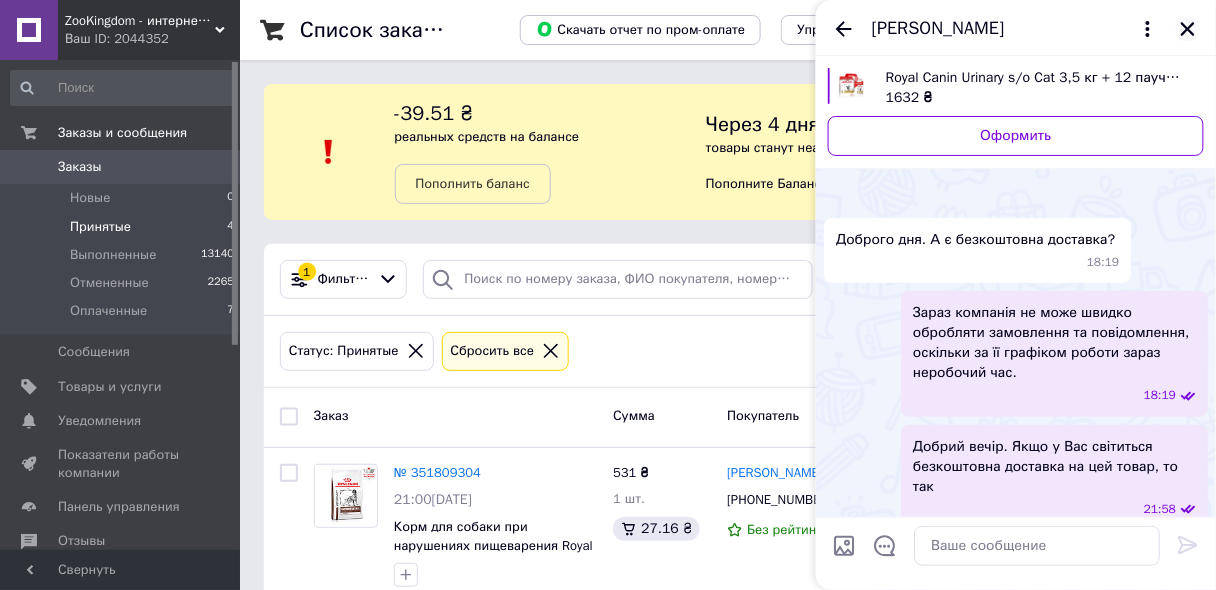 click 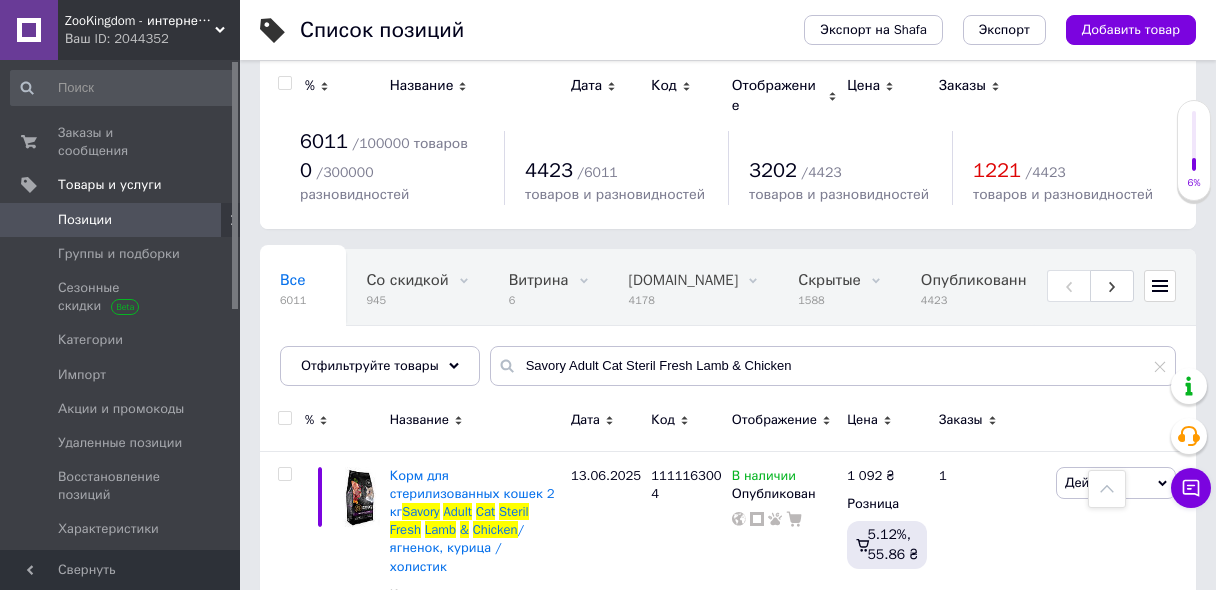 scroll, scrollTop: 467, scrollLeft: 0, axis: vertical 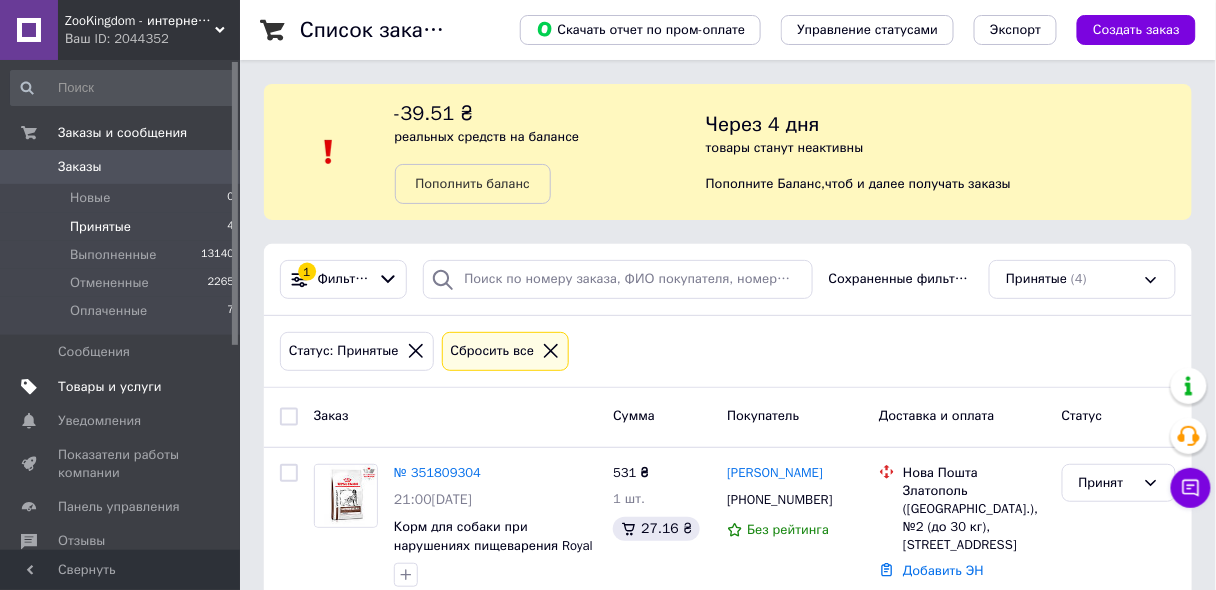 click on "Товары и услуги" at bounding box center (110, 387) 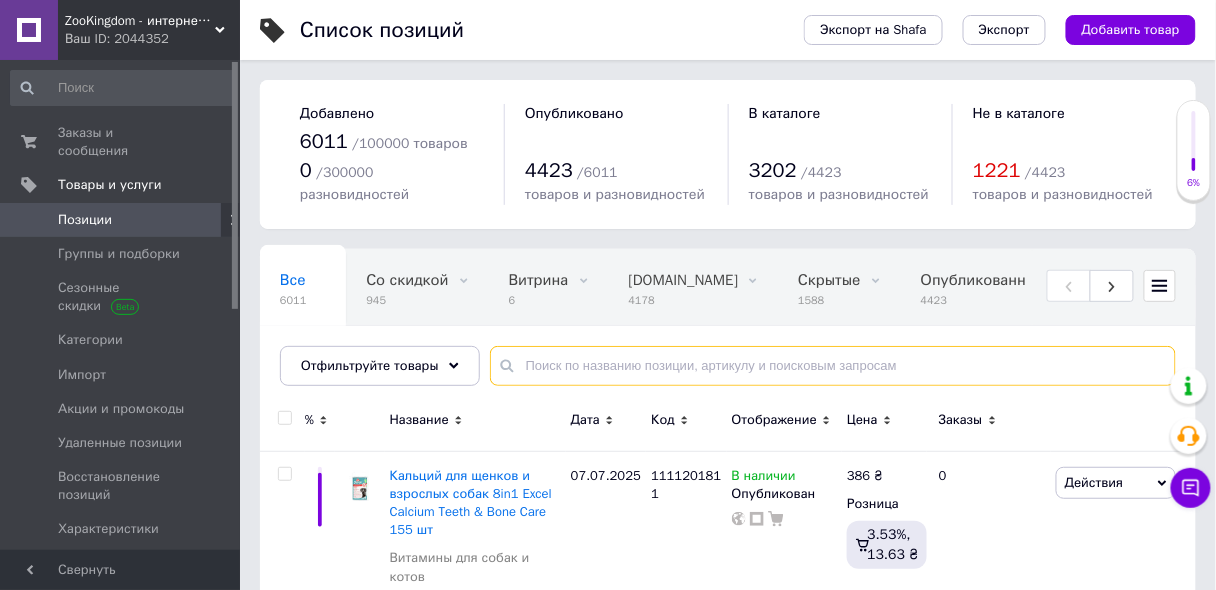 click at bounding box center [833, 366] 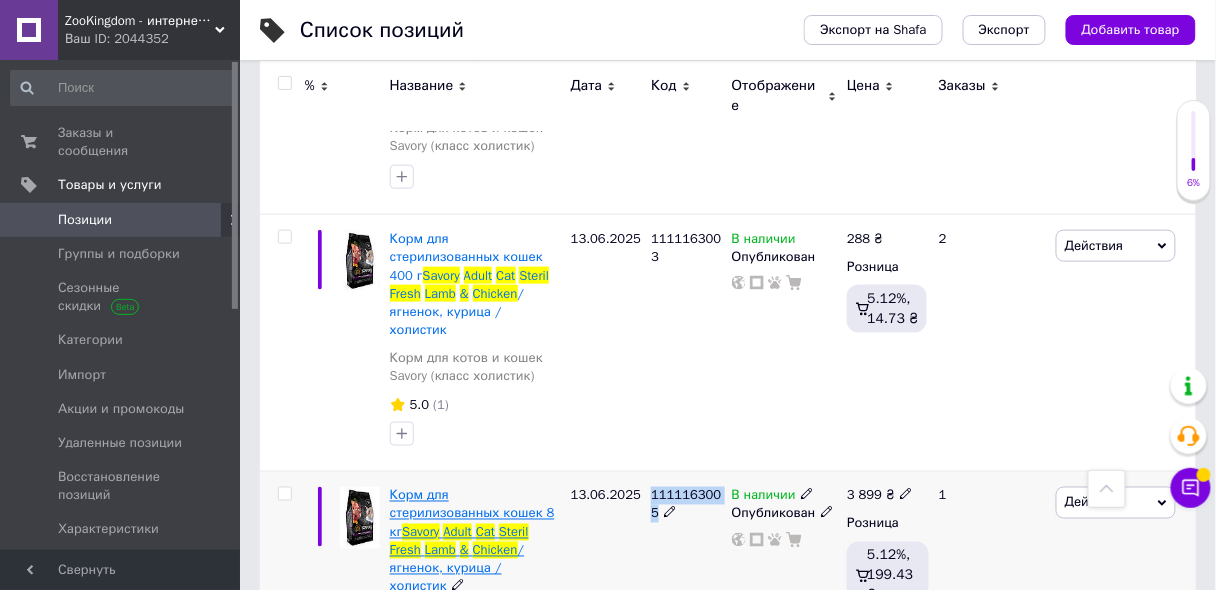 scroll, scrollTop: 147, scrollLeft: 0, axis: vertical 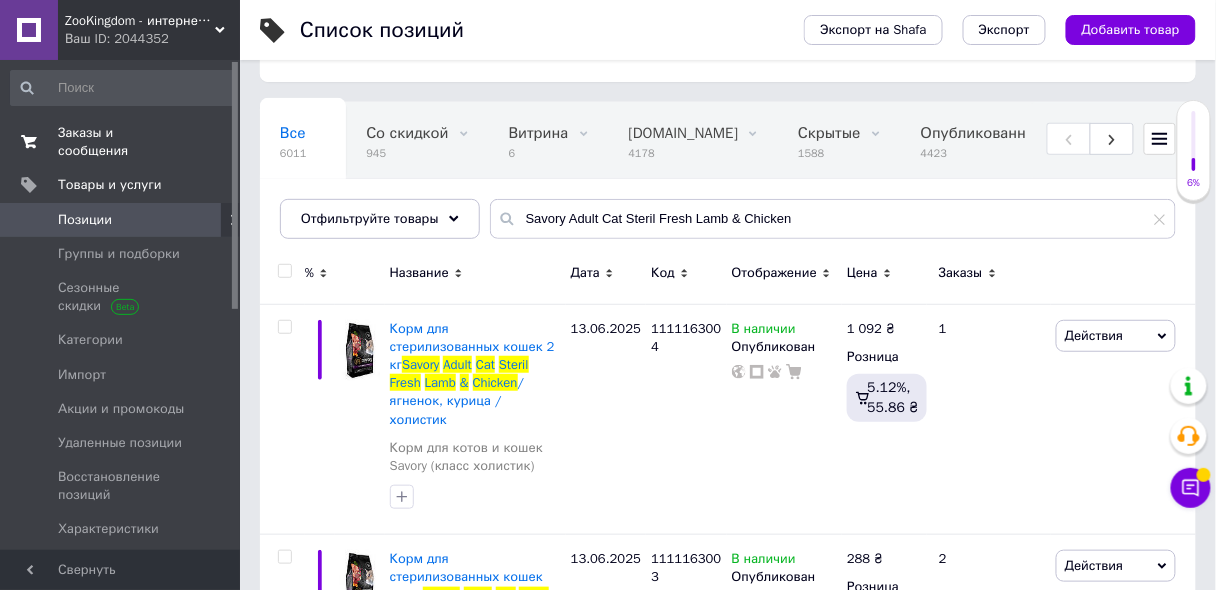 click on "Заказы и сообщения 0 0" at bounding box center [123, 142] 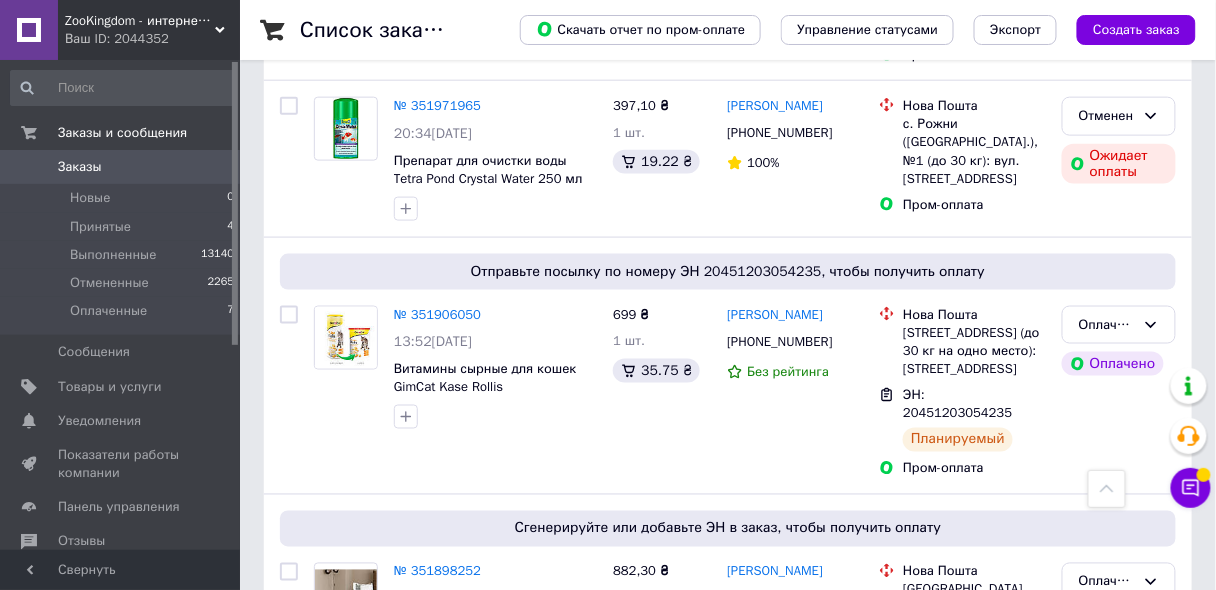 scroll, scrollTop: 800, scrollLeft: 0, axis: vertical 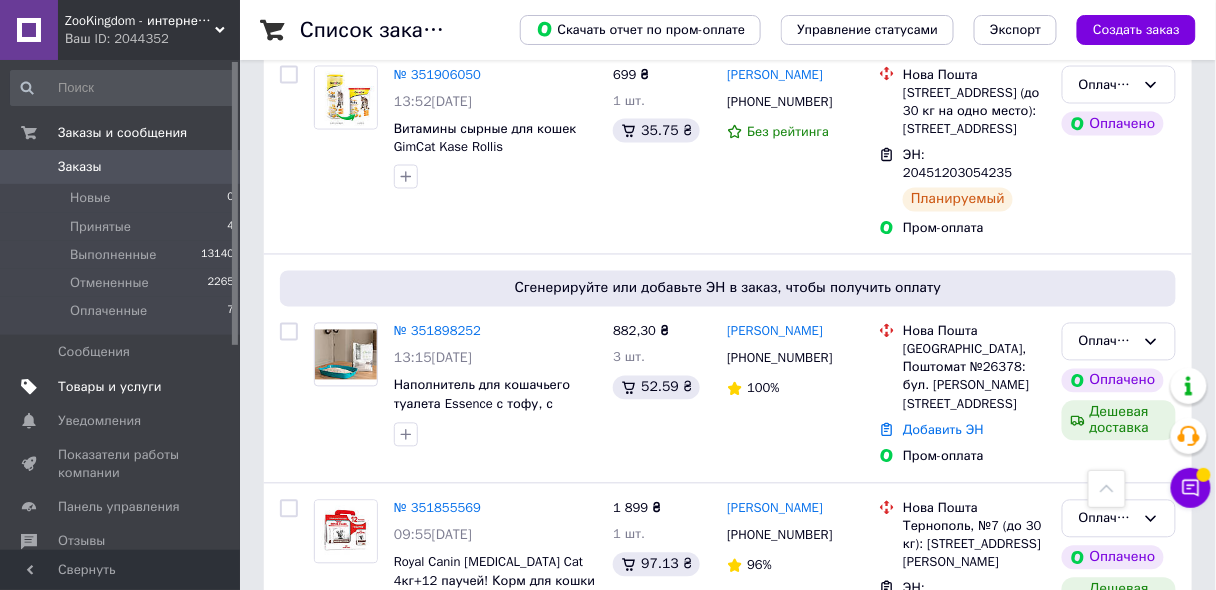 click on "Товары и услуги" at bounding box center (110, 387) 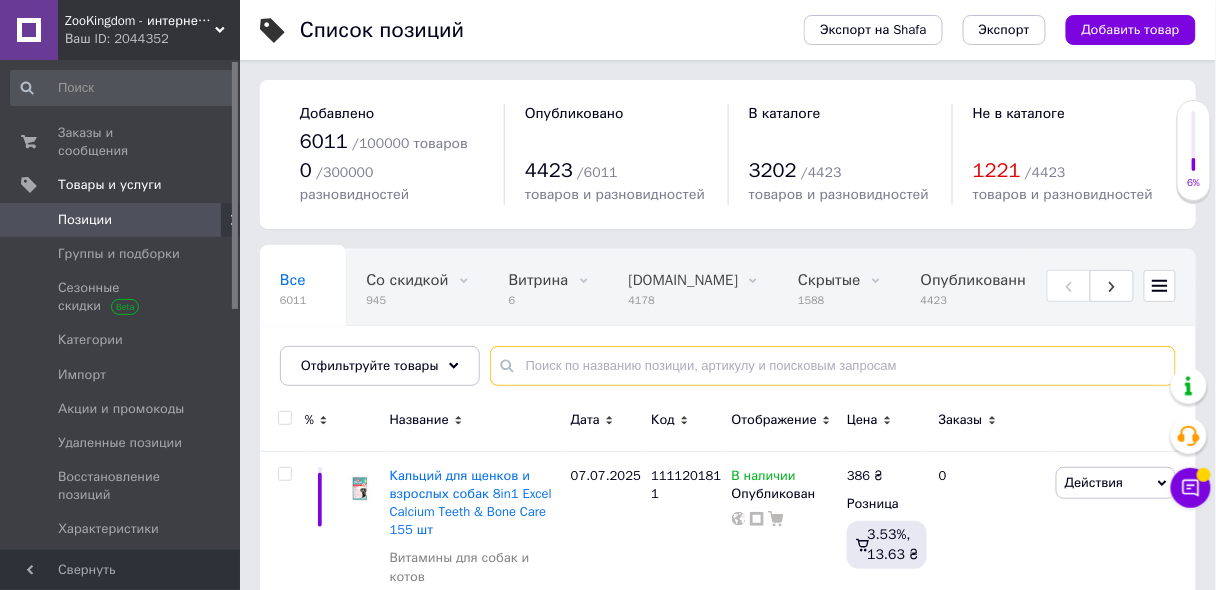 click at bounding box center (833, 366) 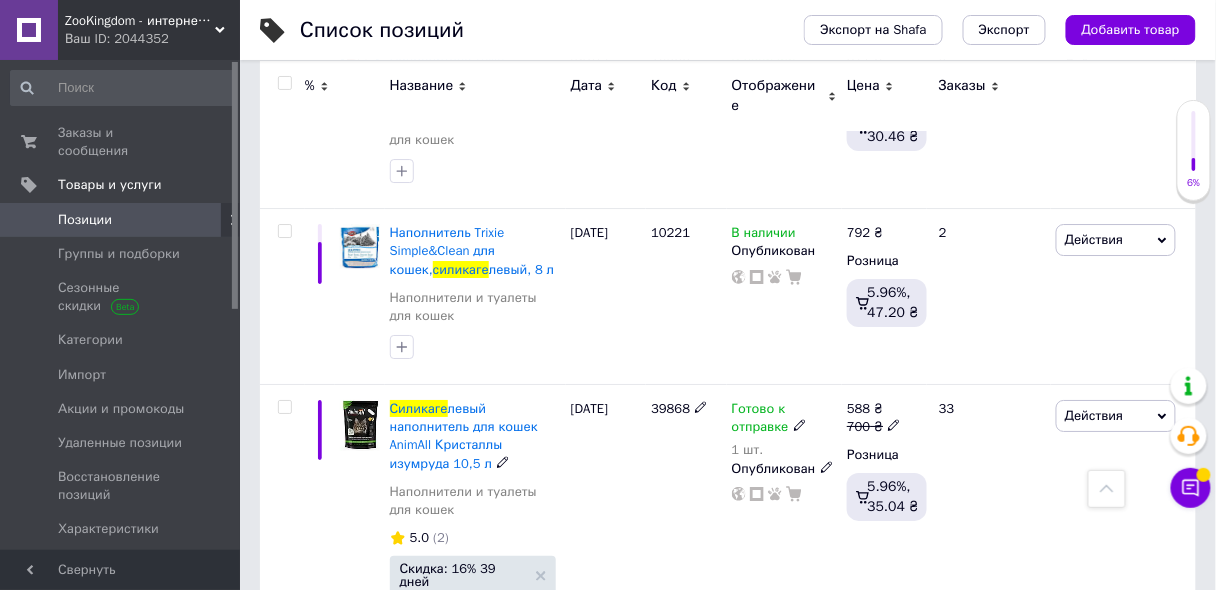 scroll, scrollTop: 1680, scrollLeft: 0, axis: vertical 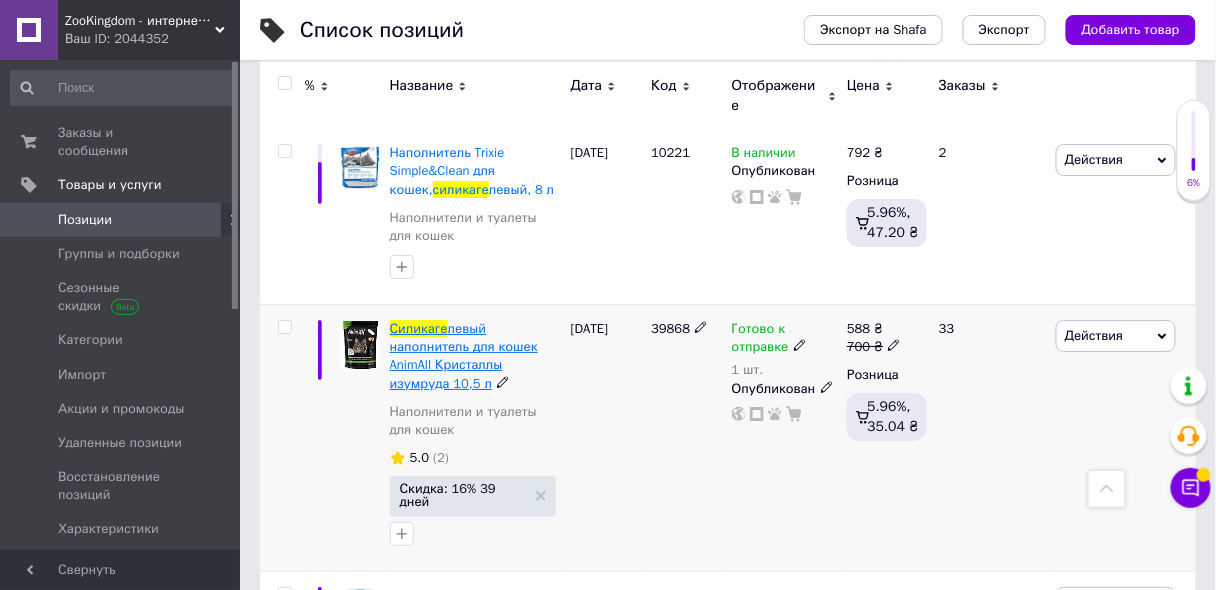 type on "силикаге" 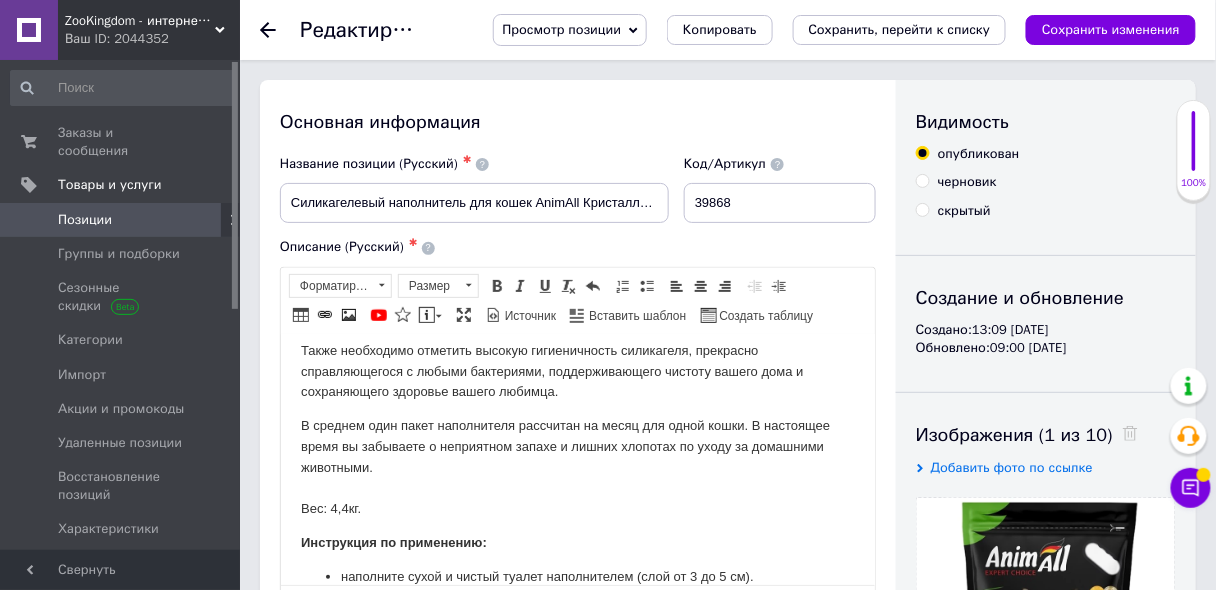 scroll, scrollTop: 400, scrollLeft: 0, axis: vertical 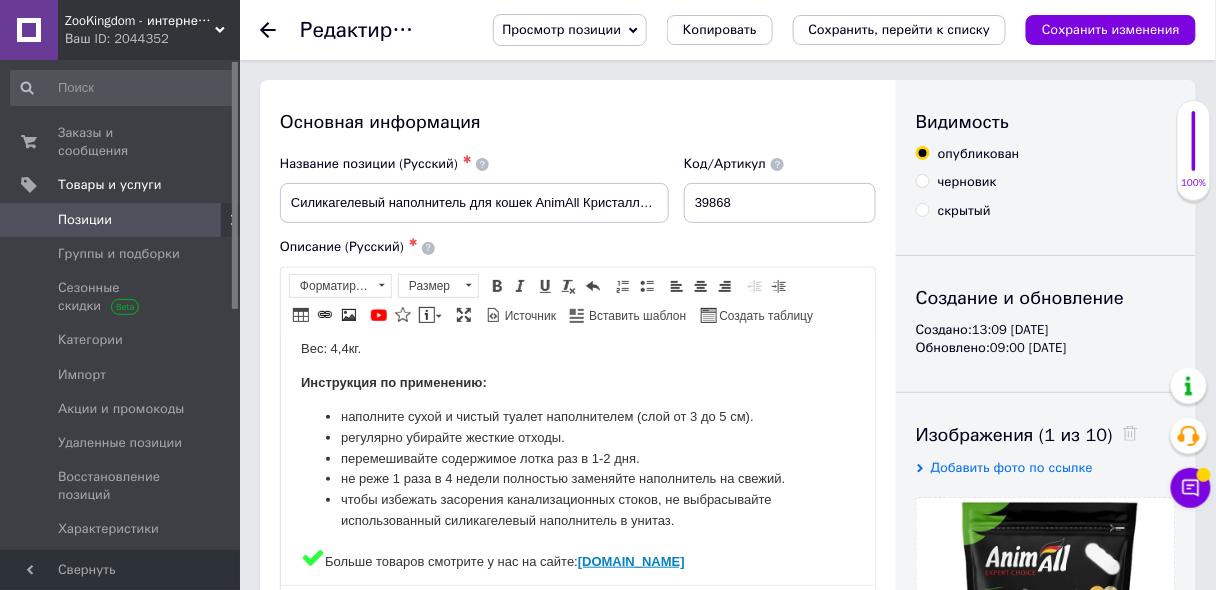click on "Позиции" at bounding box center [123, 220] 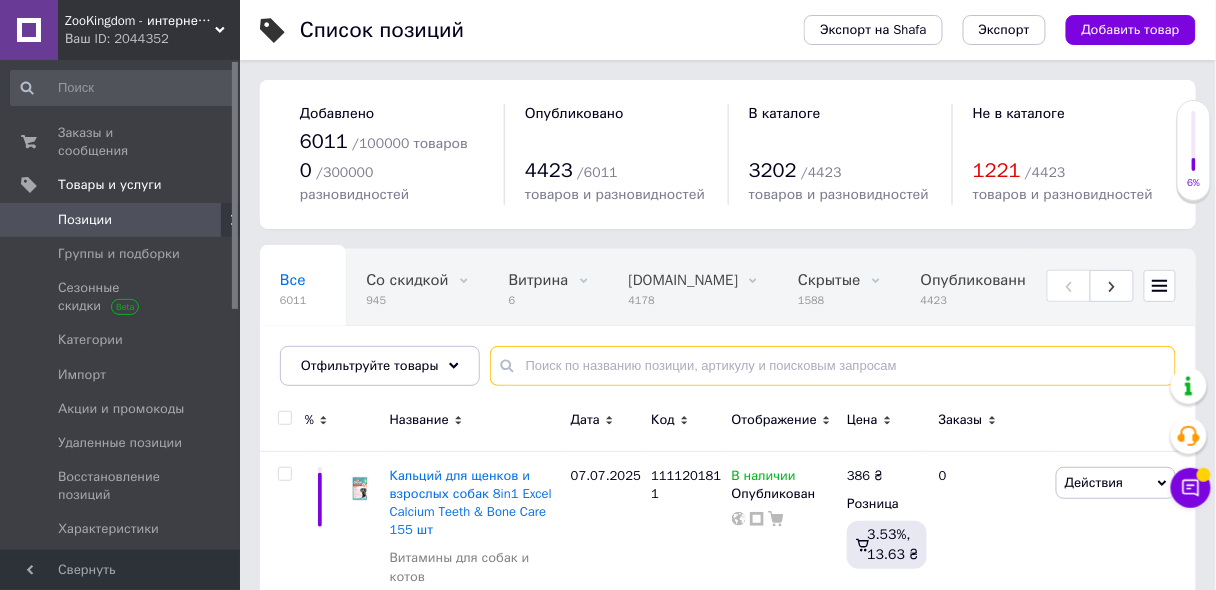 click at bounding box center (833, 366) 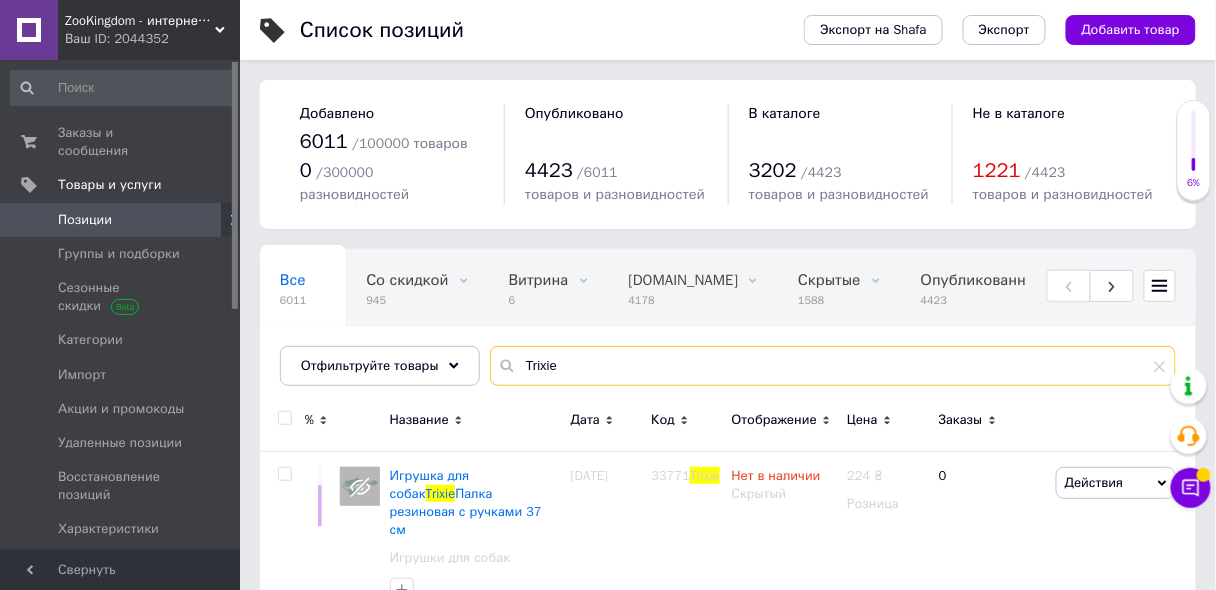 scroll, scrollTop: 160, scrollLeft: 0, axis: vertical 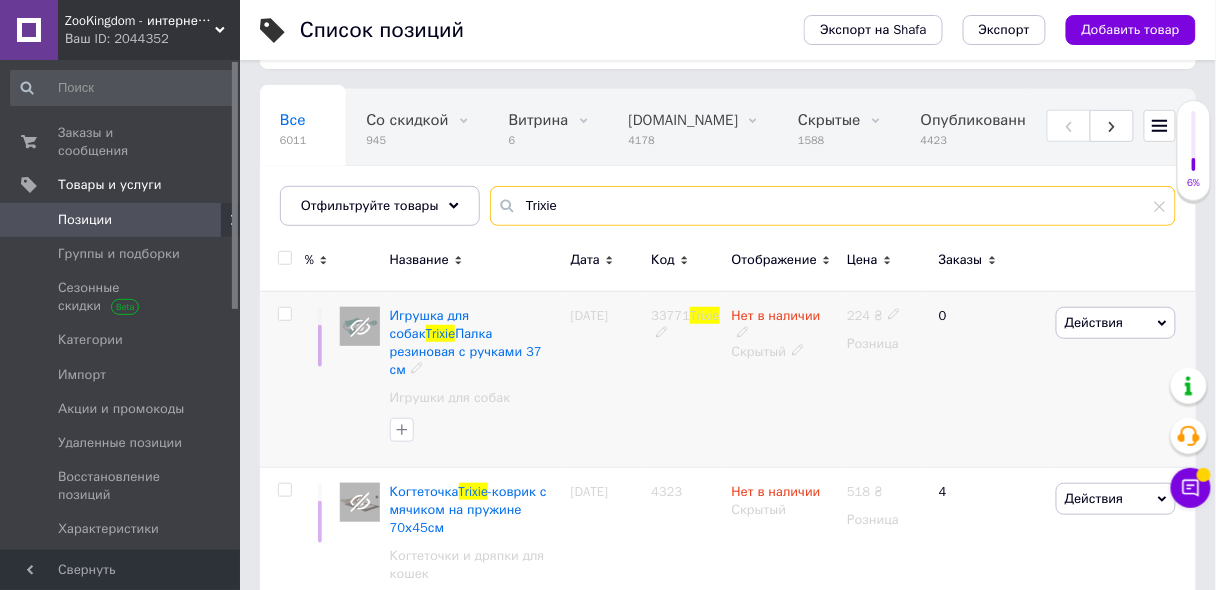 type on "Trixie" 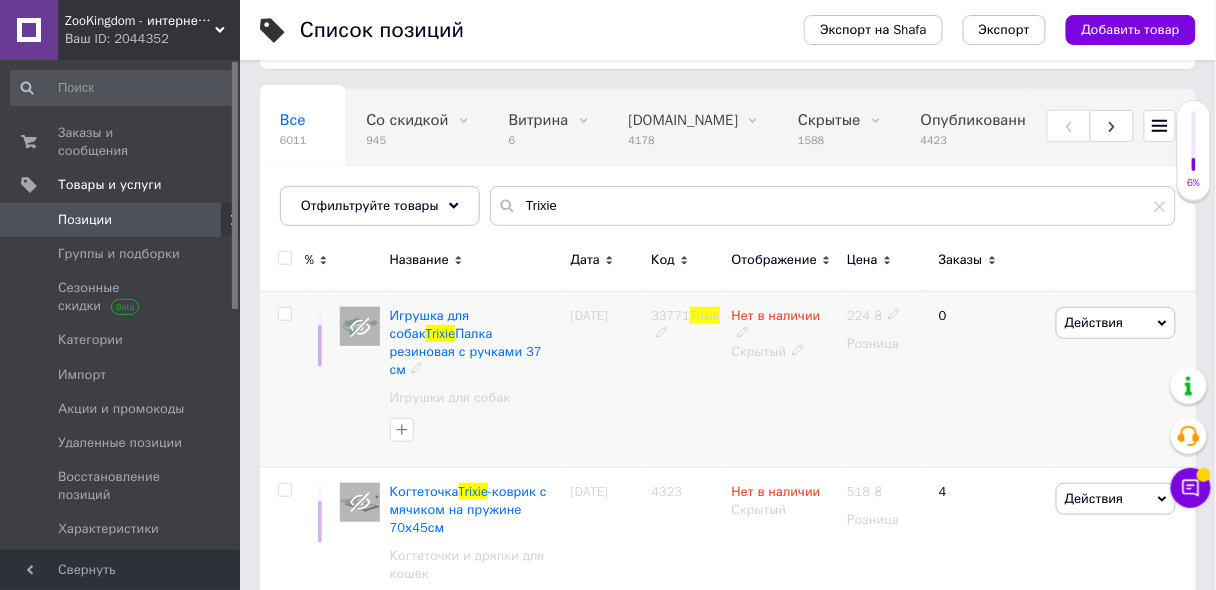 click at bounding box center [284, 314] 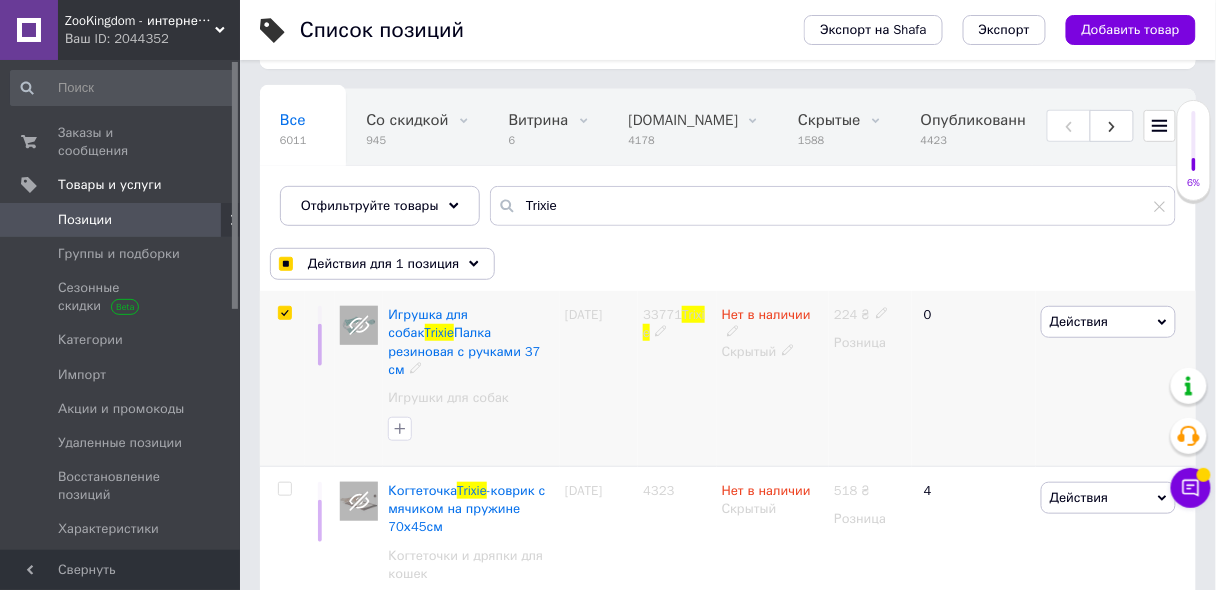 scroll, scrollTop: 0, scrollLeft: 0, axis: both 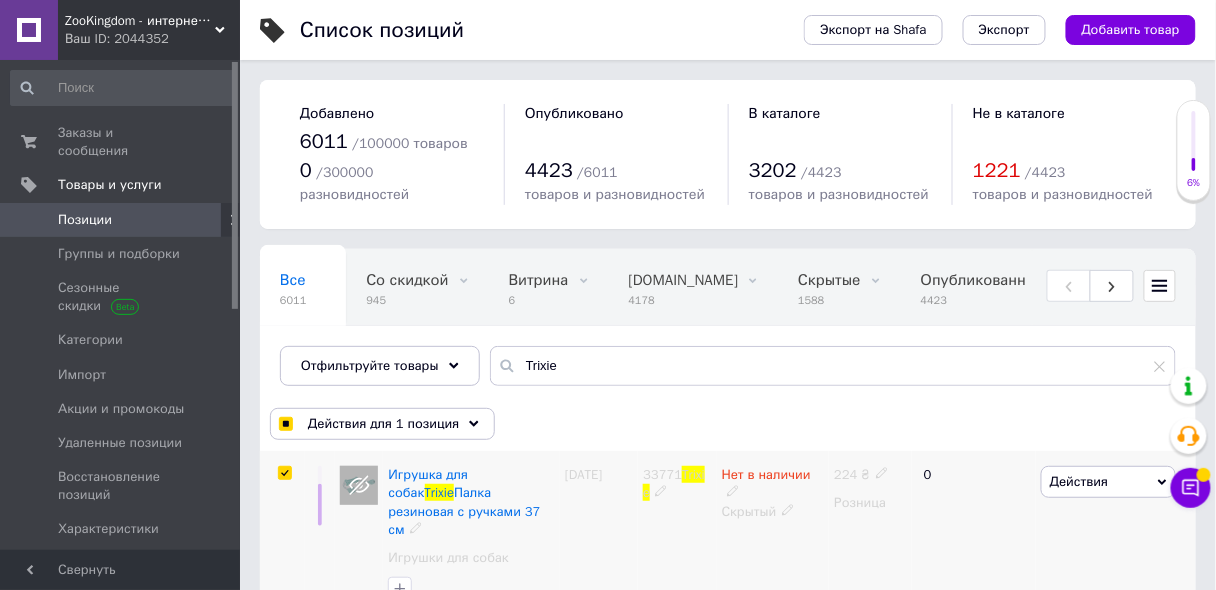 click at bounding box center (284, 473) 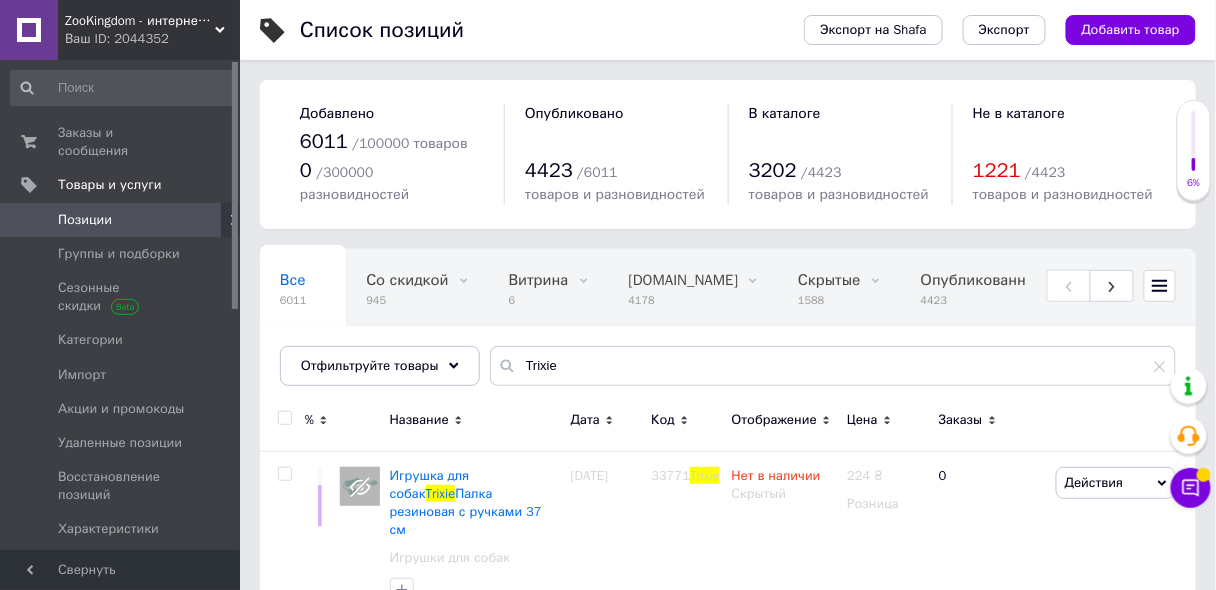 click at bounding box center [284, 418] 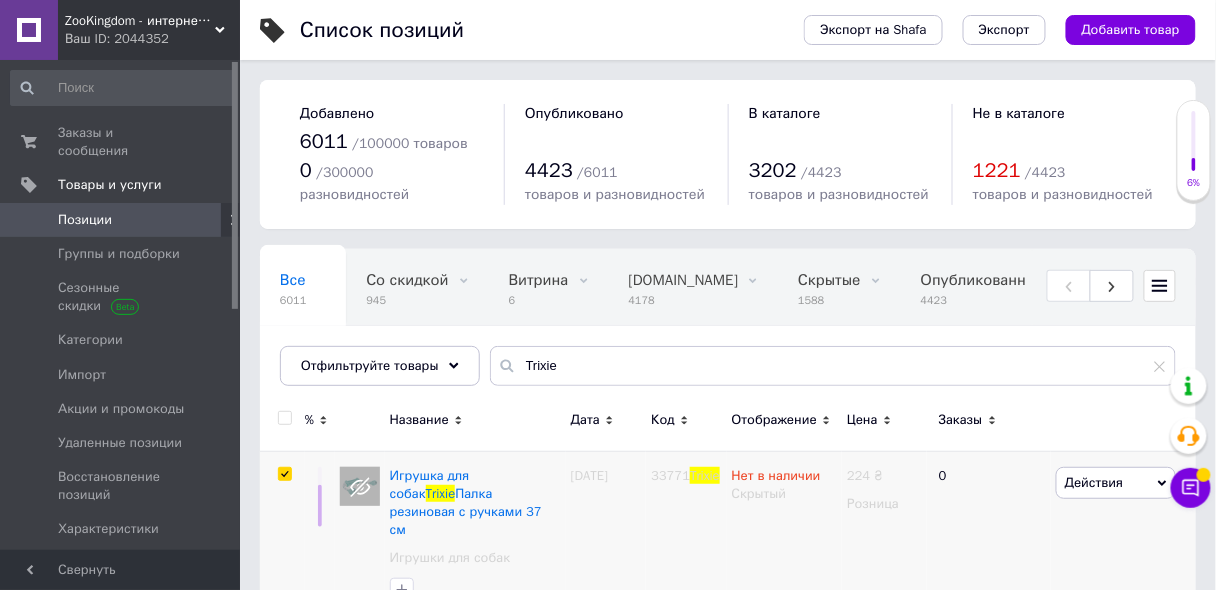 checkbox on "true" 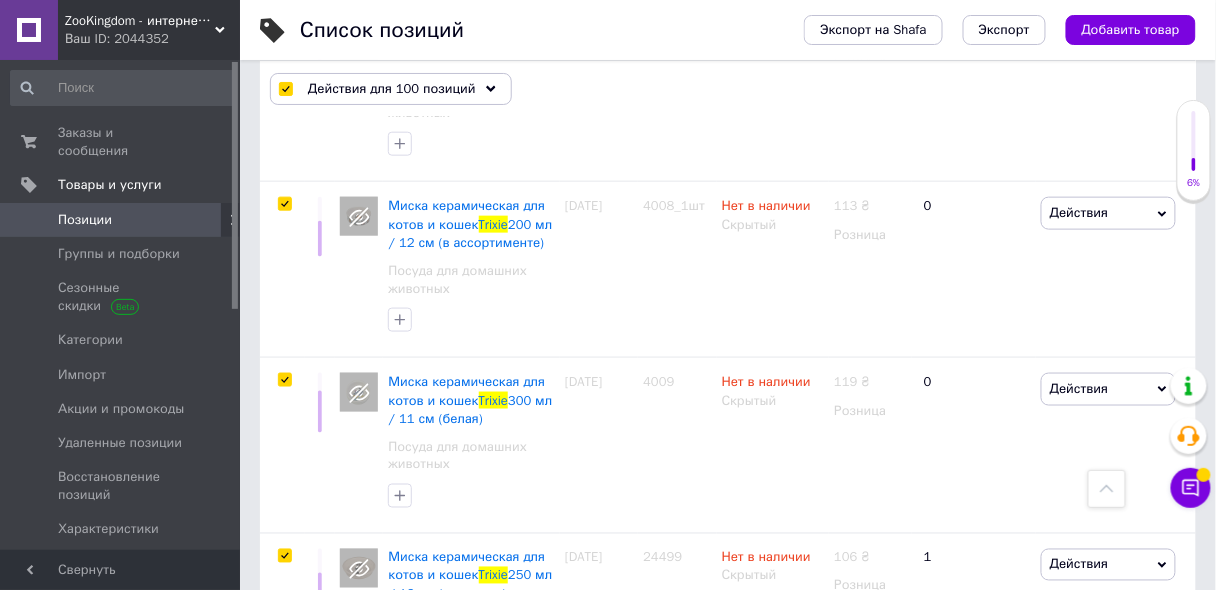 scroll, scrollTop: 17696, scrollLeft: 0, axis: vertical 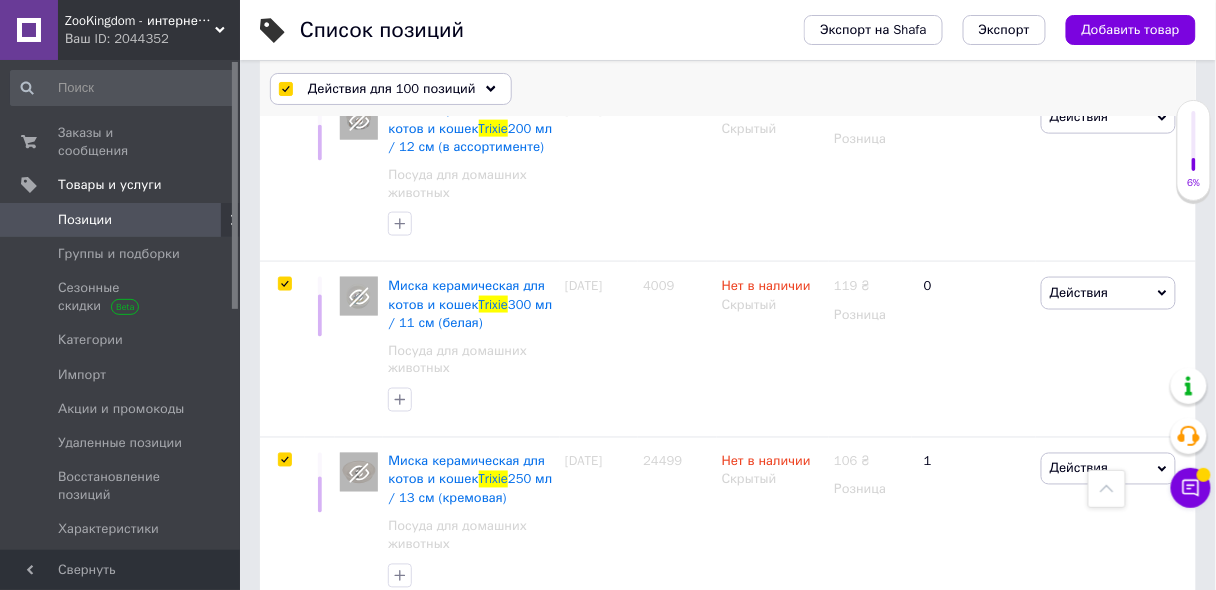 click on "Действия для 100 позиций" at bounding box center [392, 89] 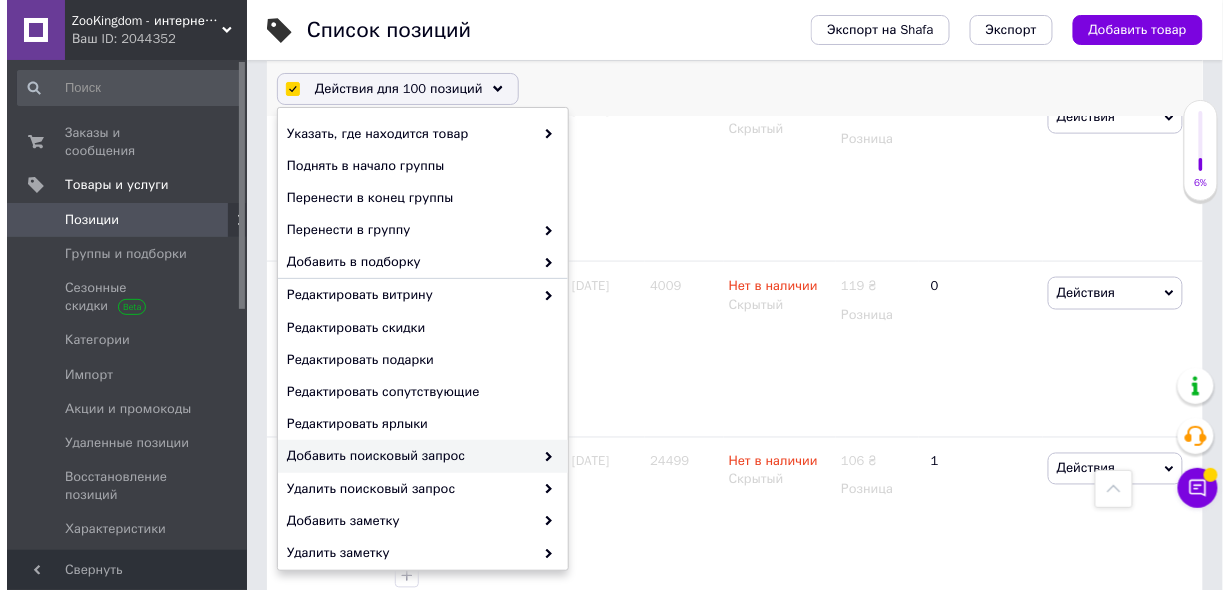 scroll, scrollTop: 236, scrollLeft: 0, axis: vertical 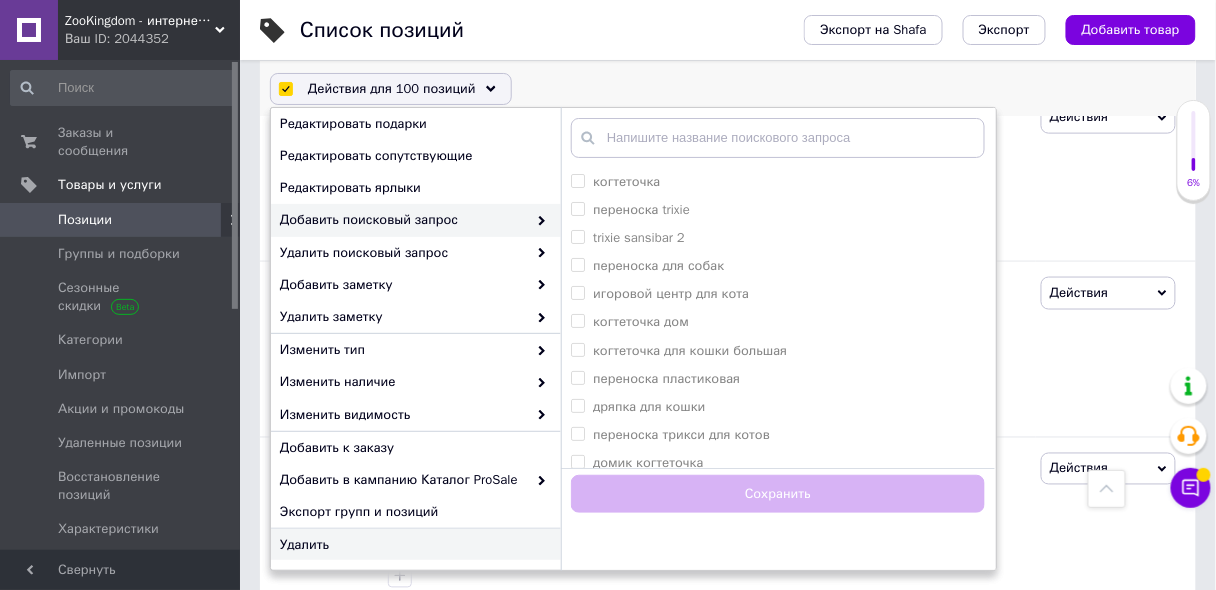 click on "Удалить" at bounding box center [413, 545] 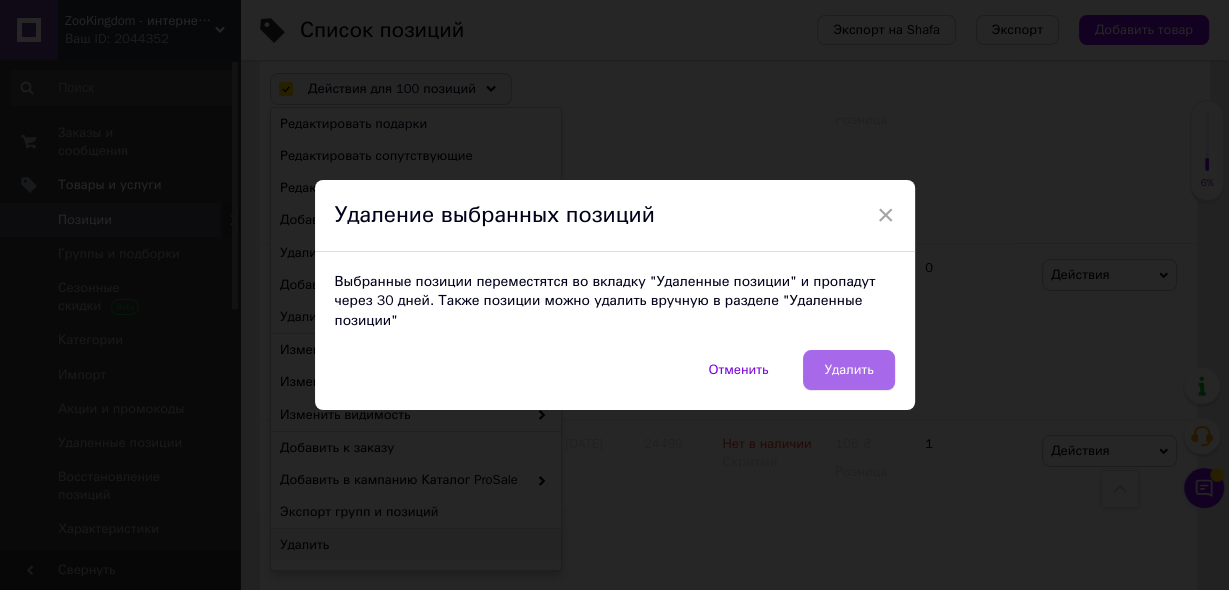 click on "Удалить" at bounding box center (848, 370) 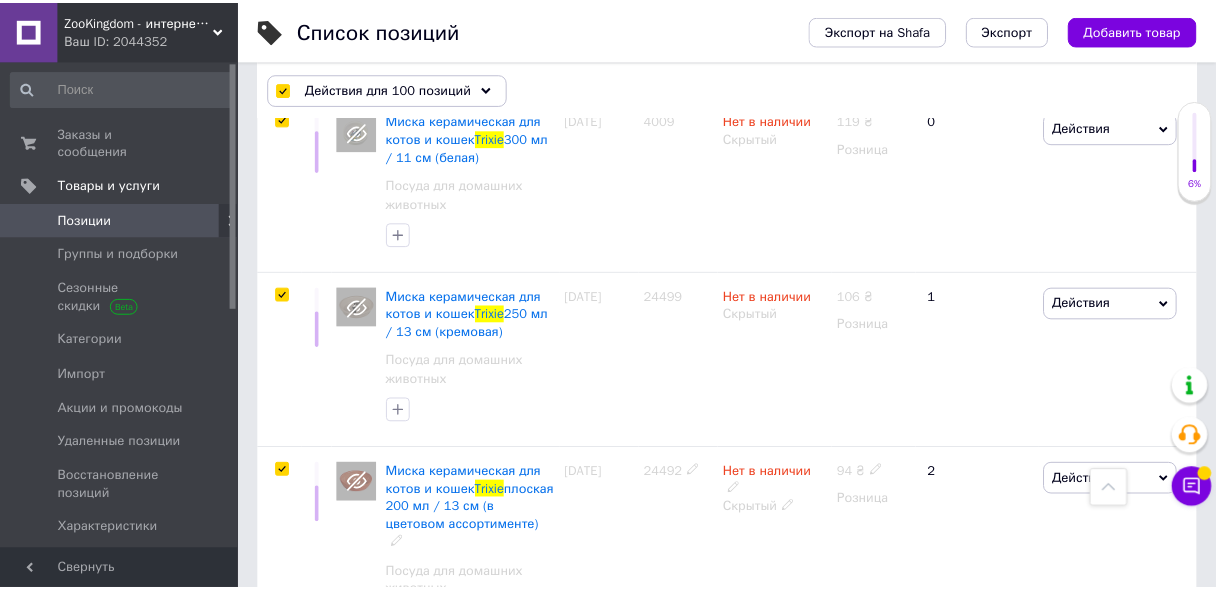 scroll, scrollTop: 17568, scrollLeft: 0, axis: vertical 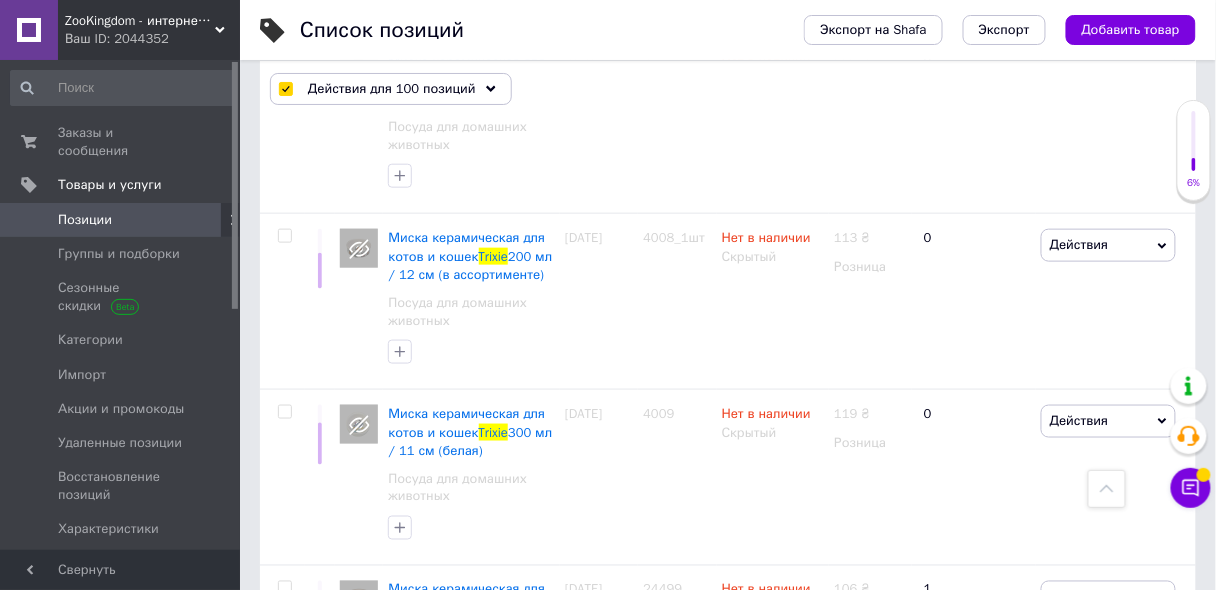 checkbox on "false" 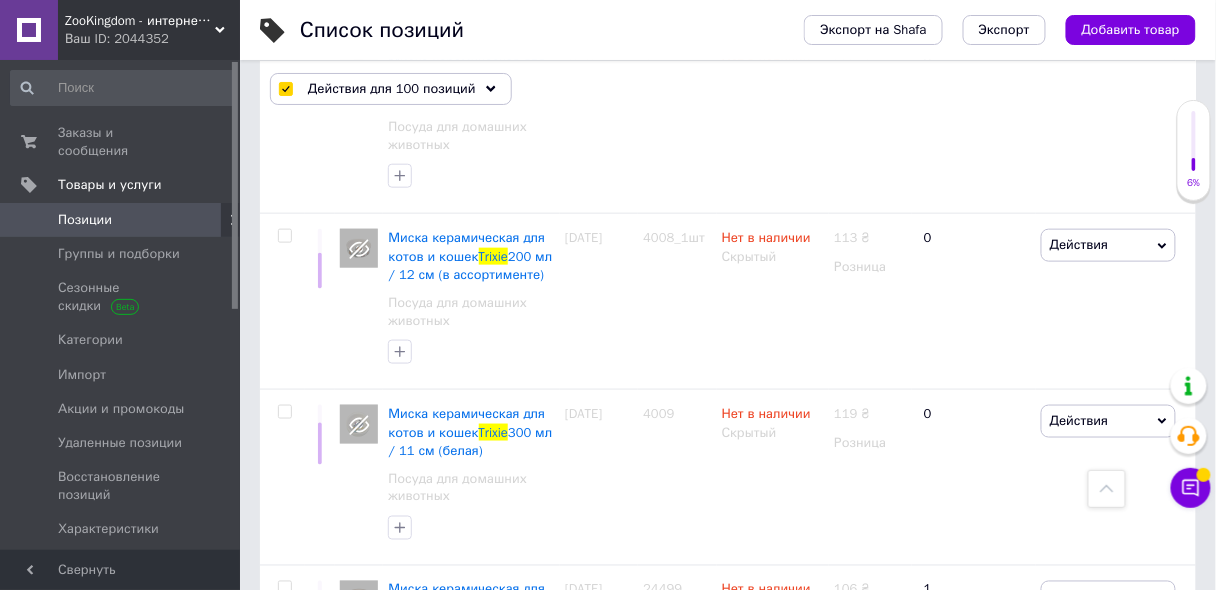 checkbox on "false" 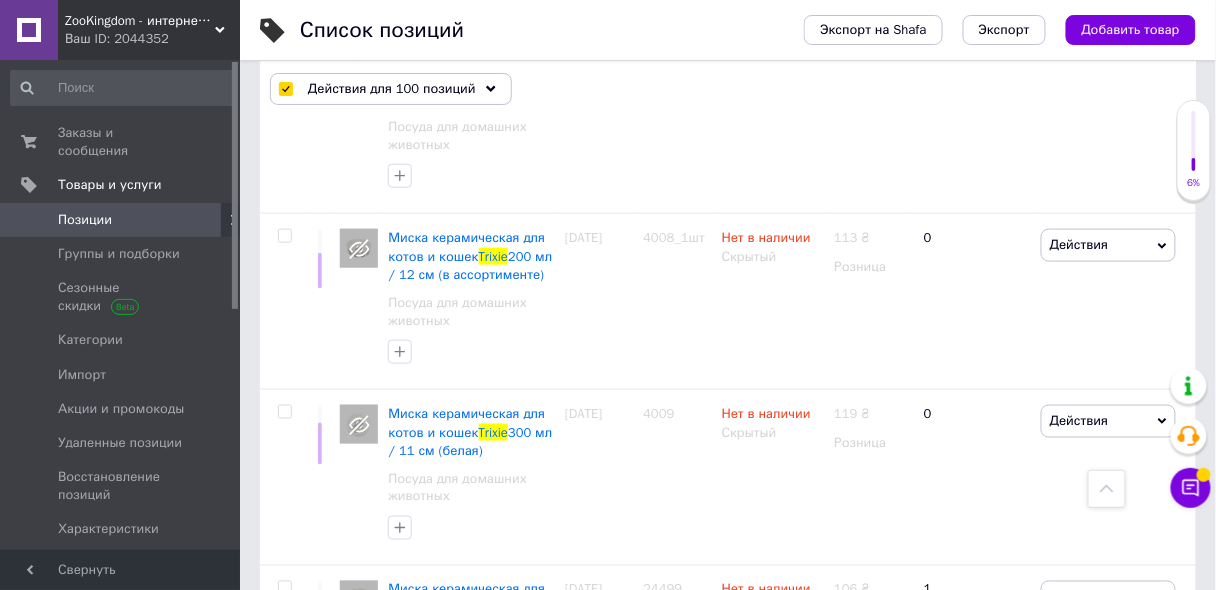 checkbox on "false" 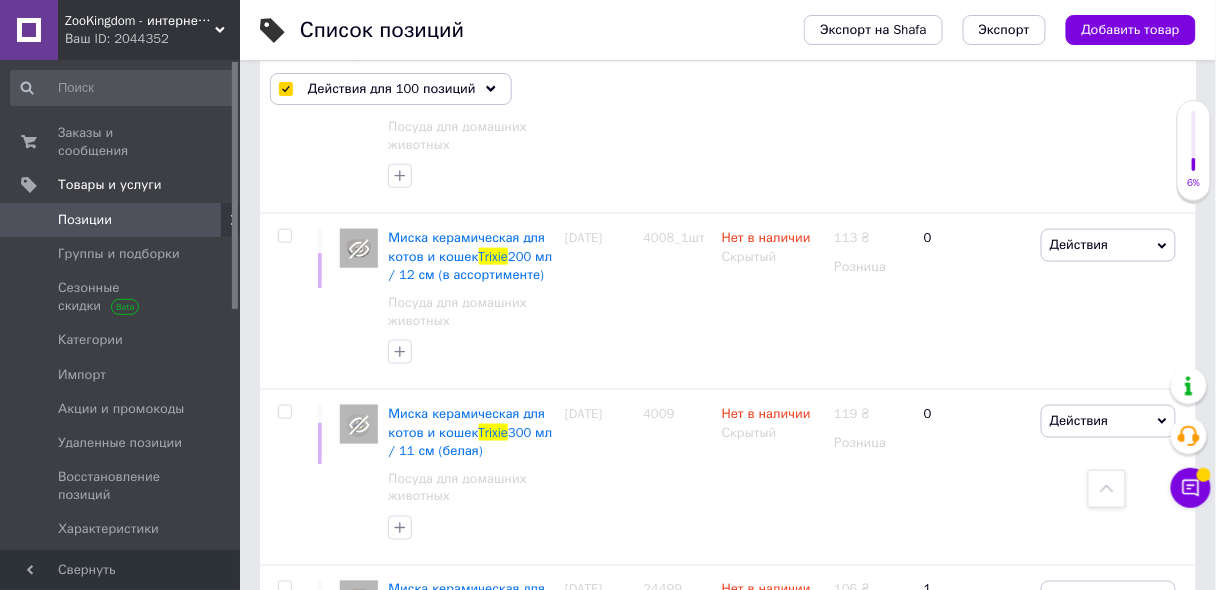 checkbox on "false" 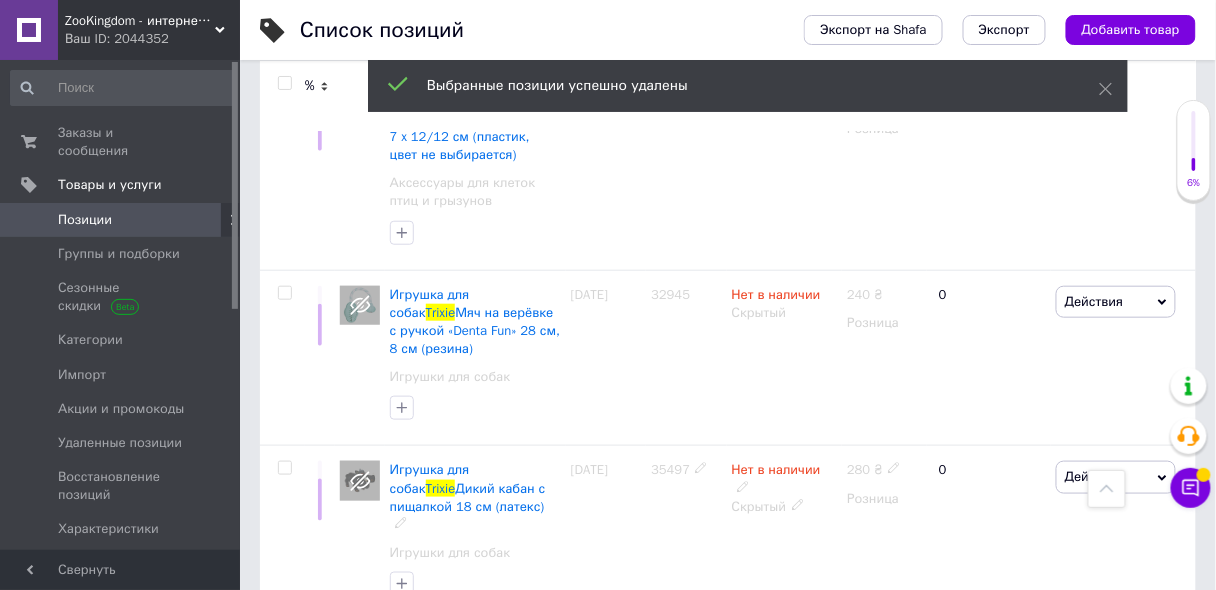 scroll, scrollTop: 16830, scrollLeft: 0, axis: vertical 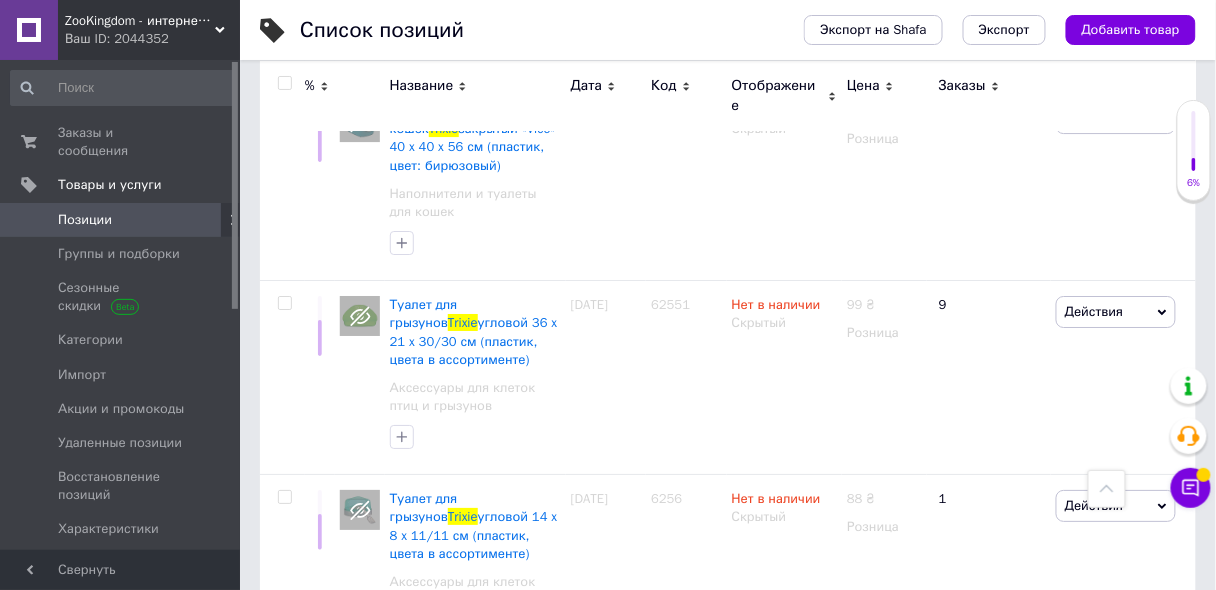 click at bounding box center [284, 83] 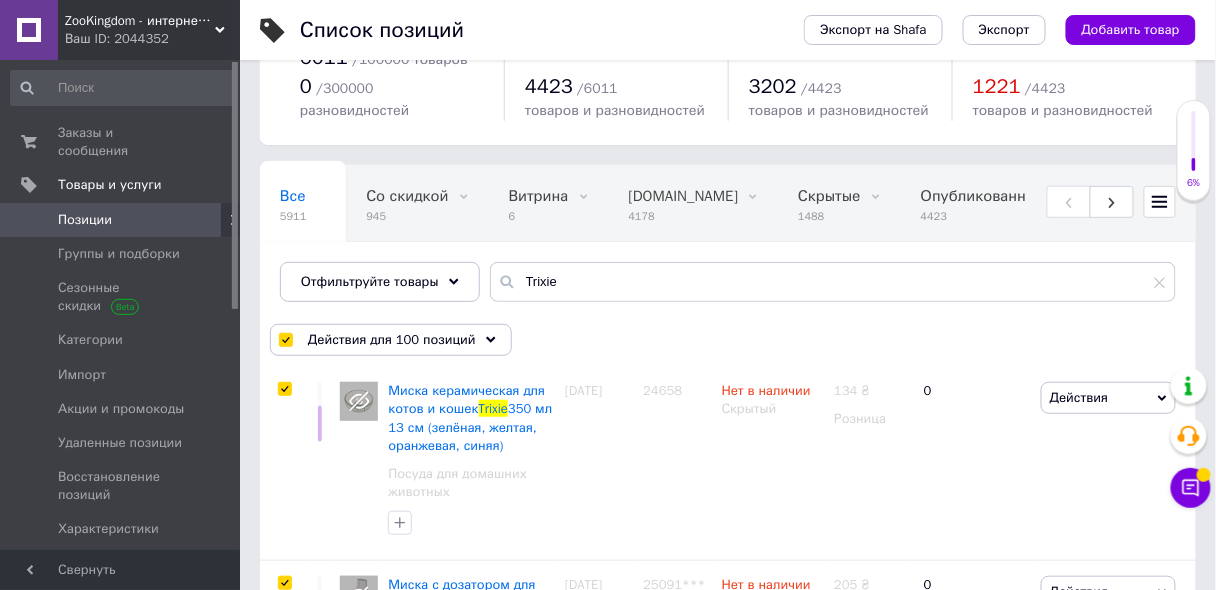 scroll, scrollTop: 0, scrollLeft: 0, axis: both 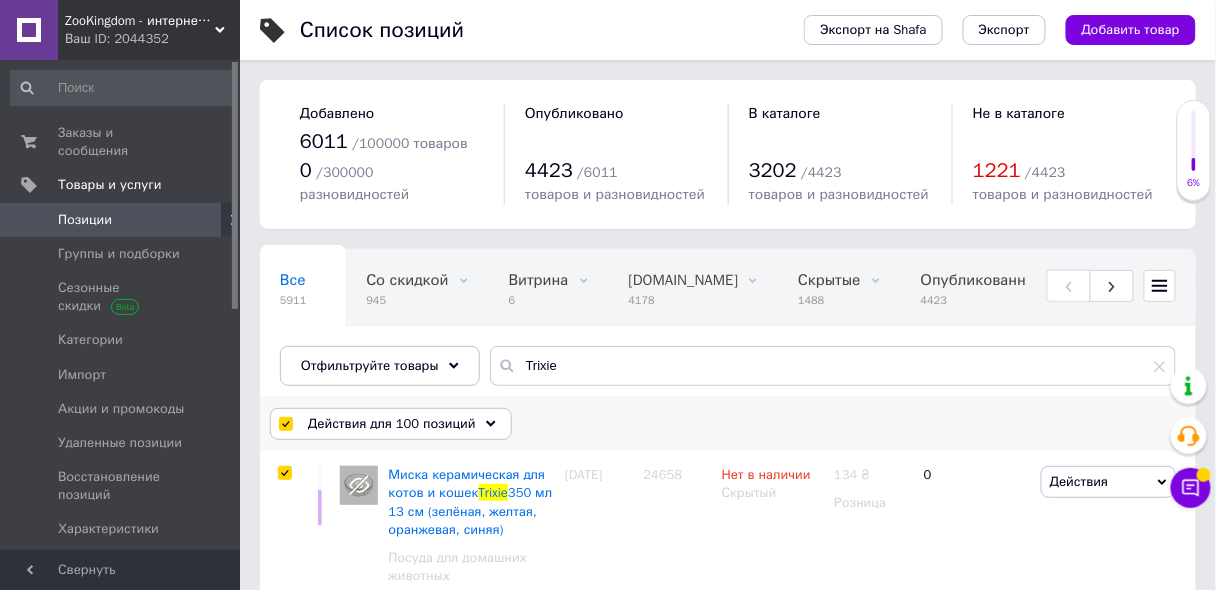 click on "Действия для 100 позиций" at bounding box center (392, 424) 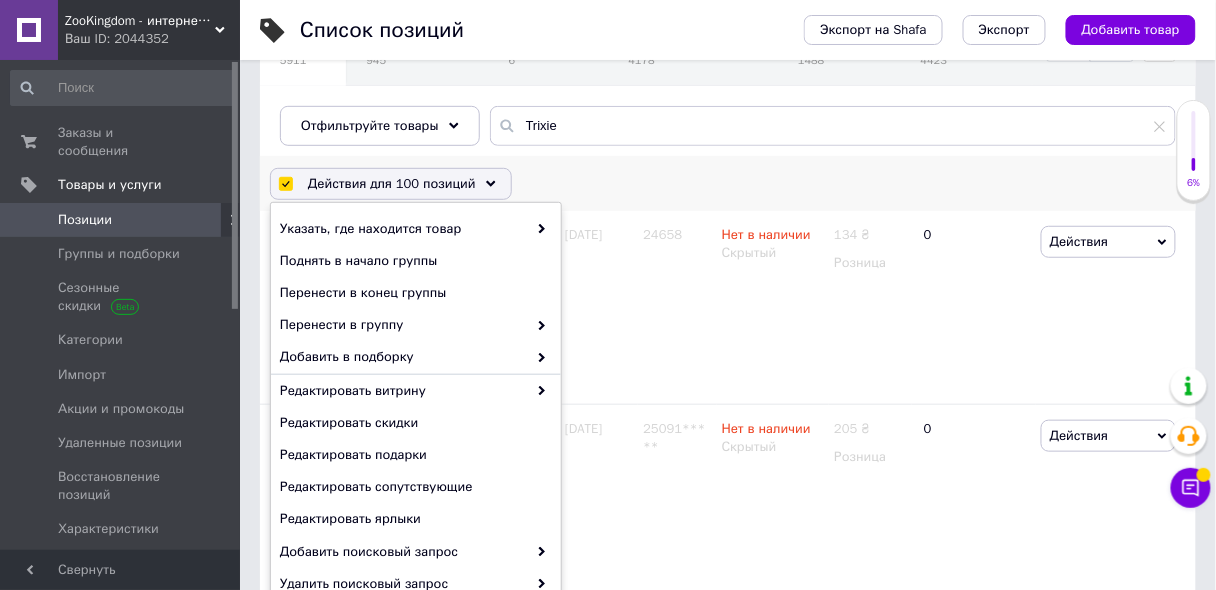 scroll, scrollTop: 320, scrollLeft: 0, axis: vertical 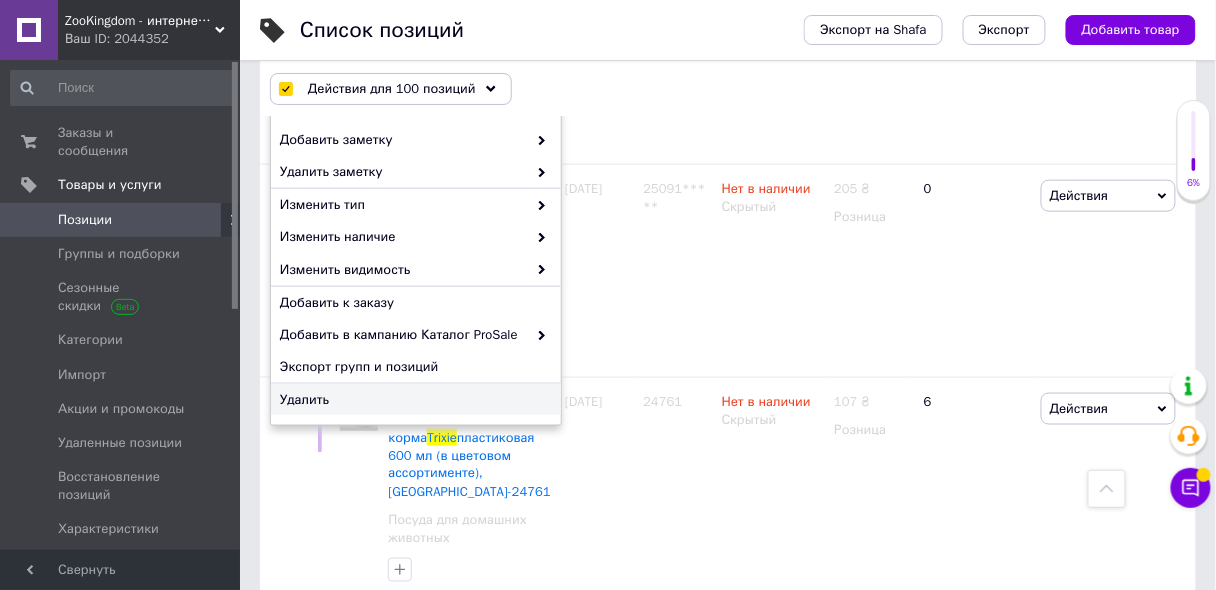 click on "Удалить" at bounding box center [413, 400] 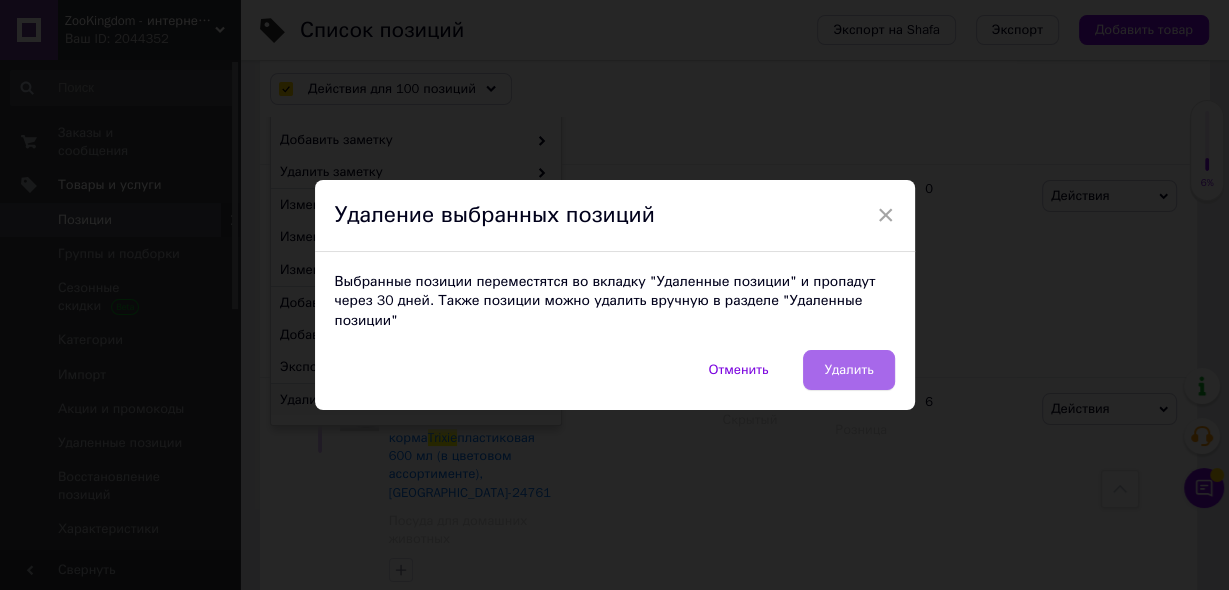 click on "Удалить" at bounding box center [848, 370] 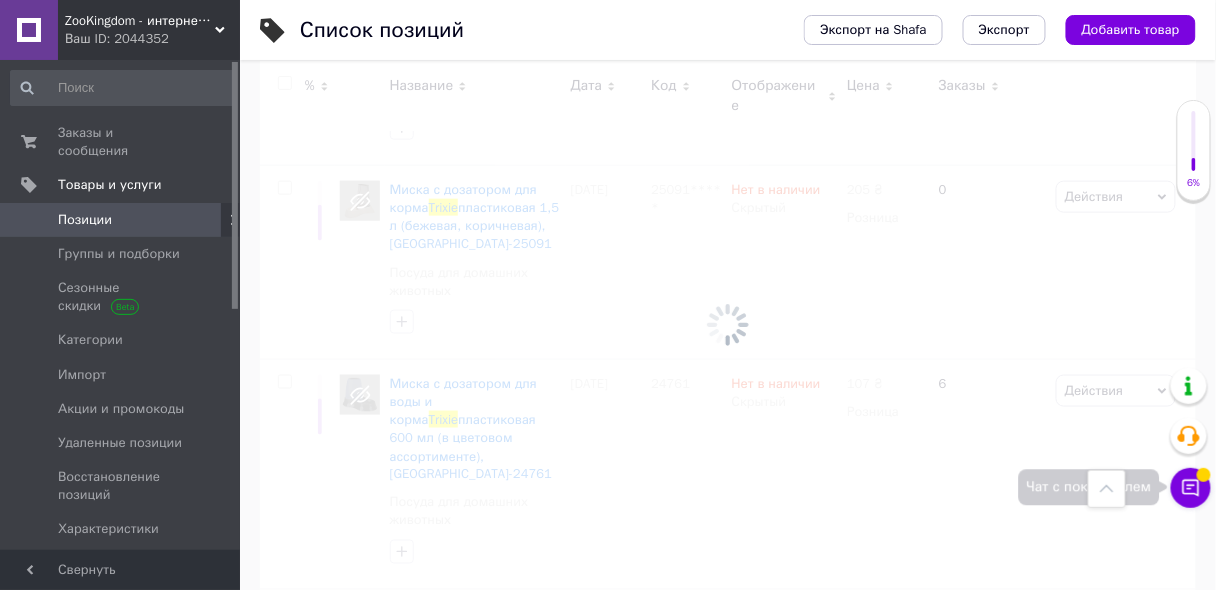 click 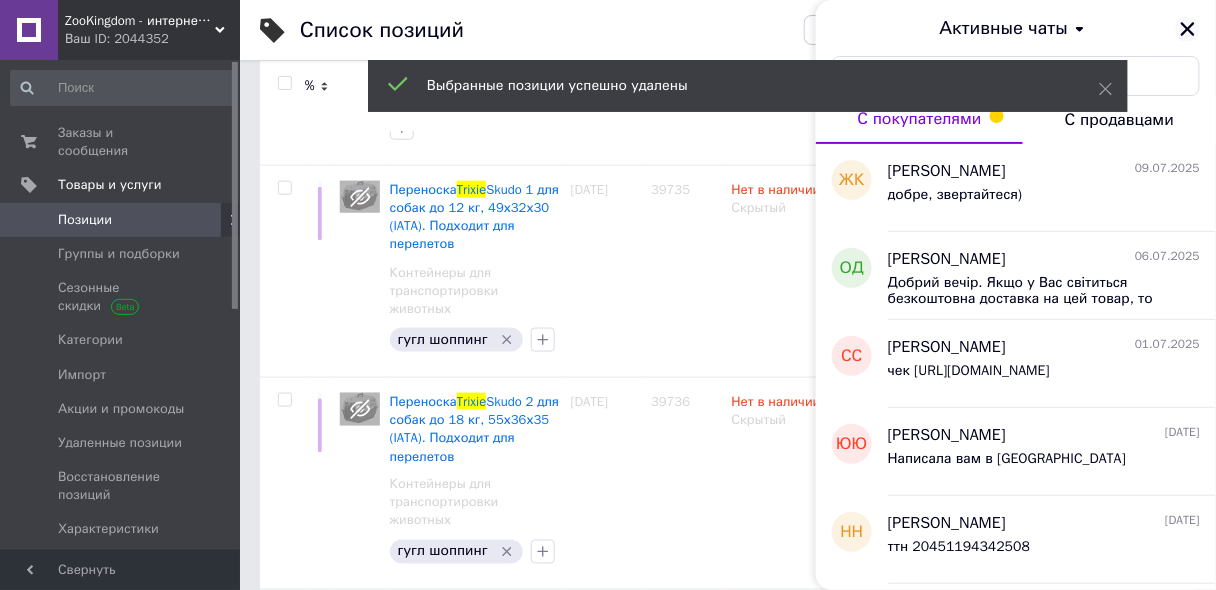 click 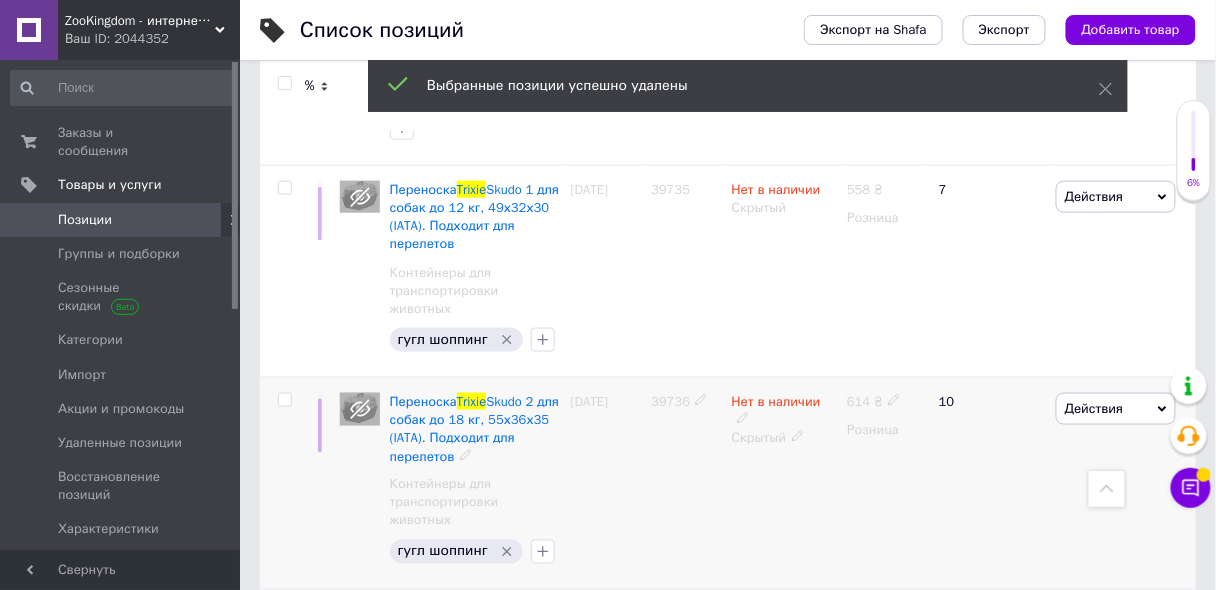 click at bounding box center (284, 400) 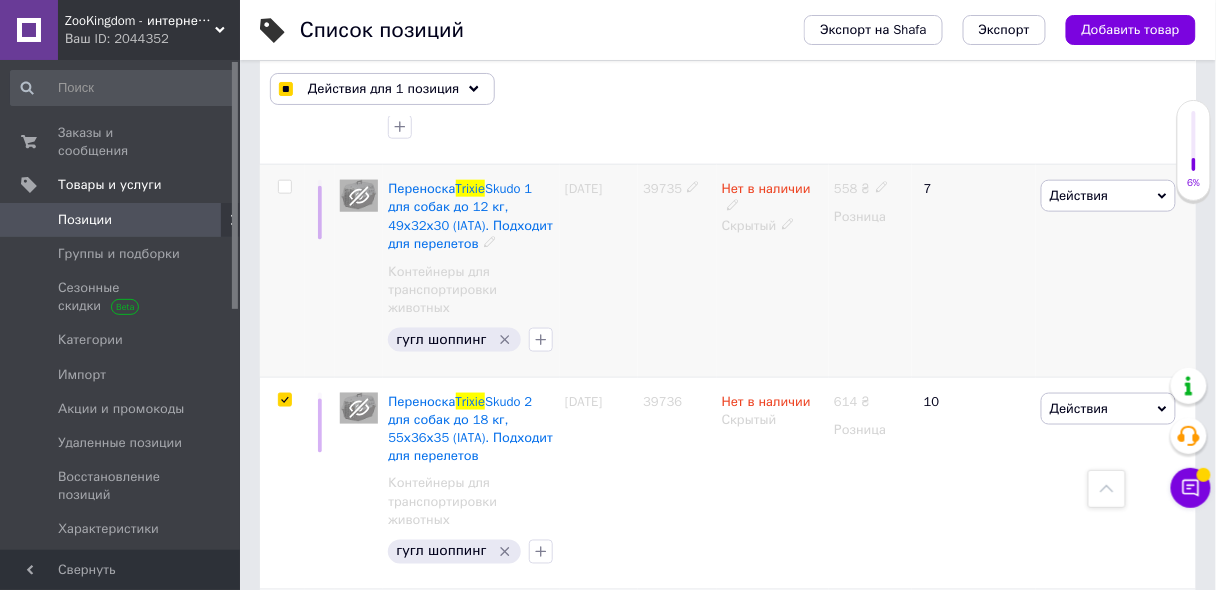 scroll, scrollTop: 400, scrollLeft: 0, axis: vertical 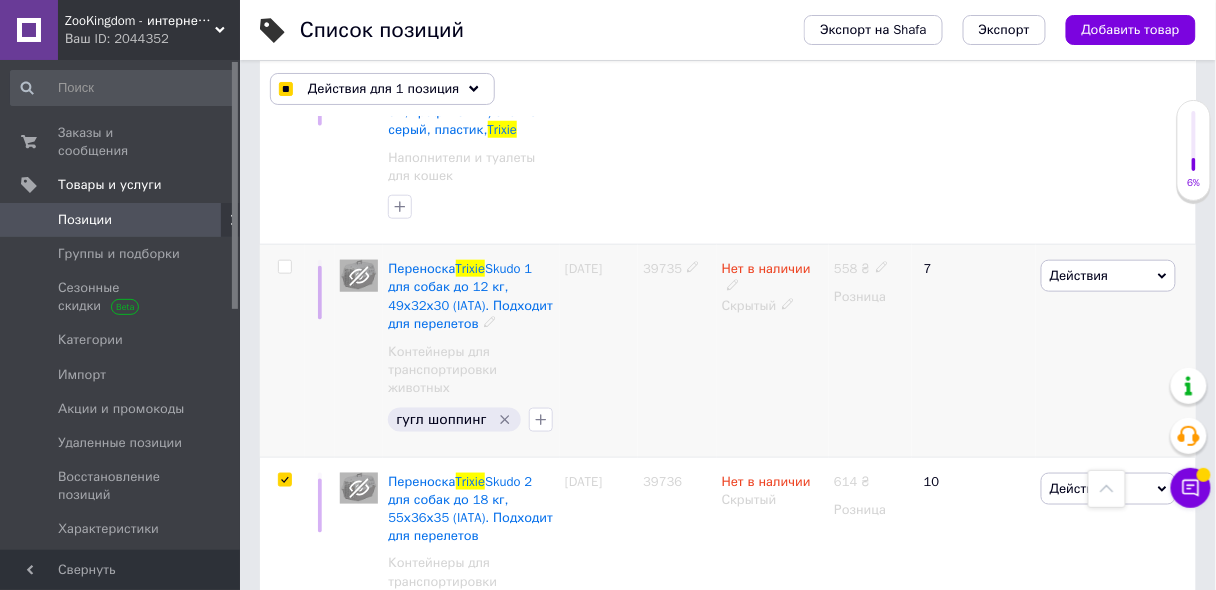 click at bounding box center [284, 267] 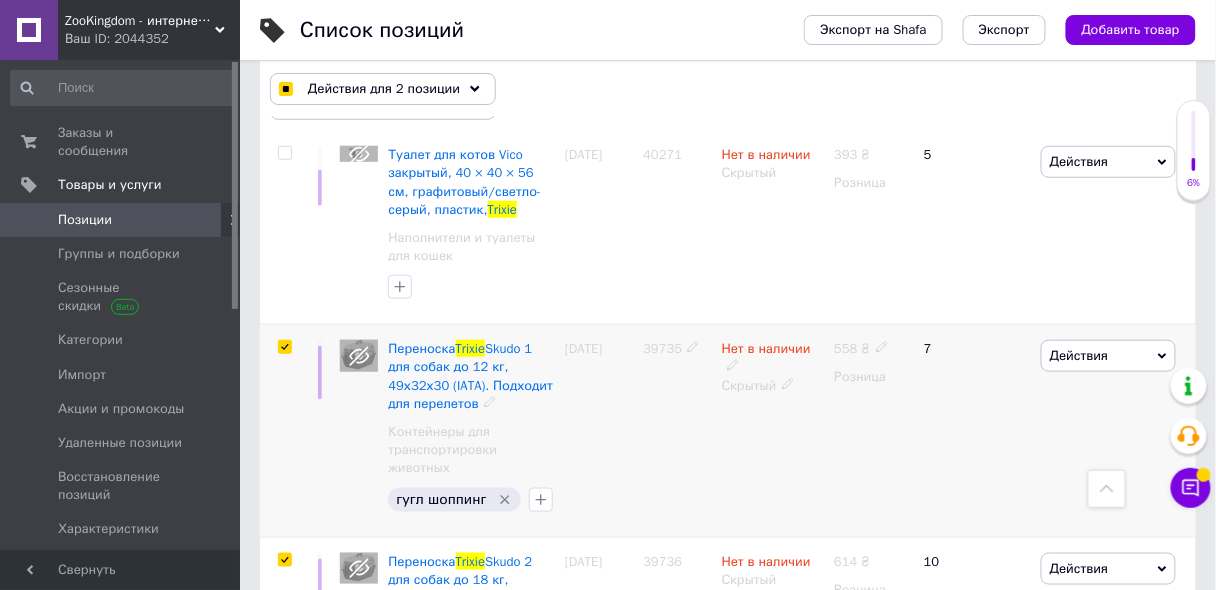 scroll, scrollTop: 240, scrollLeft: 0, axis: vertical 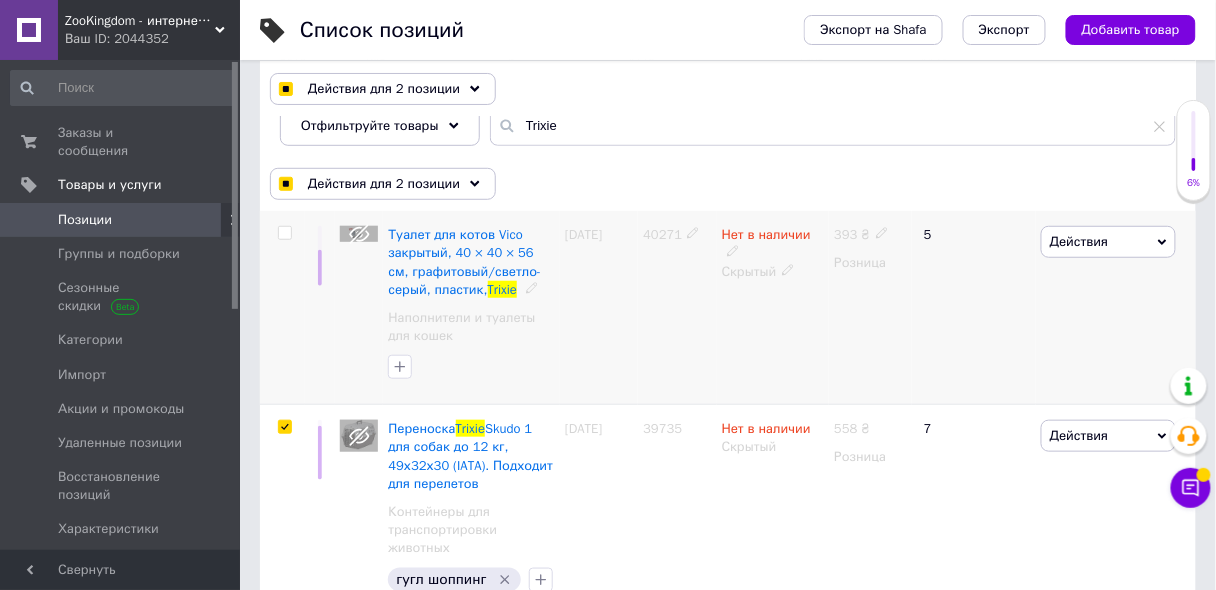 click at bounding box center (285, 233) 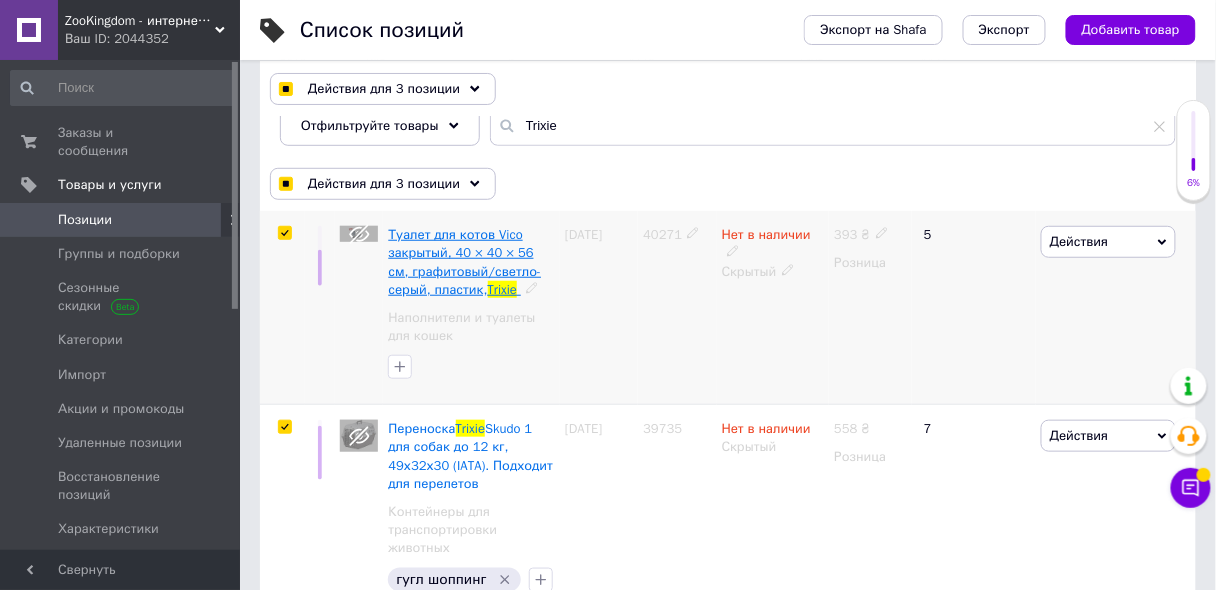 scroll, scrollTop: 0, scrollLeft: 0, axis: both 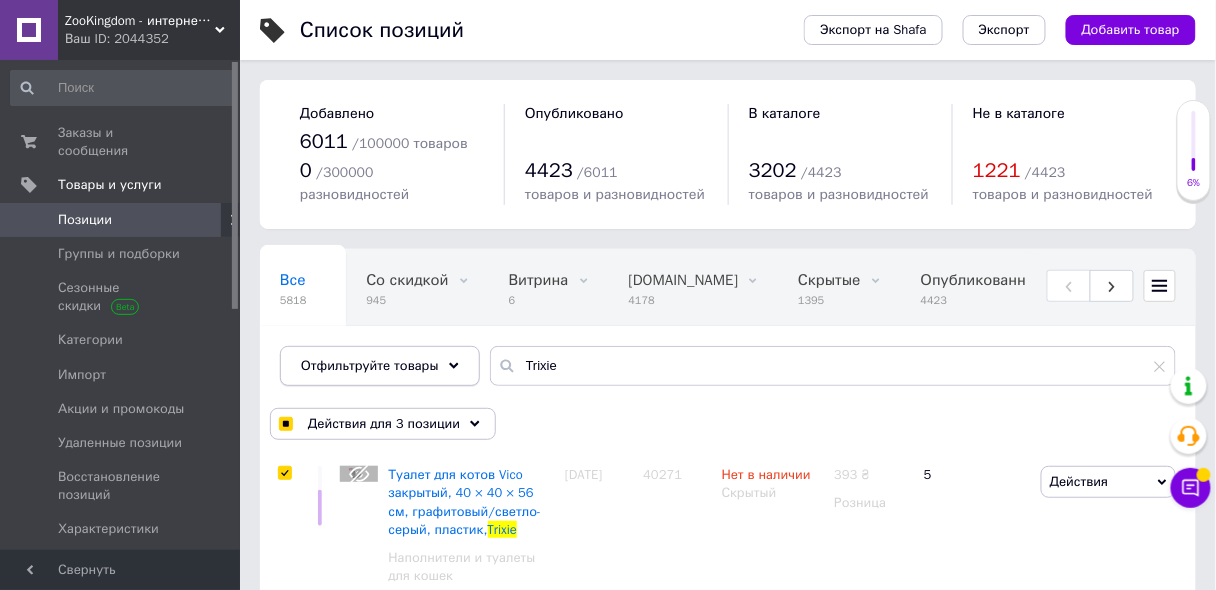 click on "Отфильтруйте товары" at bounding box center (380, 366) 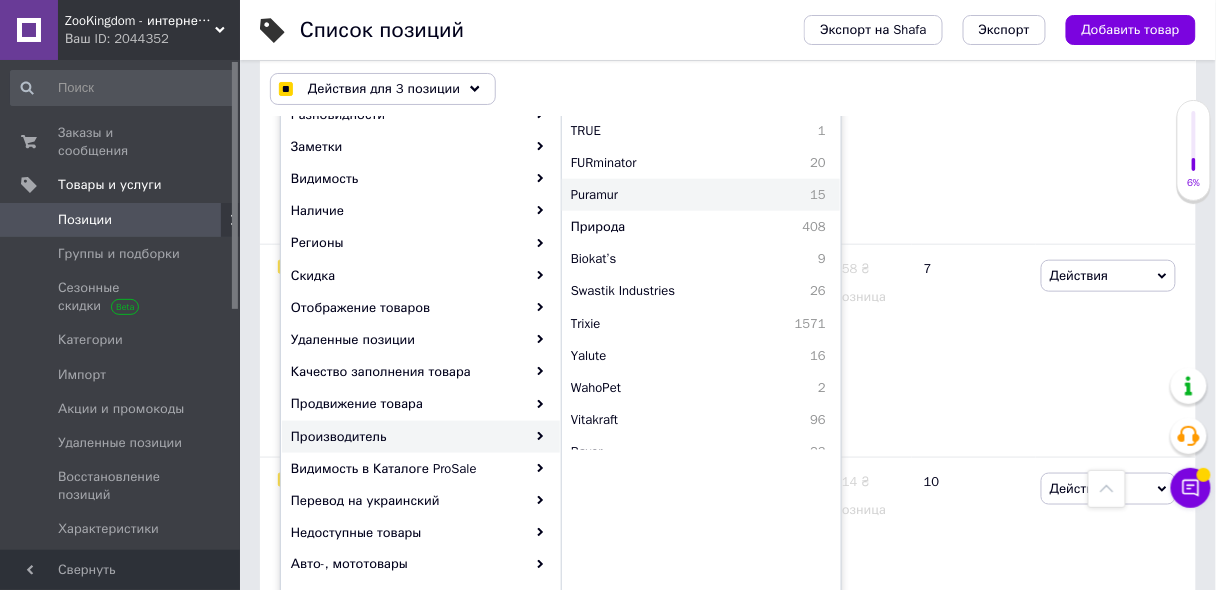 scroll, scrollTop: 240, scrollLeft: 0, axis: vertical 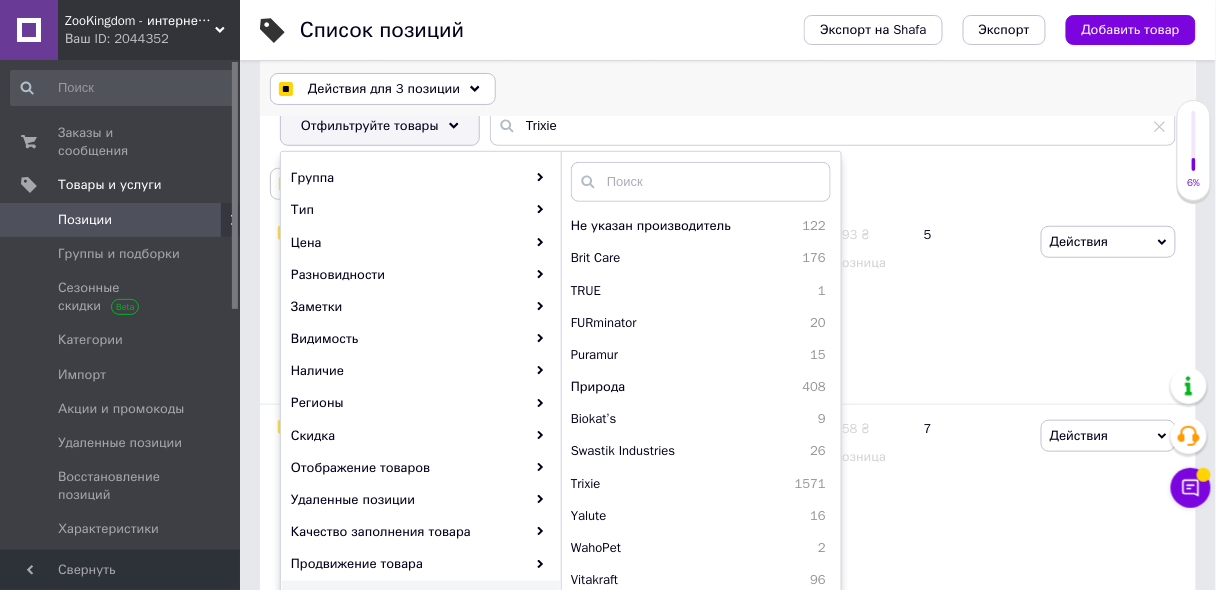 click on "Действия для 3 позиции Выбрать все 1674 позиции Выбраны все 1674 позиции Отменить выбранных Указать, где находится товар Поднять в начало группы Перенести в конец группы Перенести в группу Добавить в подборку Редактировать витрину Редактировать скидки Редактировать подарки Редактировать сопутствующие Редактировать ярлыки Добавить поисковый запрос Удалить поисковый запрос Добавить заметку Удалить заметку Изменить тип Изменить наличие Изменить видимость Добавить к заказу Добавить в кампанию Каталог ProSale Экспорт групп и позиций Удалить" at bounding box center [728, 89] 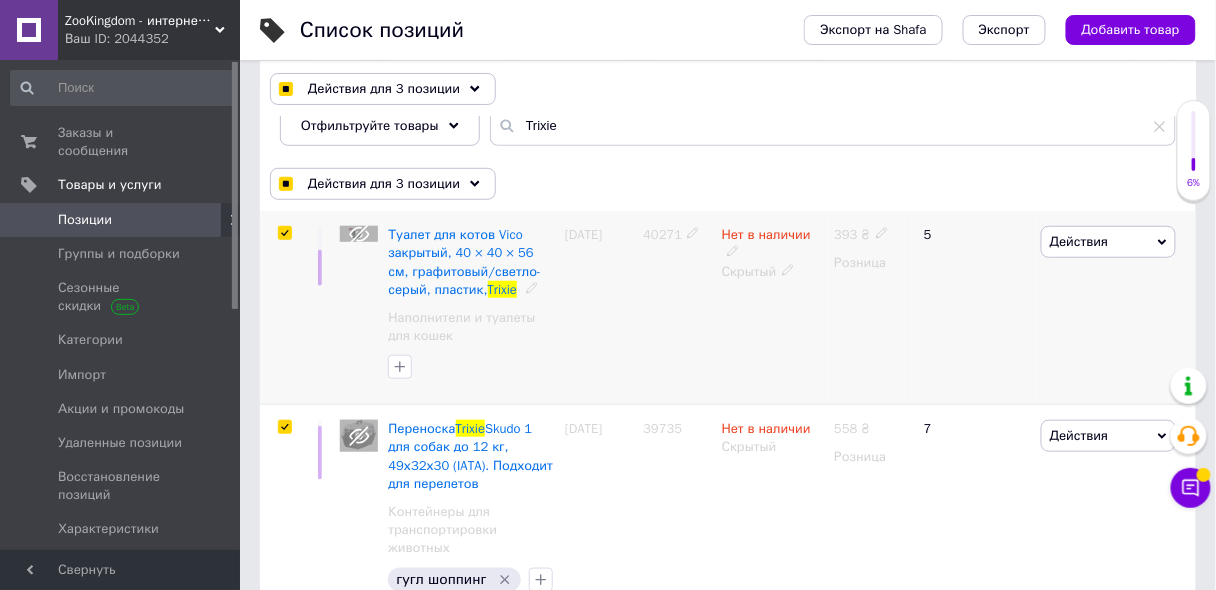 click on "Действия" at bounding box center [1079, 241] 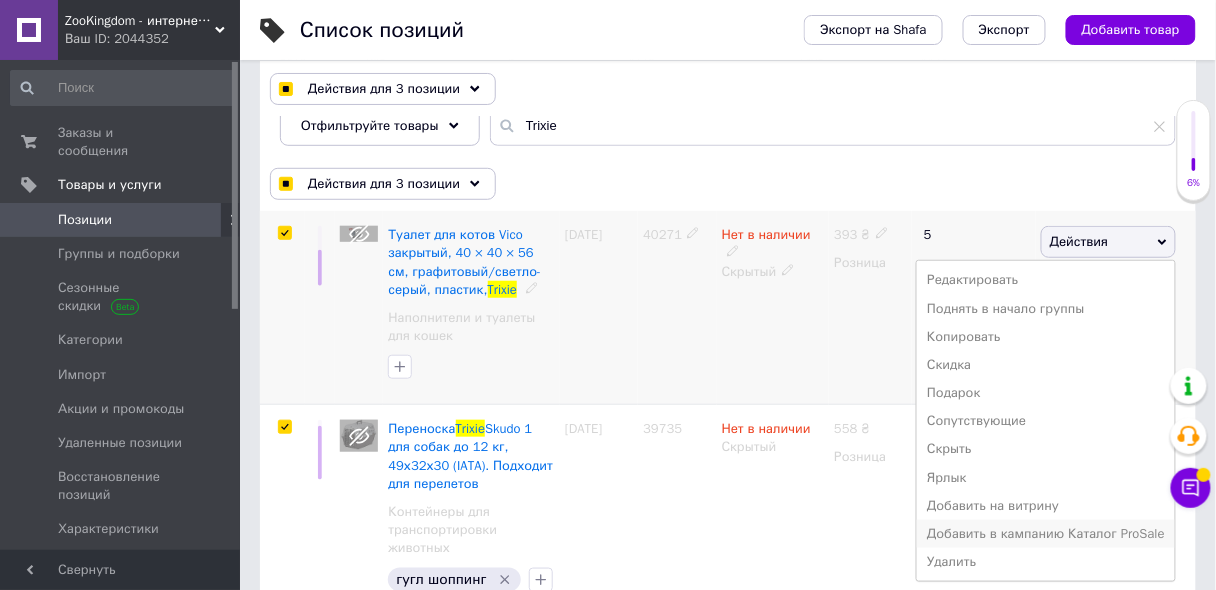 scroll, scrollTop: 400, scrollLeft: 0, axis: vertical 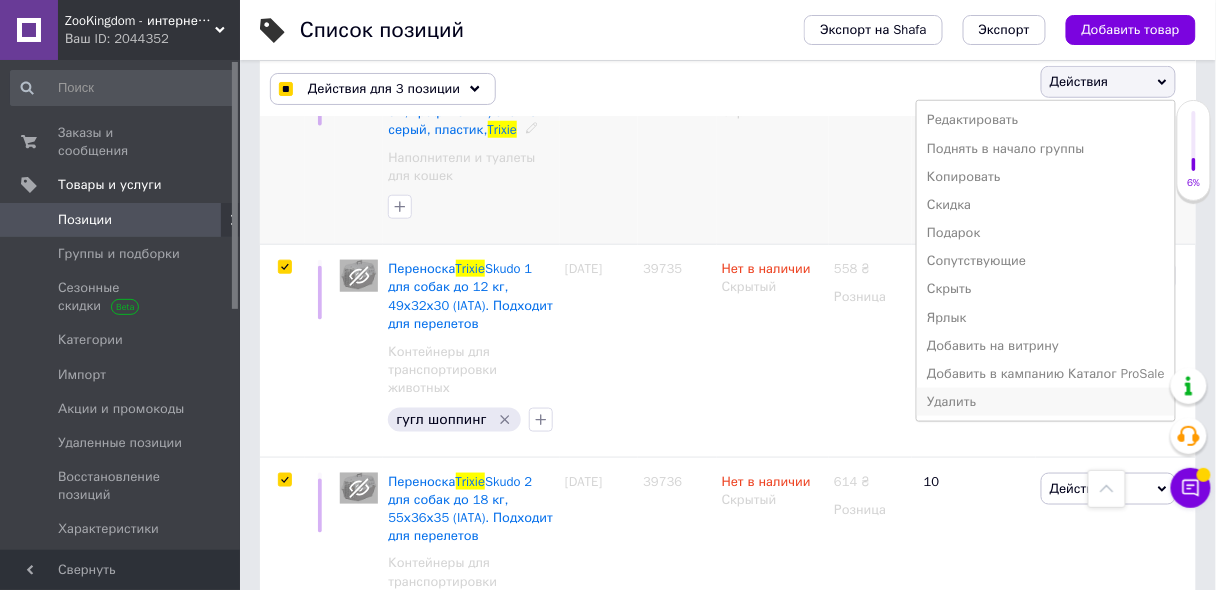 click on "Удалить" at bounding box center (1046, 402) 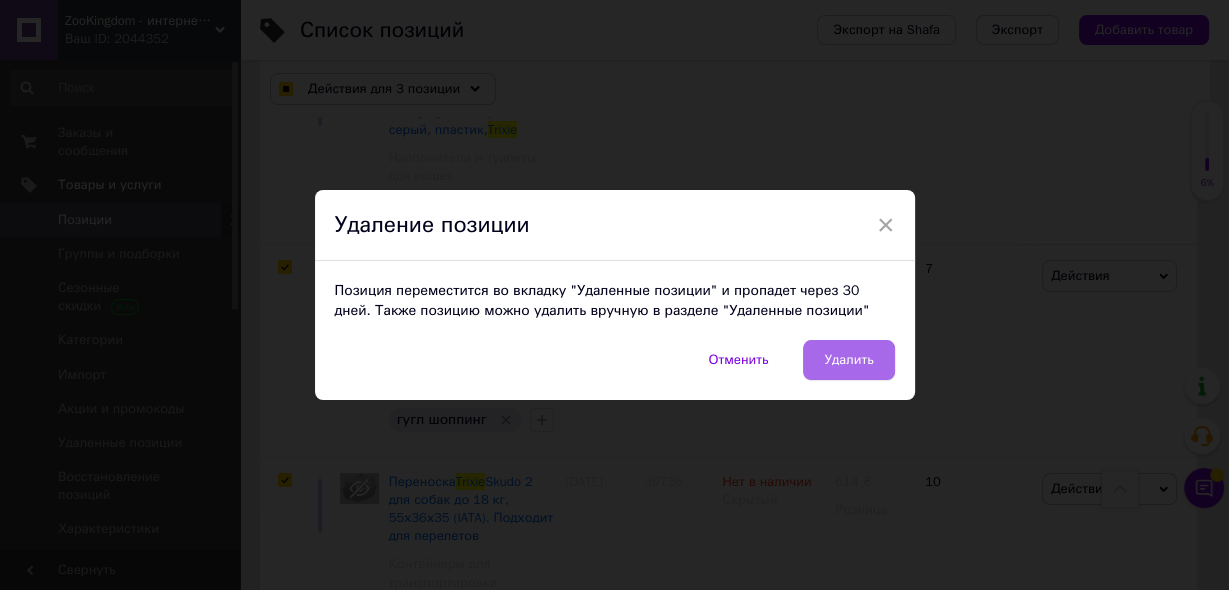 click on "Удалить" at bounding box center [848, 360] 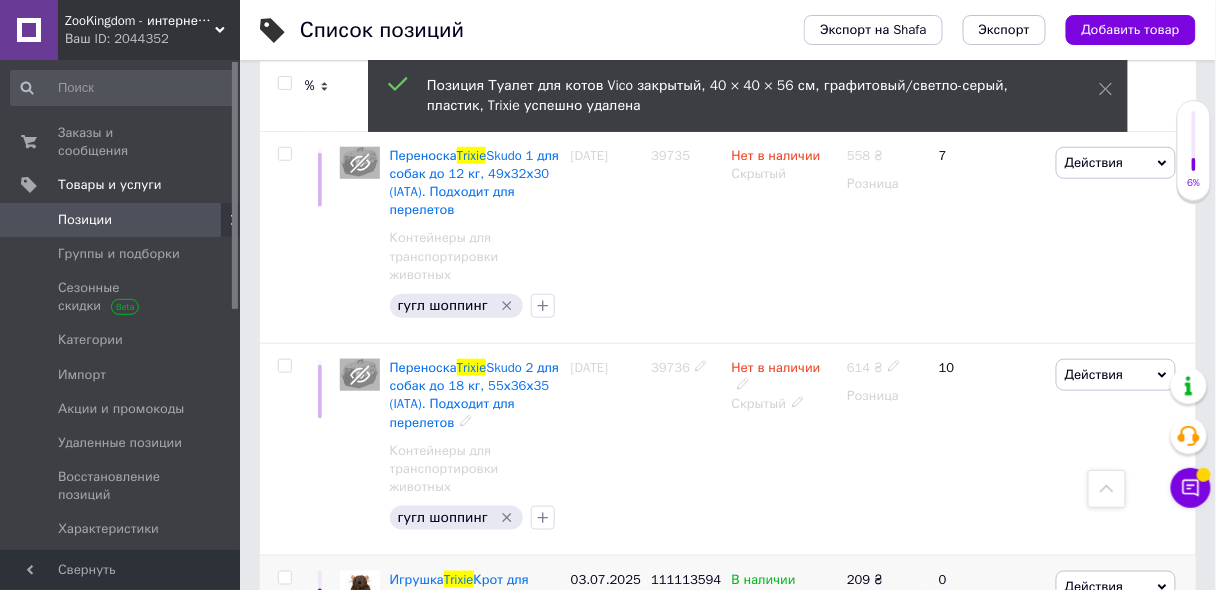 scroll, scrollTop: 160, scrollLeft: 0, axis: vertical 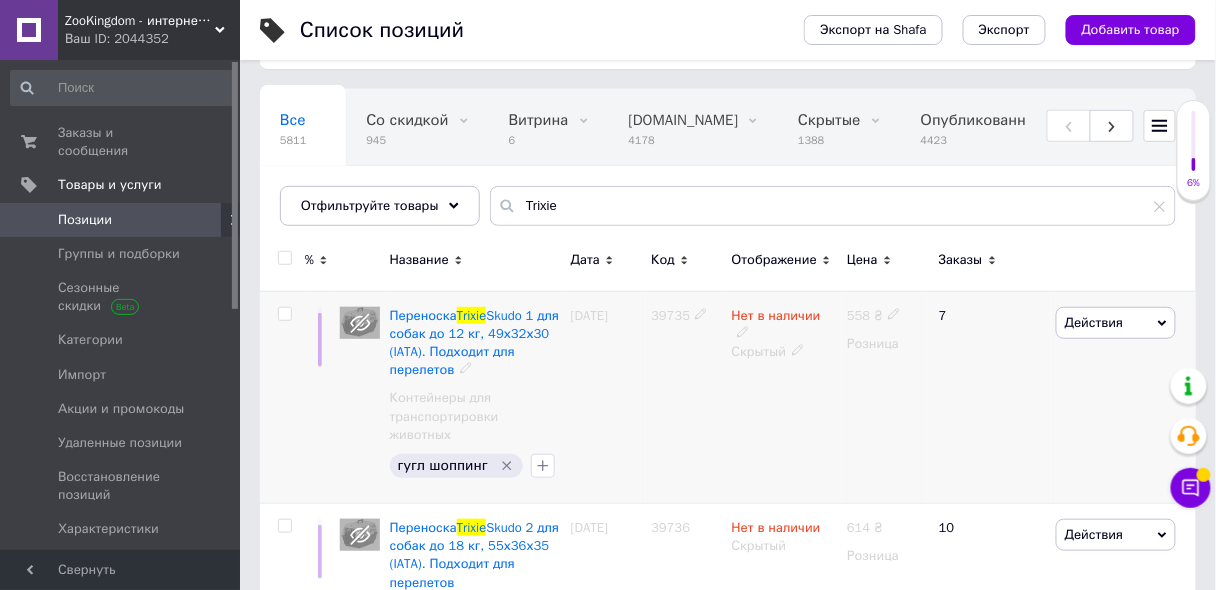 click on "Действия" at bounding box center (1094, 322) 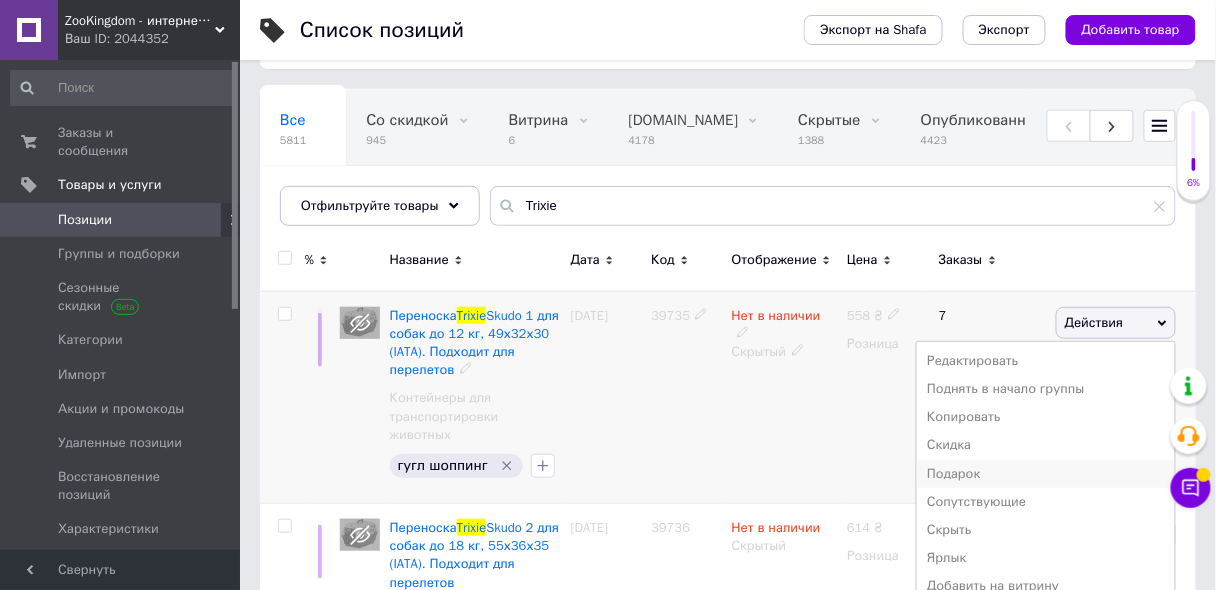 scroll, scrollTop: 320, scrollLeft: 0, axis: vertical 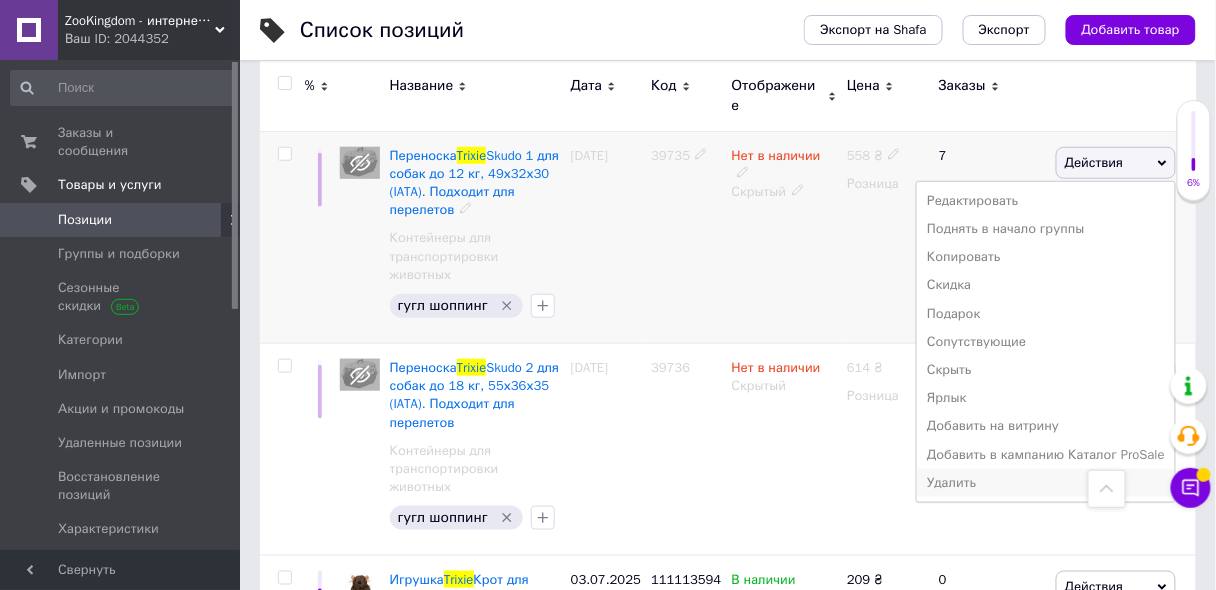 click on "Удалить" at bounding box center [1046, 483] 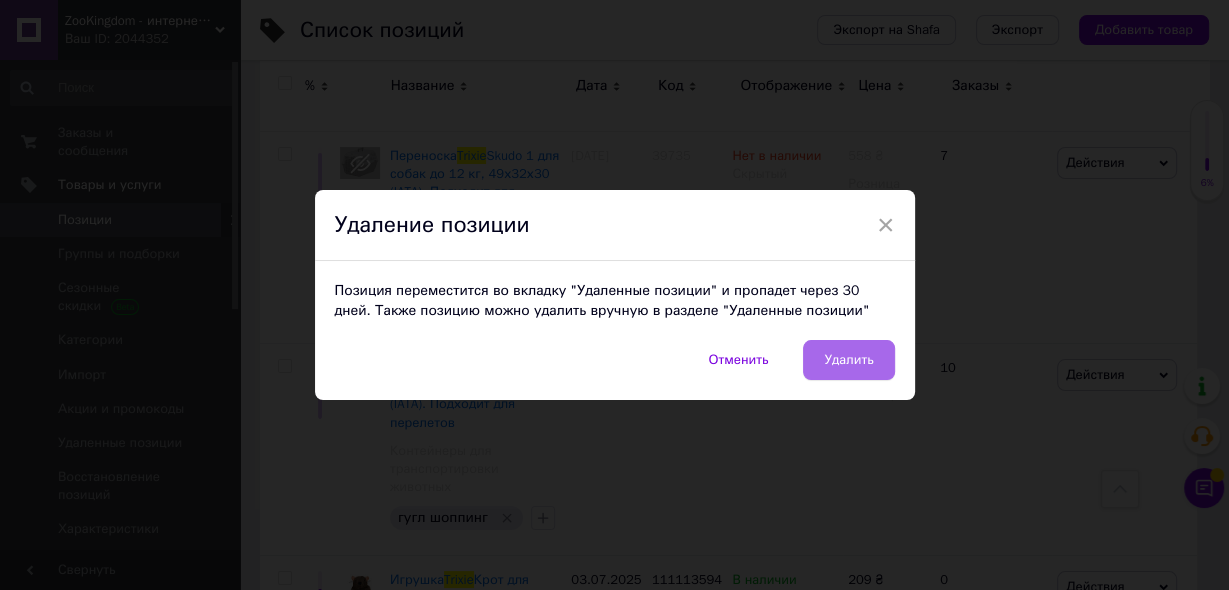 click on "Удалить" at bounding box center (848, 360) 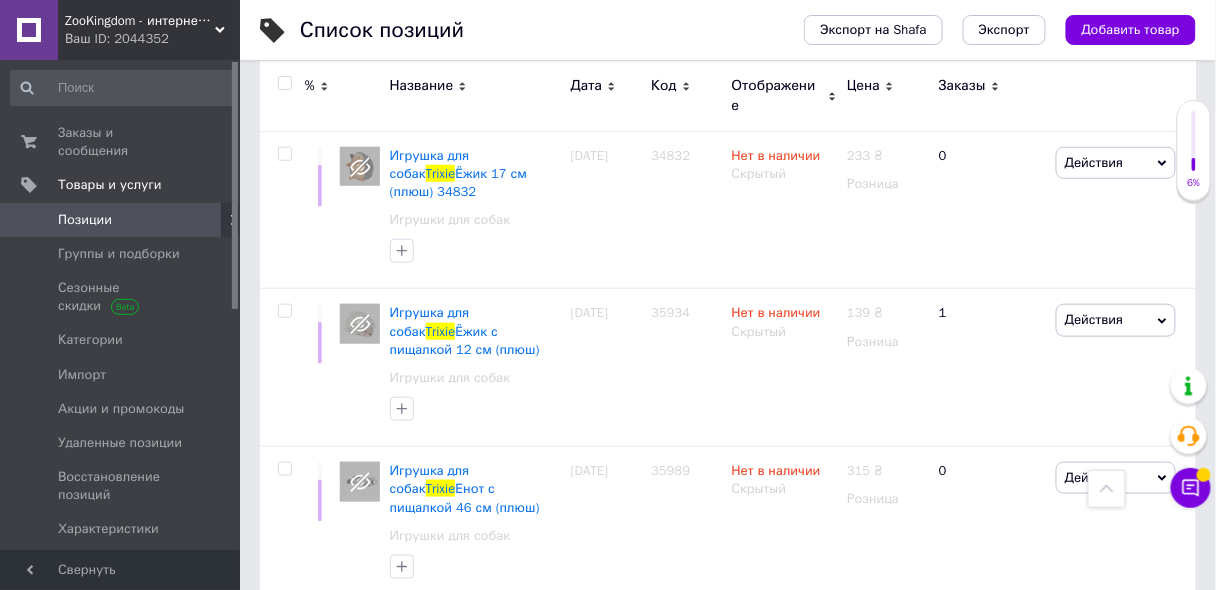 scroll, scrollTop: 0, scrollLeft: 0, axis: both 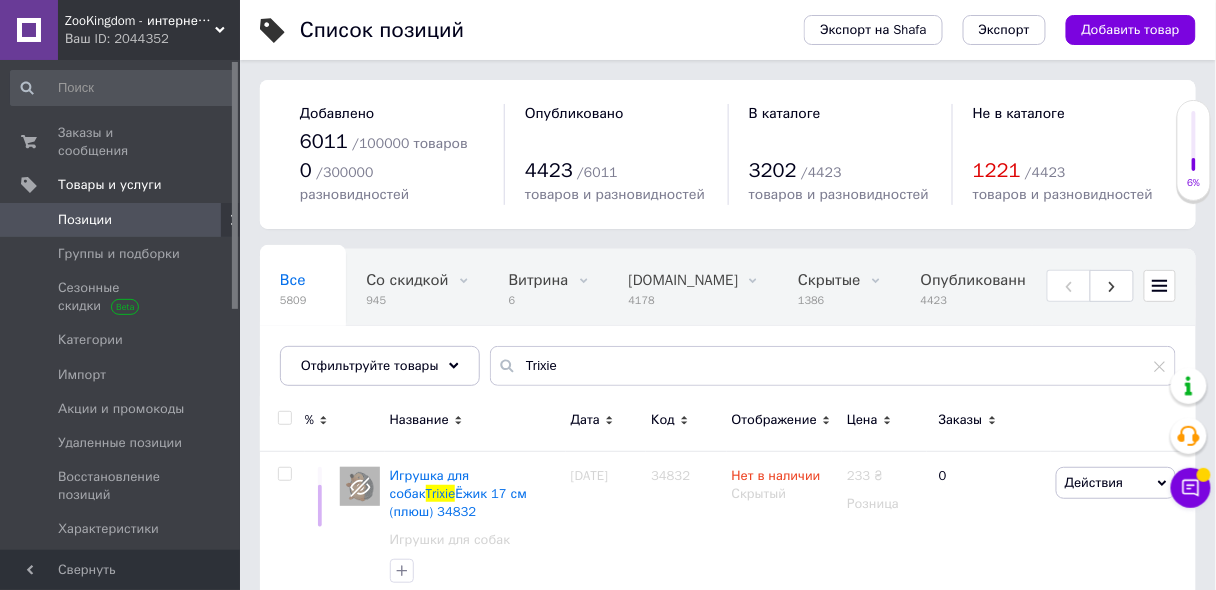 click at bounding box center [284, 418] 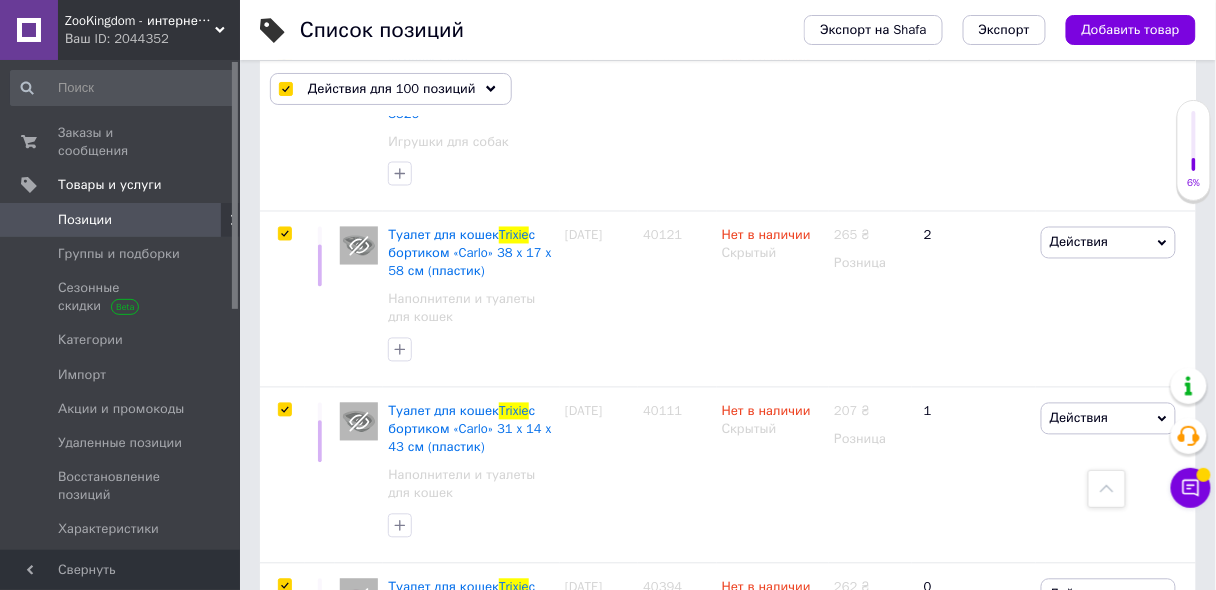 scroll, scrollTop: 16338, scrollLeft: 0, axis: vertical 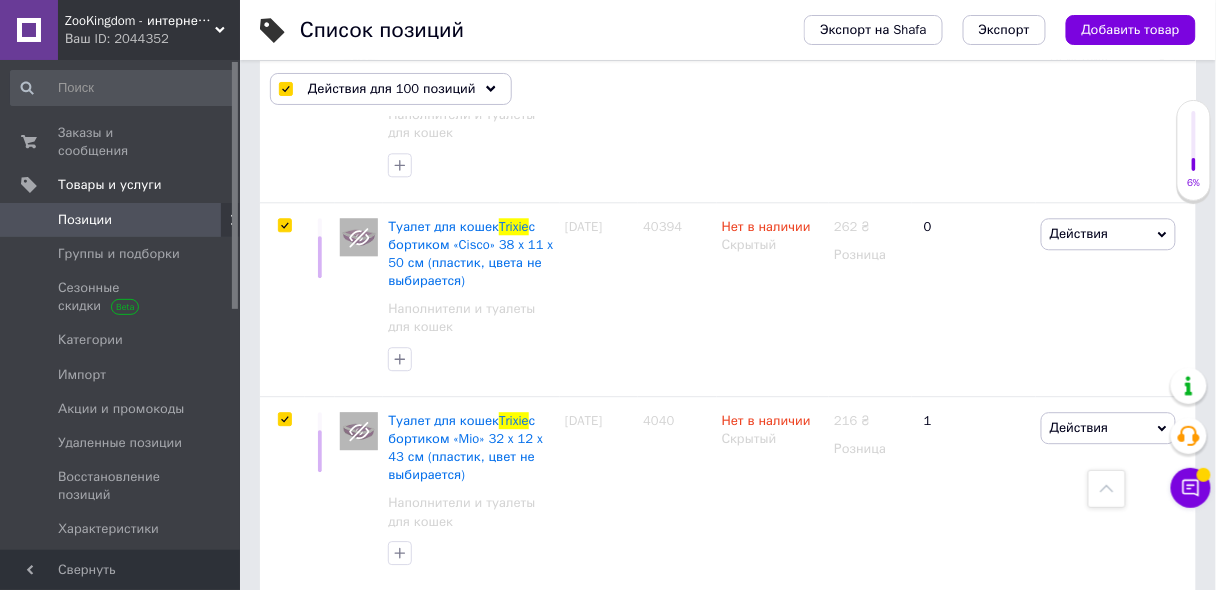 click on "16" at bounding box center (461, 1420) 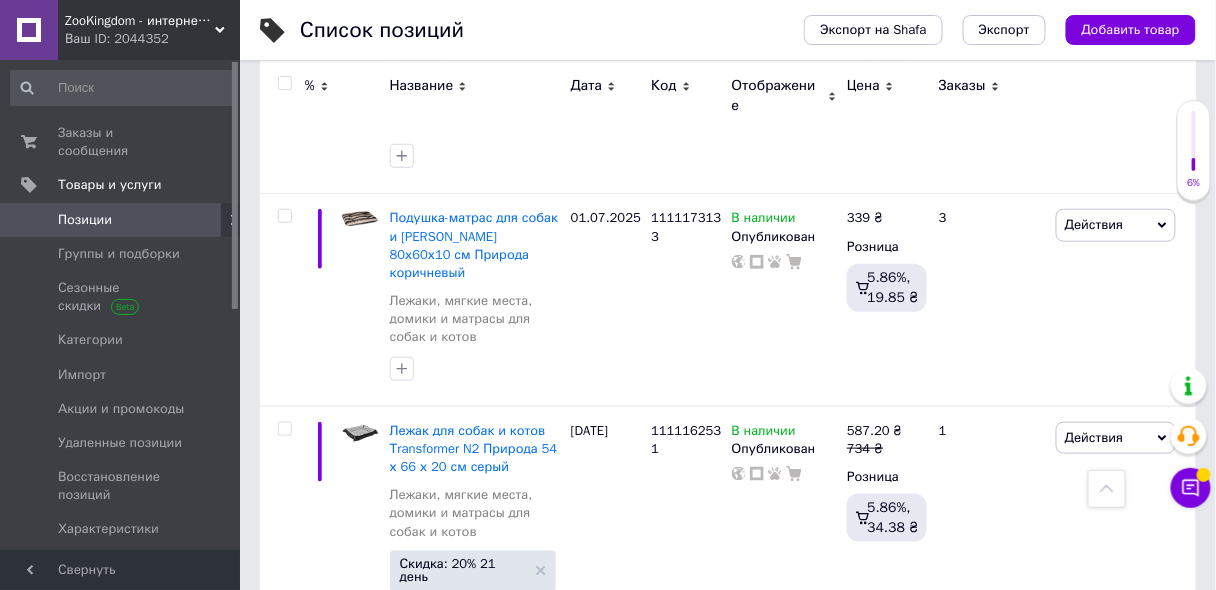 scroll, scrollTop: 13505, scrollLeft: 0, axis: vertical 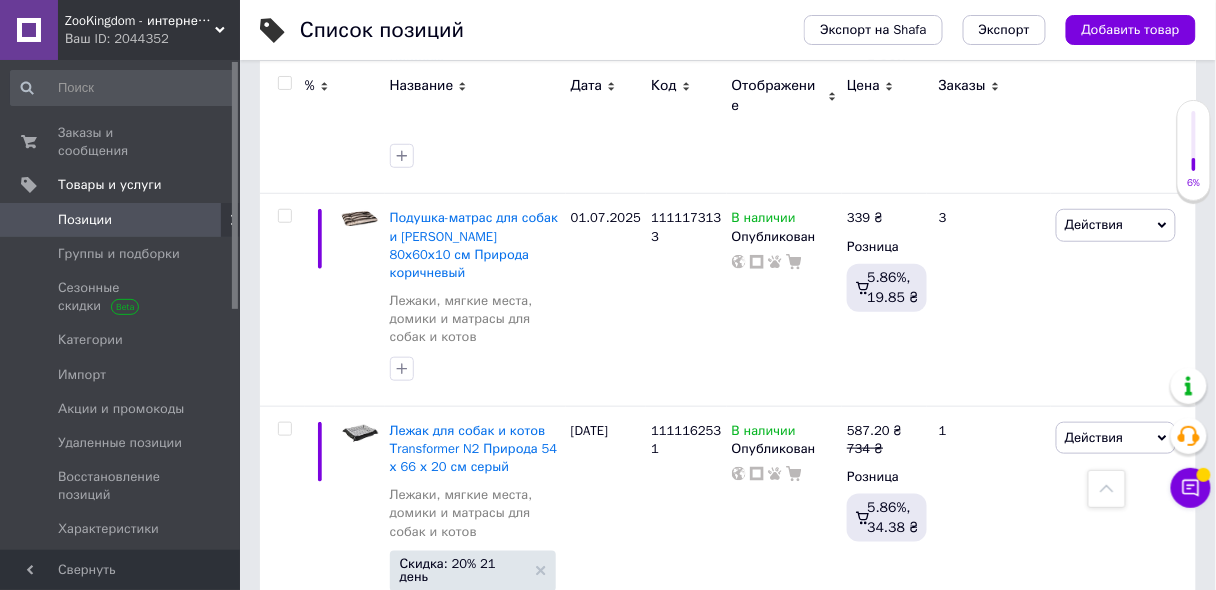 click on "1" at bounding box center [416, 1186] 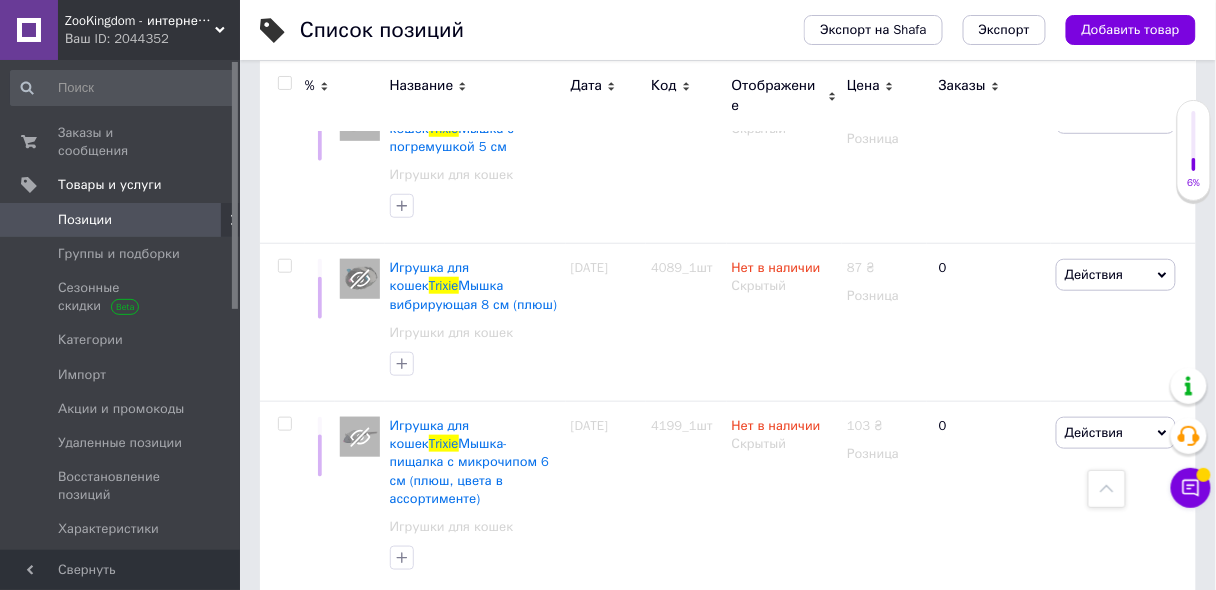 click at bounding box center [284, 83] 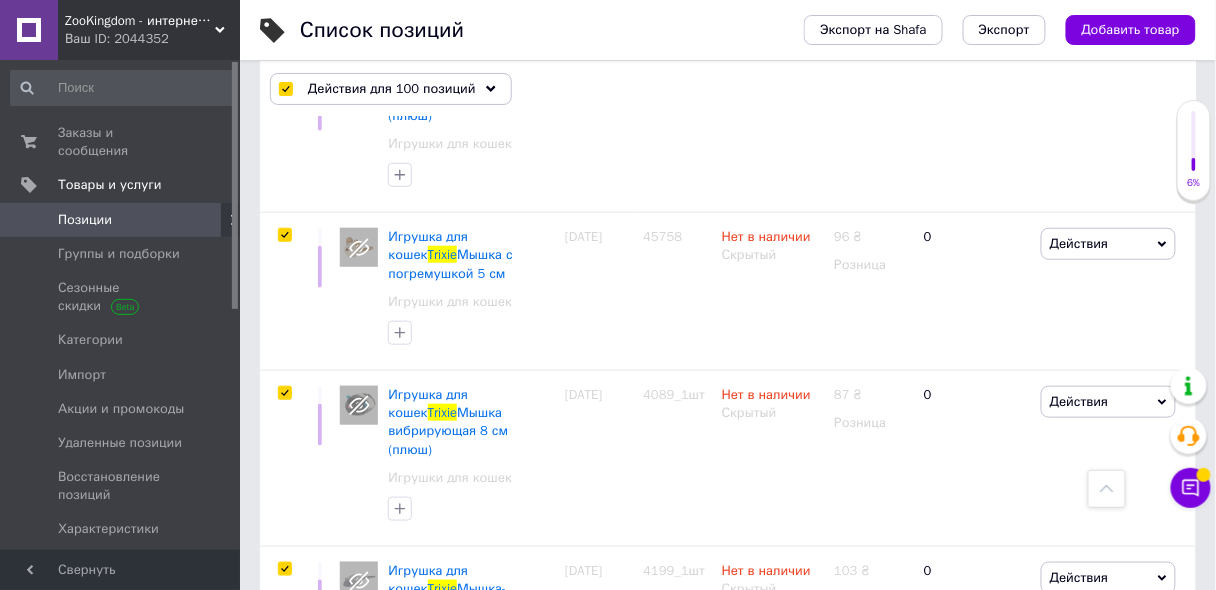 scroll, scrollTop: 13640, scrollLeft: 0, axis: vertical 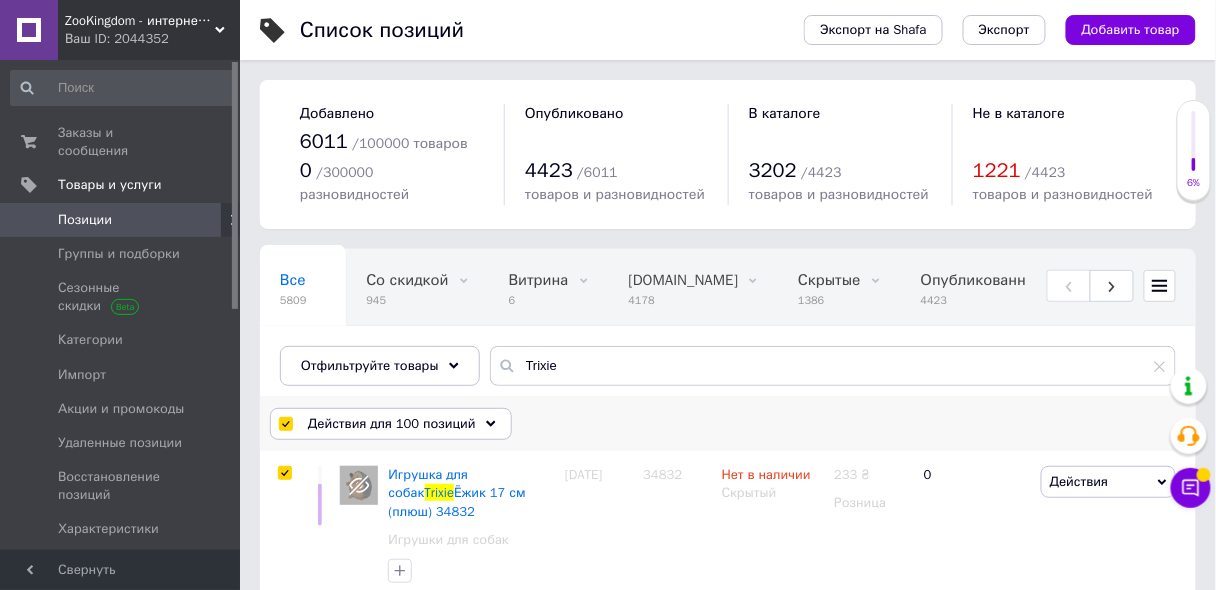click on "Действия для 100 позиций" at bounding box center (392, 424) 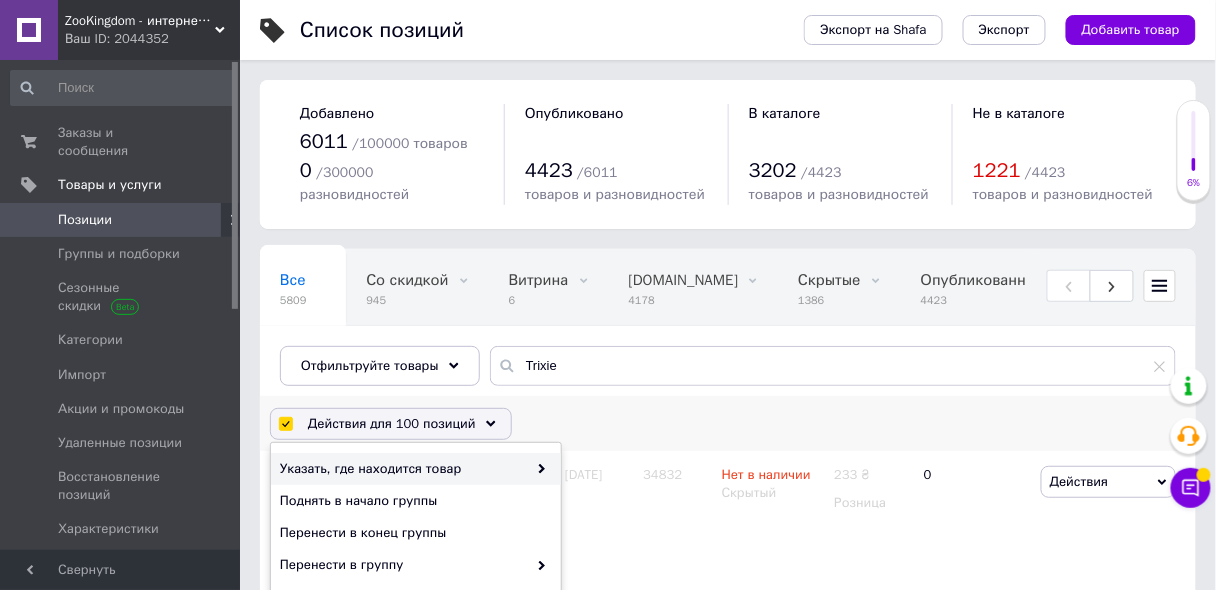 scroll, scrollTop: 400, scrollLeft: 0, axis: vertical 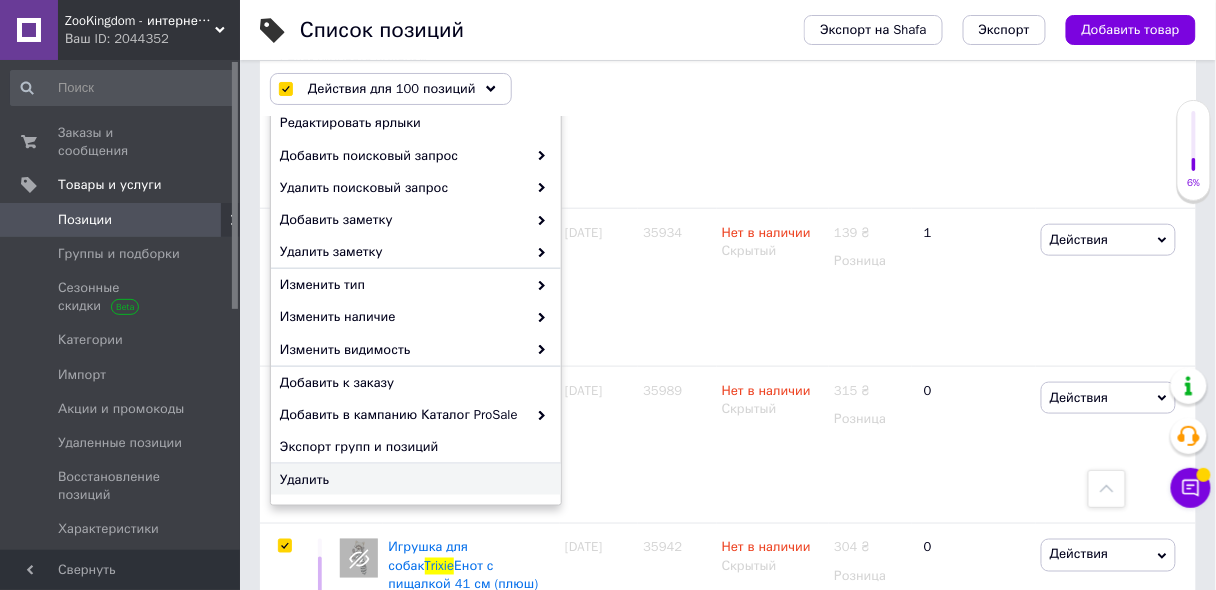 click on "Удалить" at bounding box center [416, 480] 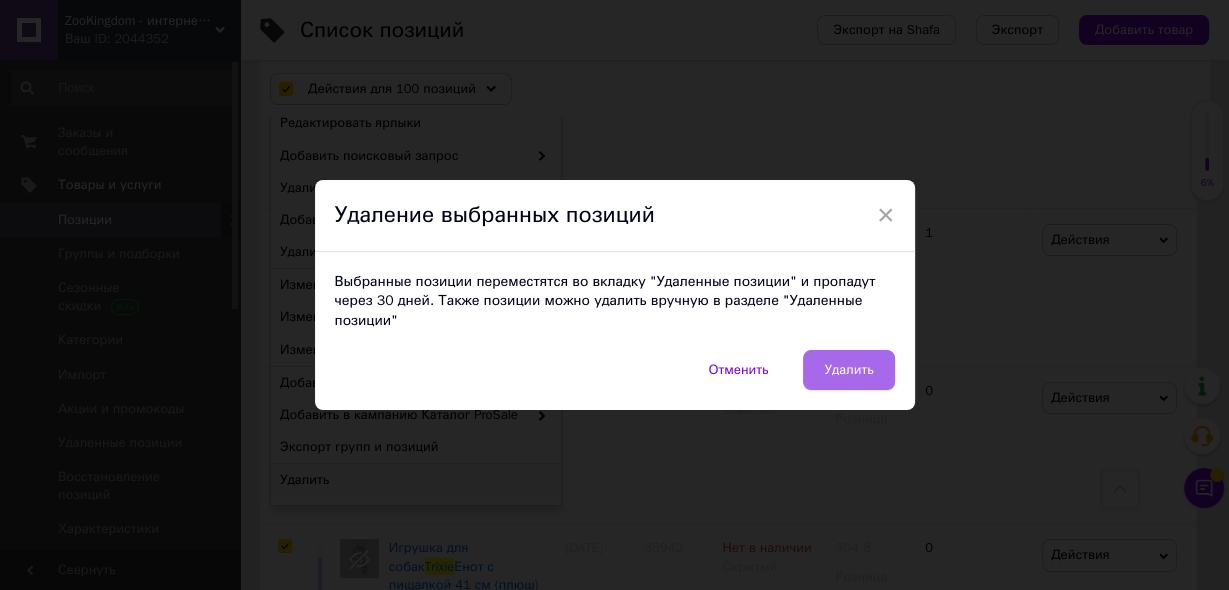 click on "Удалить" at bounding box center (848, 370) 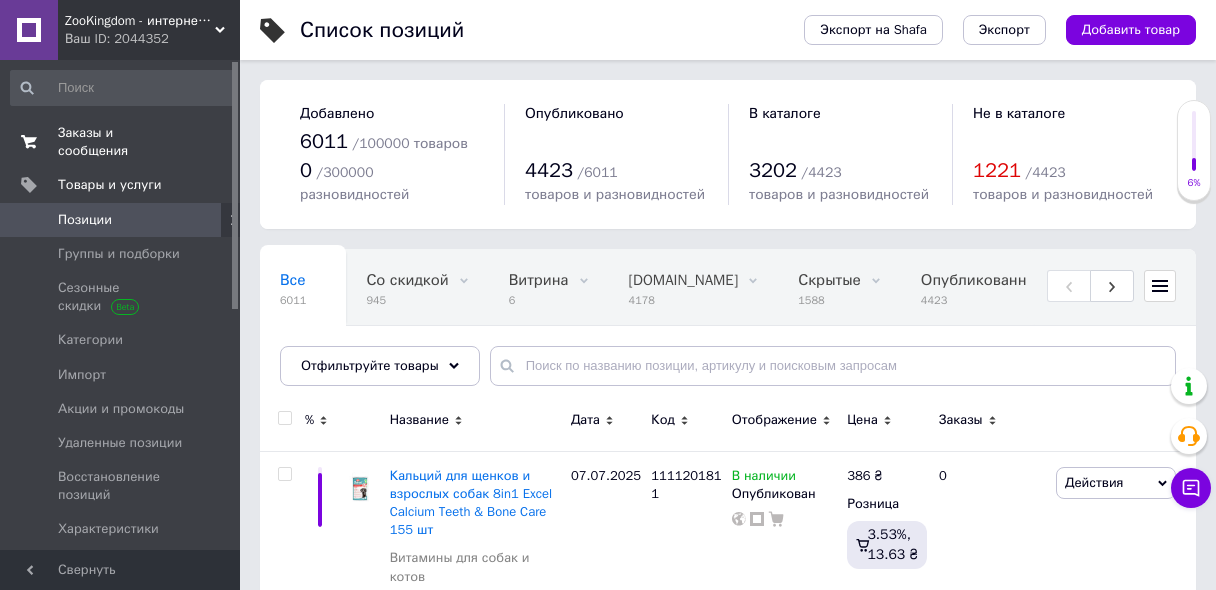 scroll, scrollTop: 0, scrollLeft: 0, axis: both 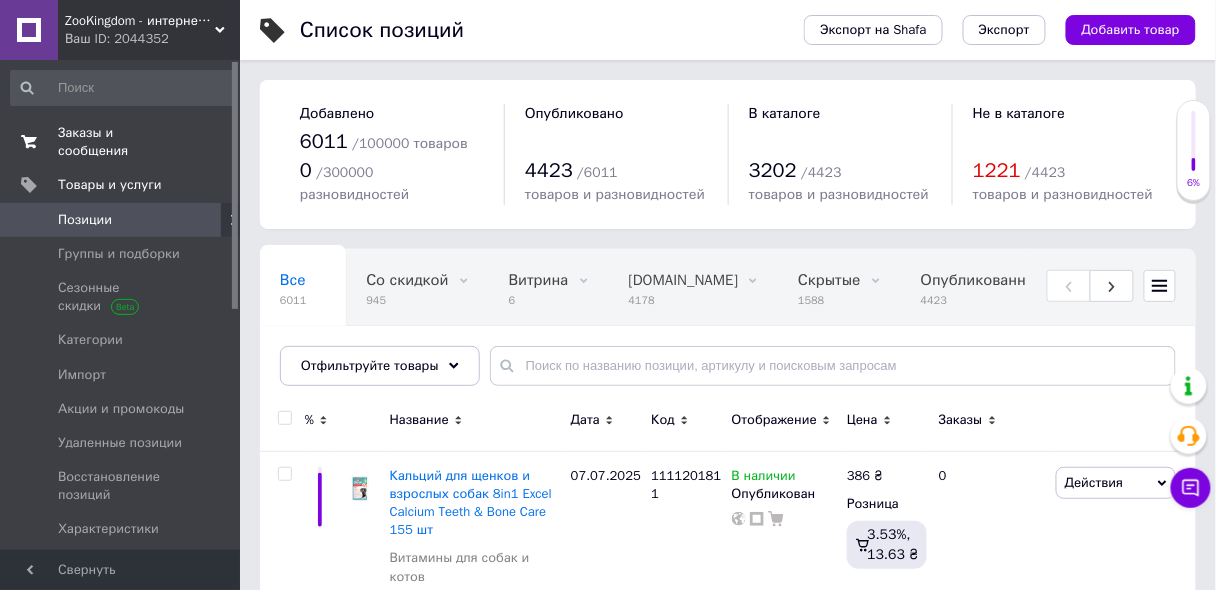 click on "Заказы и сообщения 0 0" at bounding box center (123, 142) 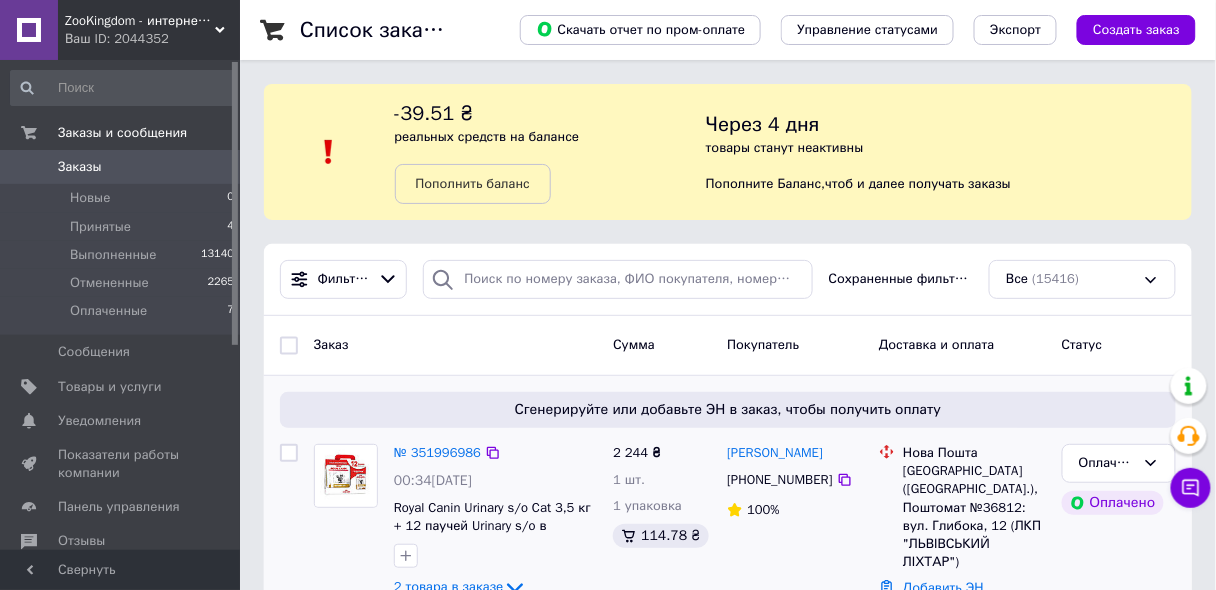 click on "№ 351996986 00:34, 10.07.2025 Royal Canin Urinary s/o Cat 3,5 кг + 12 паучей Urinary s/o в подарок 2 товара в заказе" at bounding box center [495, 522] 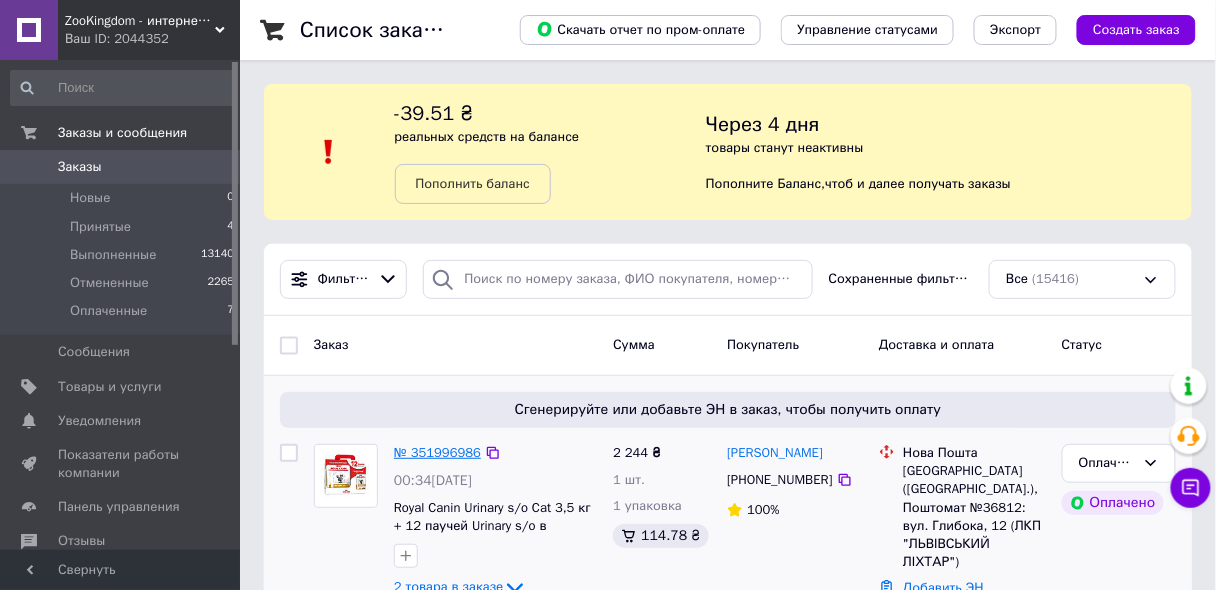 click on "№ 351996986" at bounding box center (437, 452) 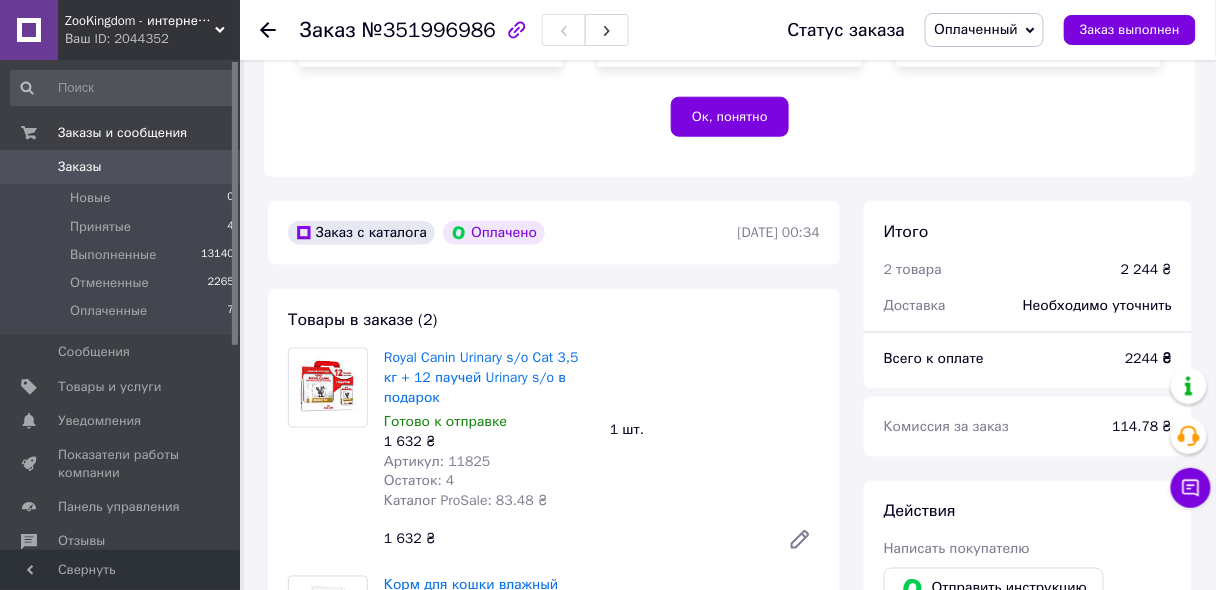 scroll, scrollTop: 560, scrollLeft: 0, axis: vertical 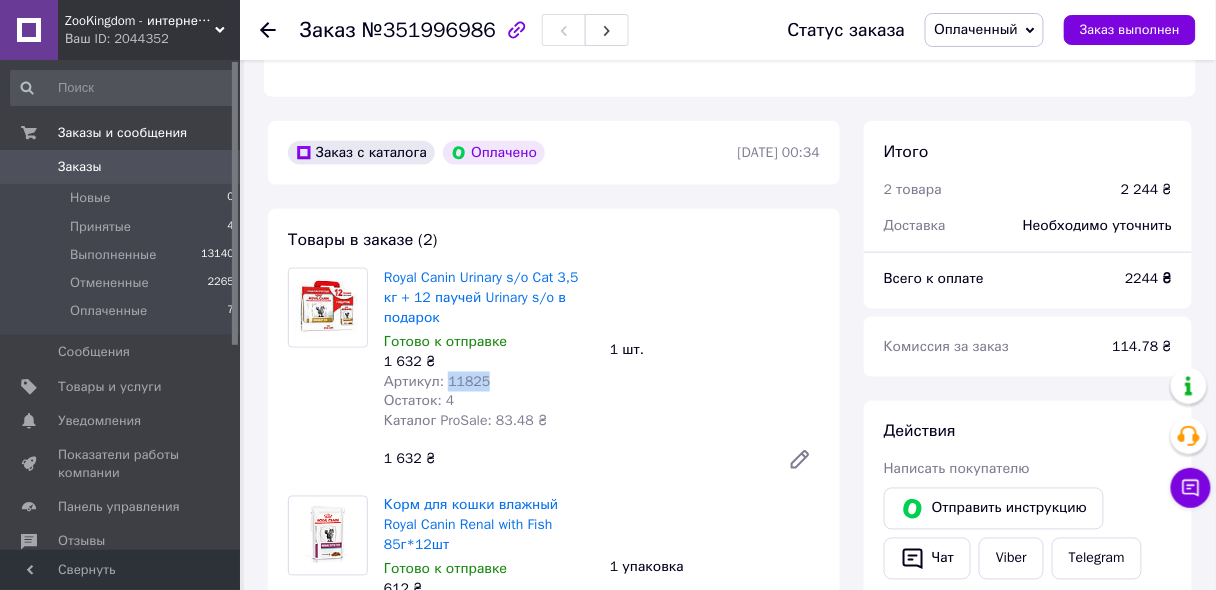 drag, startPoint x: 491, startPoint y: 379, endPoint x: 444, endPoint y: 385, distance: 47.38143 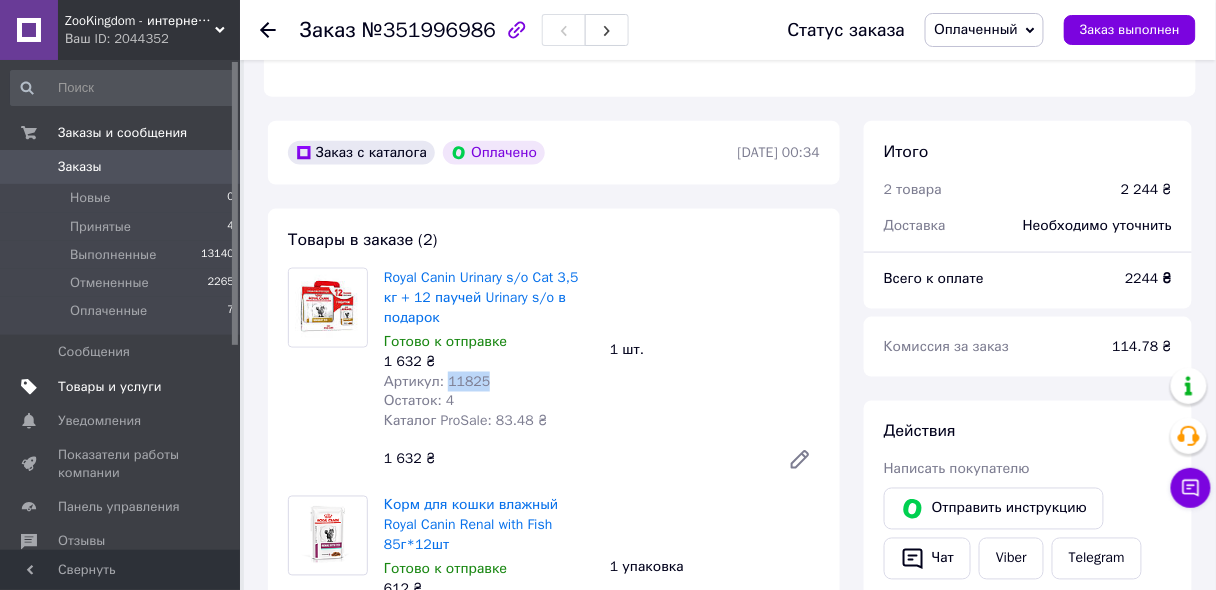 click on "Товары и услуги" at bounding box center (110, 387) 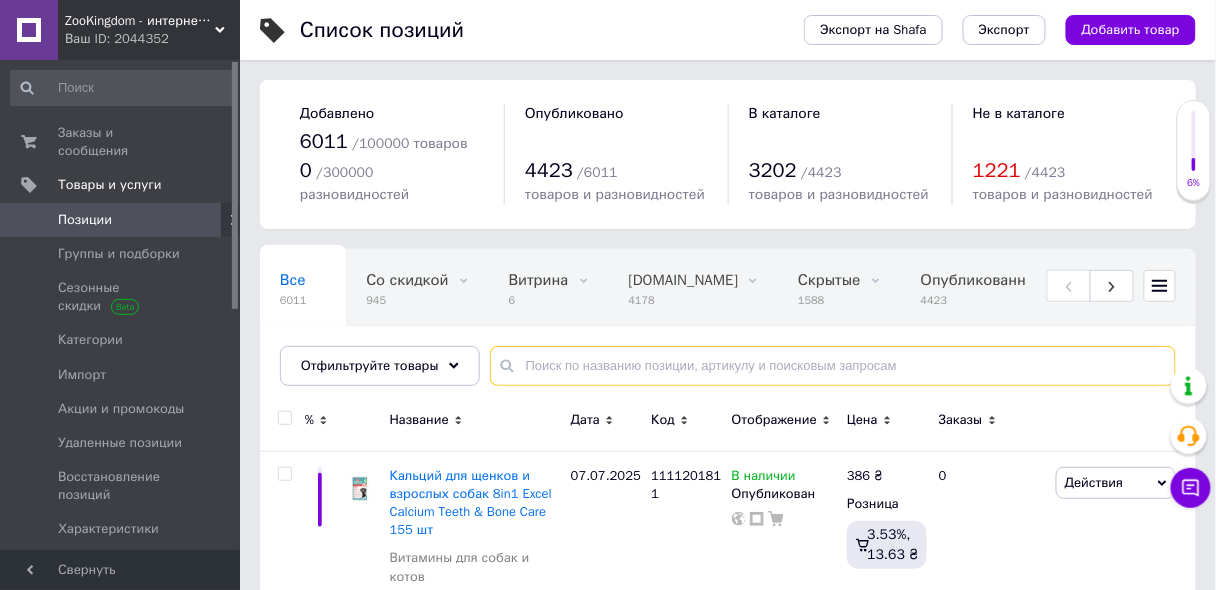click at bounding box center [833, 366] 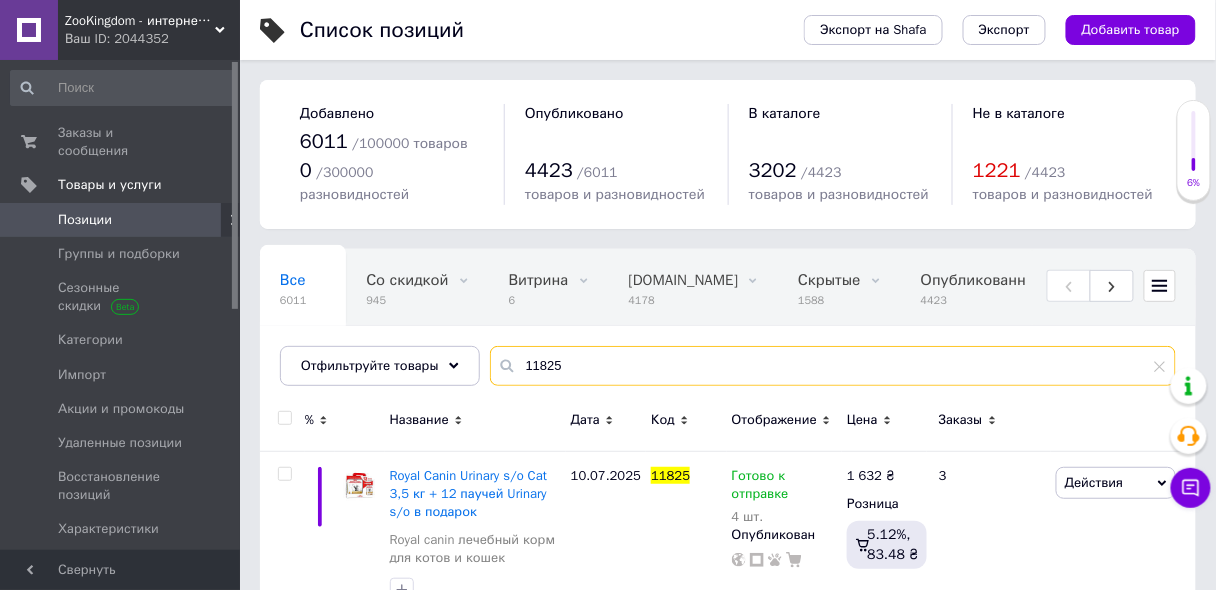 scroll, scrollTop: 35, scrollLeft: 0, axis: vertical 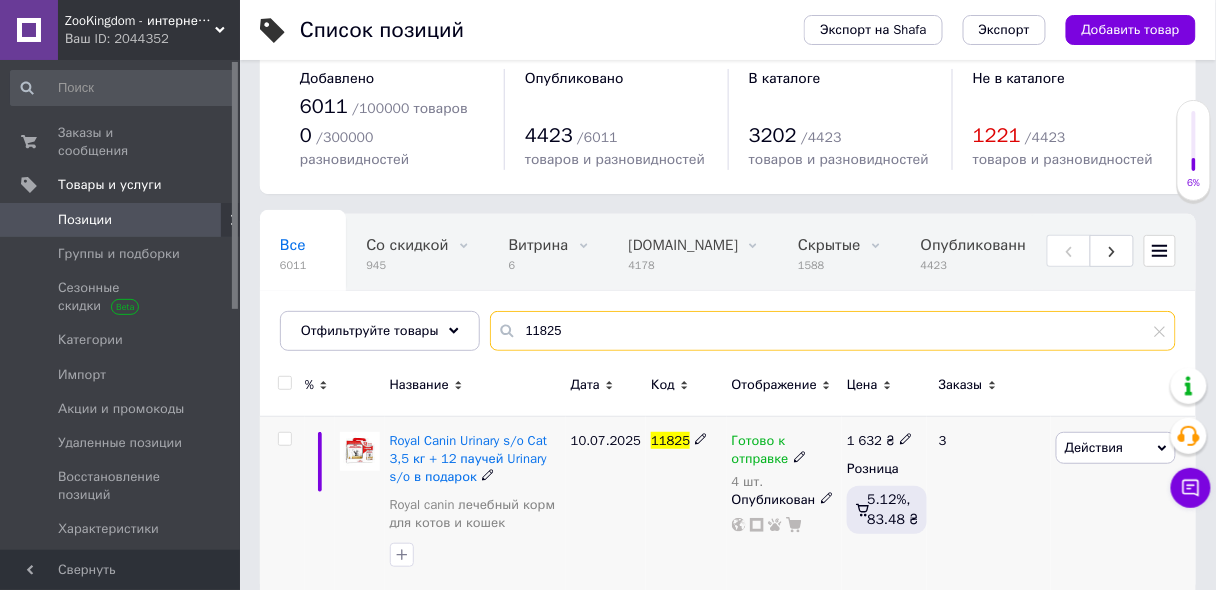 type on "11825" 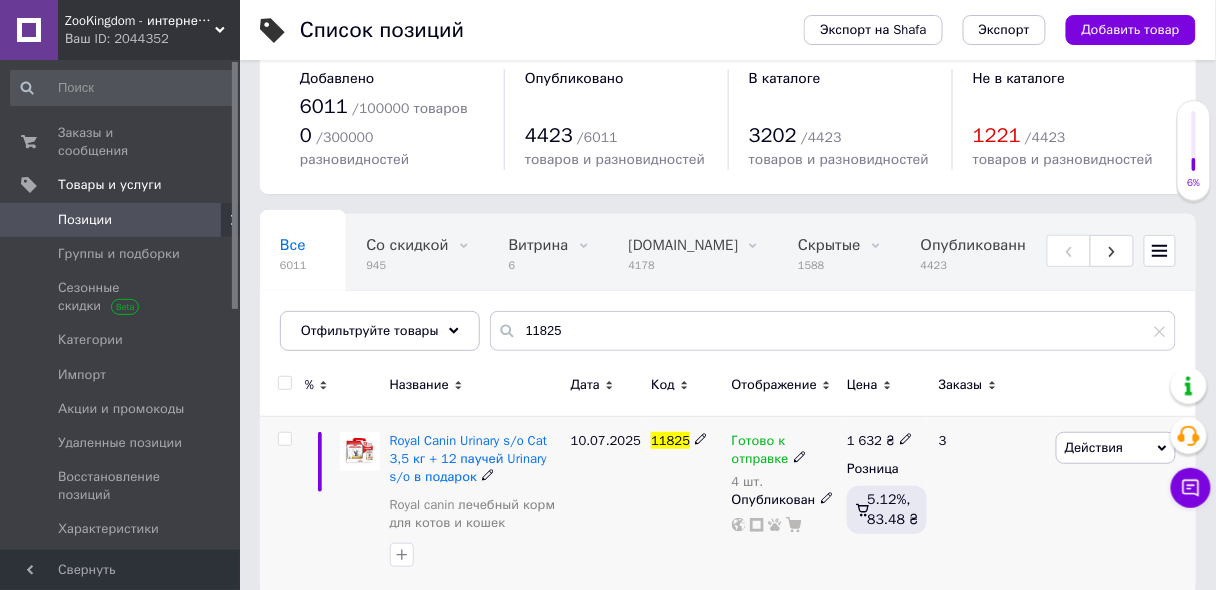 click on "Готово к отправке" at bounding box center [760, 452] 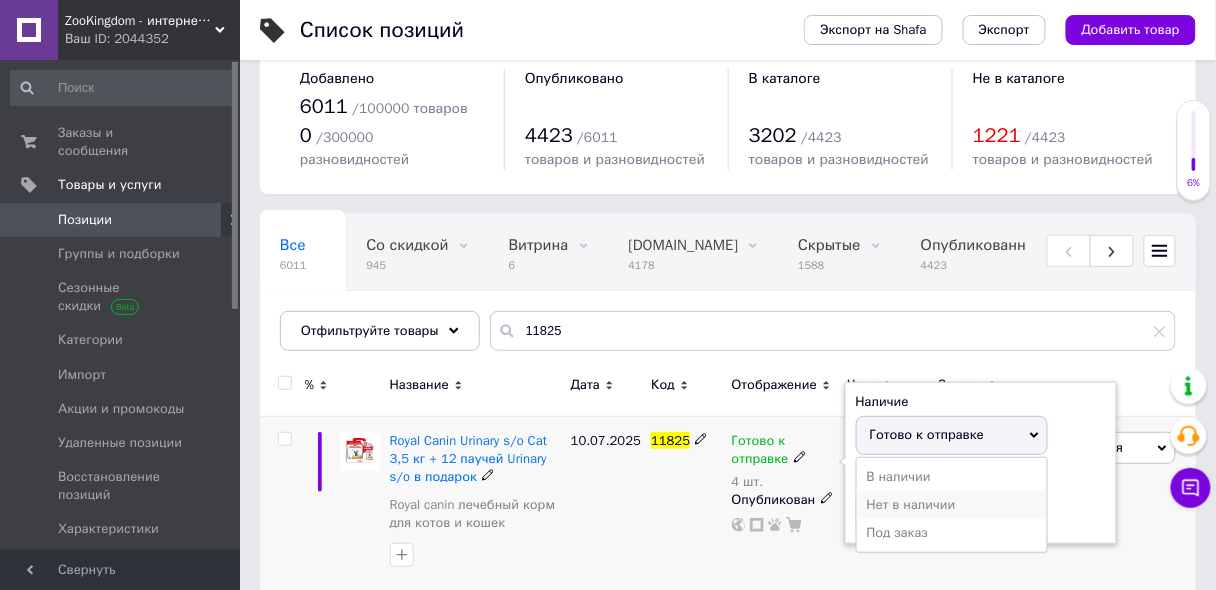 click on "Нет в наличии" at bounding box center [952, 505] 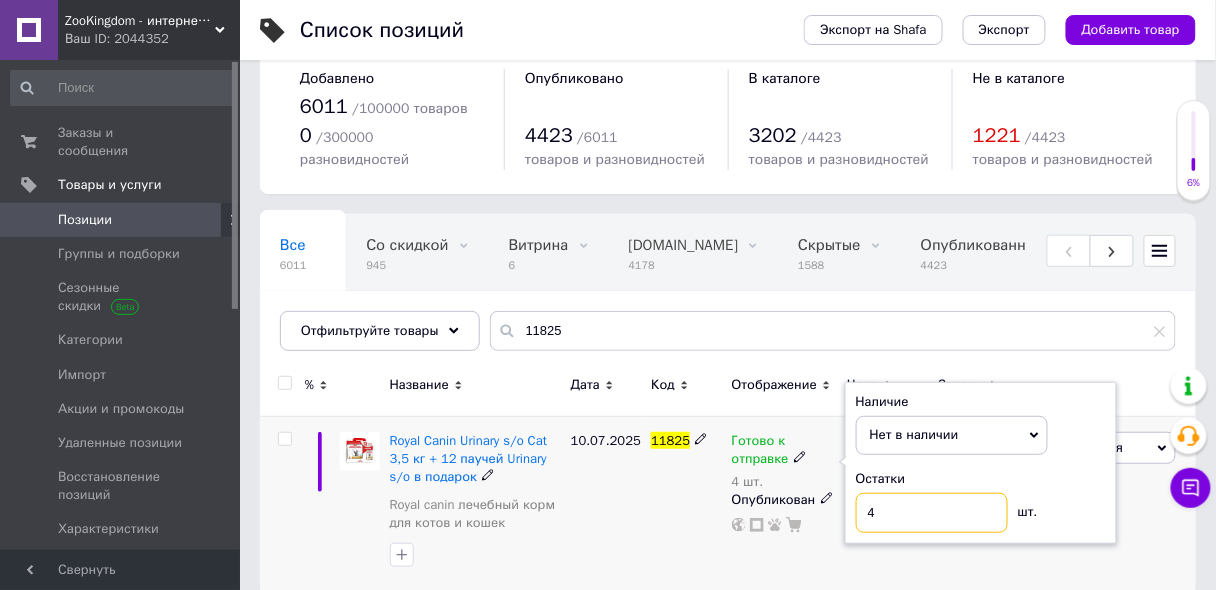 drag, startPoint x: 892, startPoint y: 499, endPoint x: 865, endPoint y: 500, distance: 27.018513 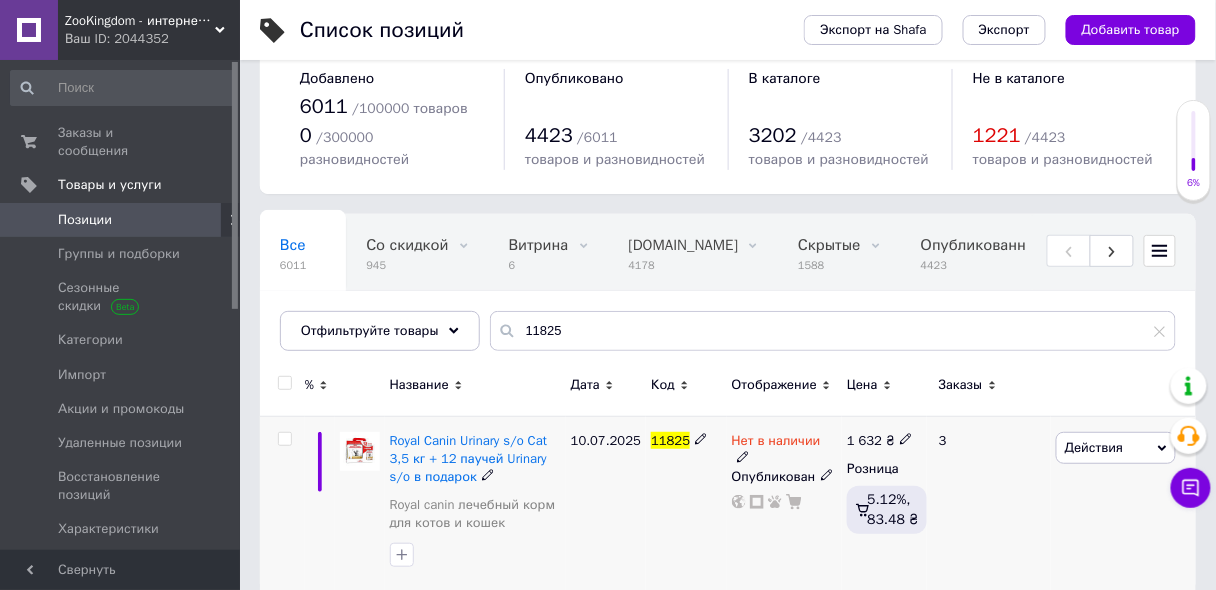 click on "Нет в наличии" at bounding box center (776, 443) 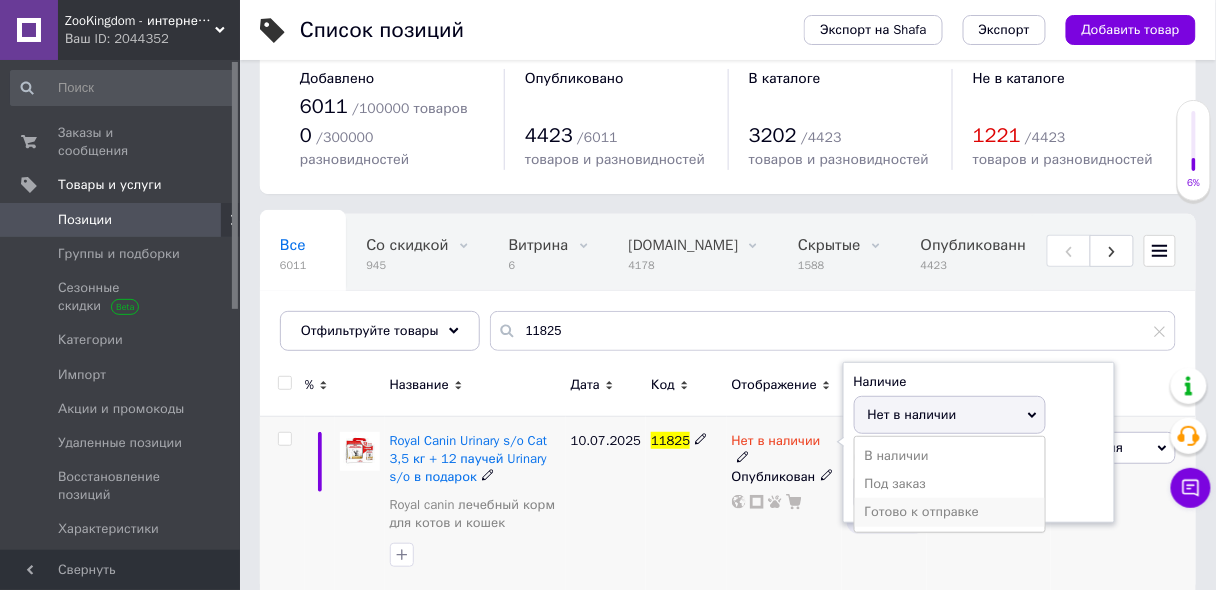 click on "Готово к отправке" at bounding box center (950, 512) 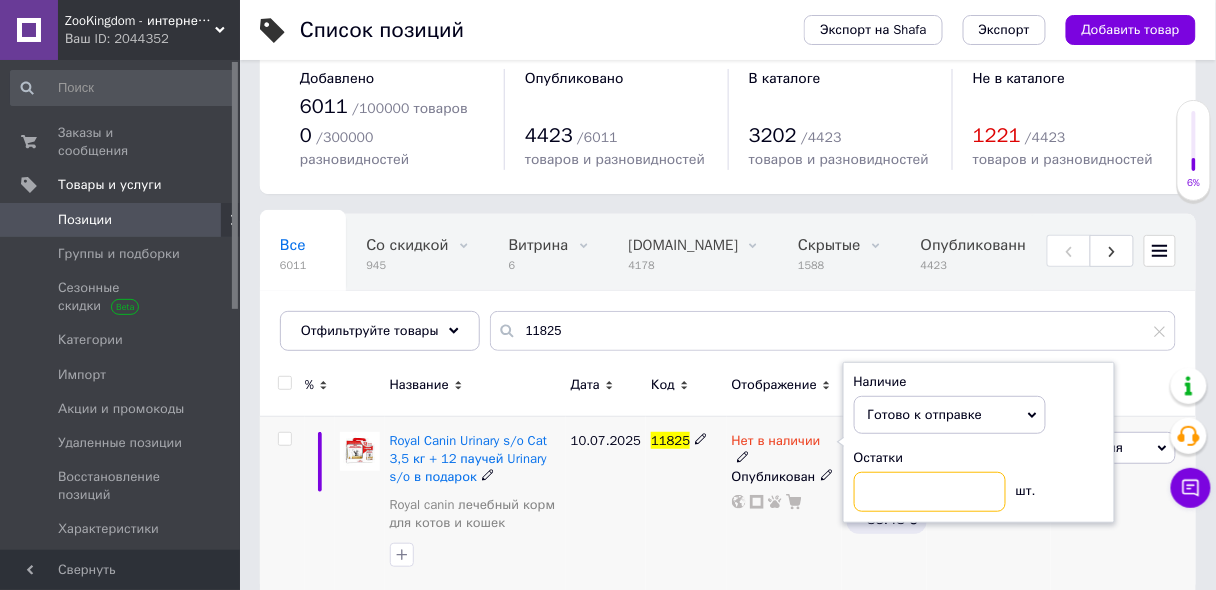 click at bounding box center [930, 492] 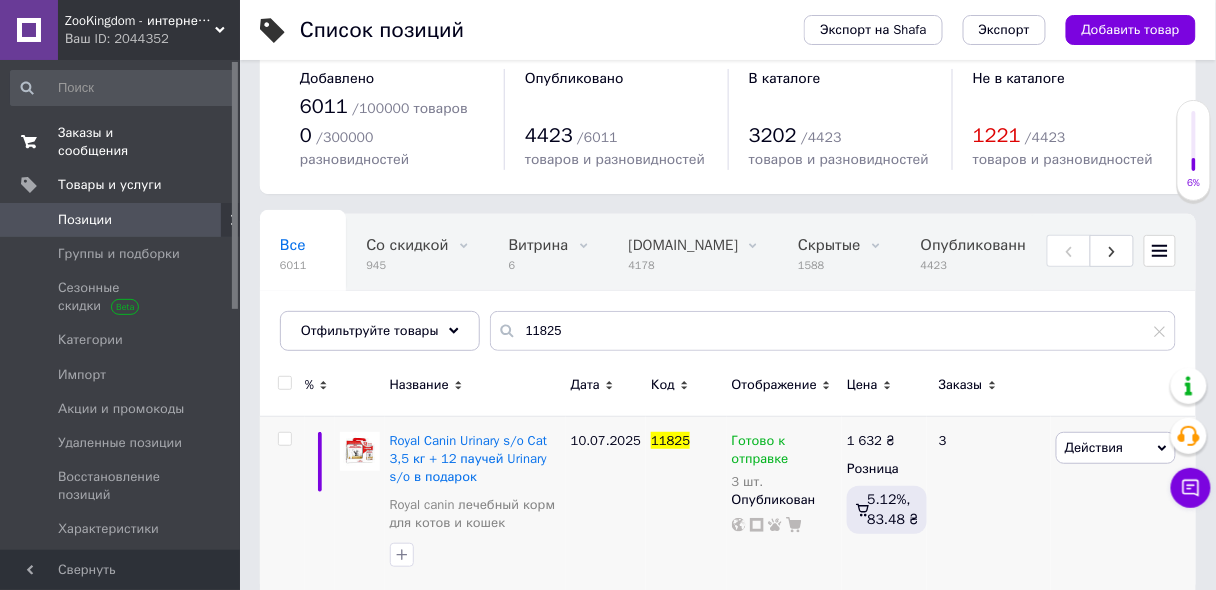 click on "Заказы и сообщения" at bounding box center [121, 142] 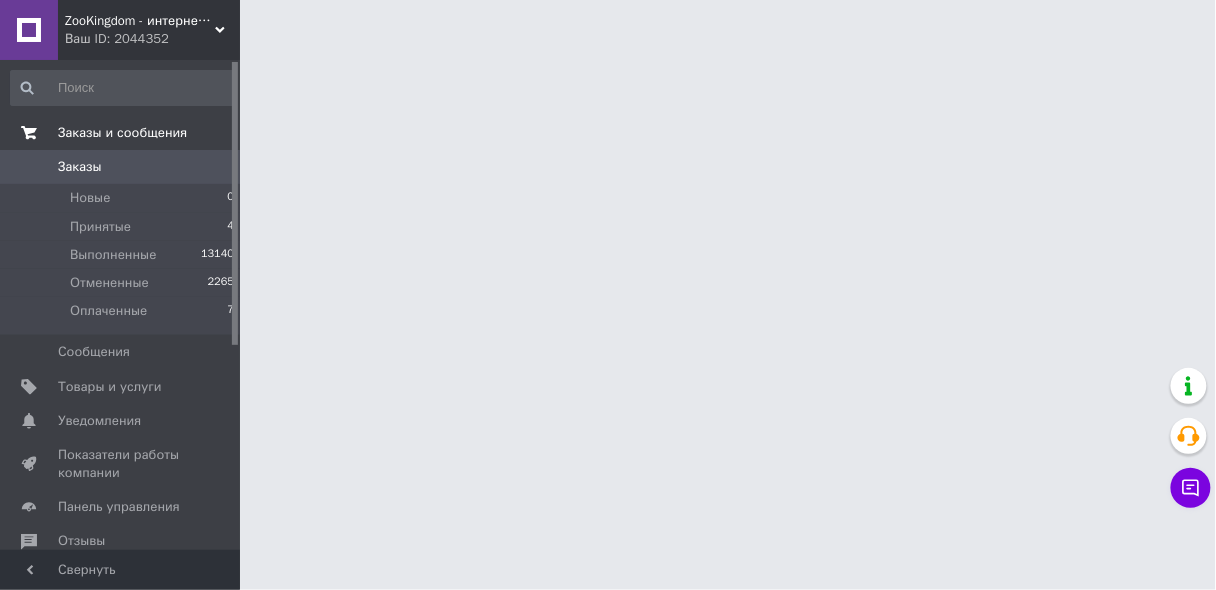 scroll, scrollTop: 0, scrollLeft: 0, axis: both 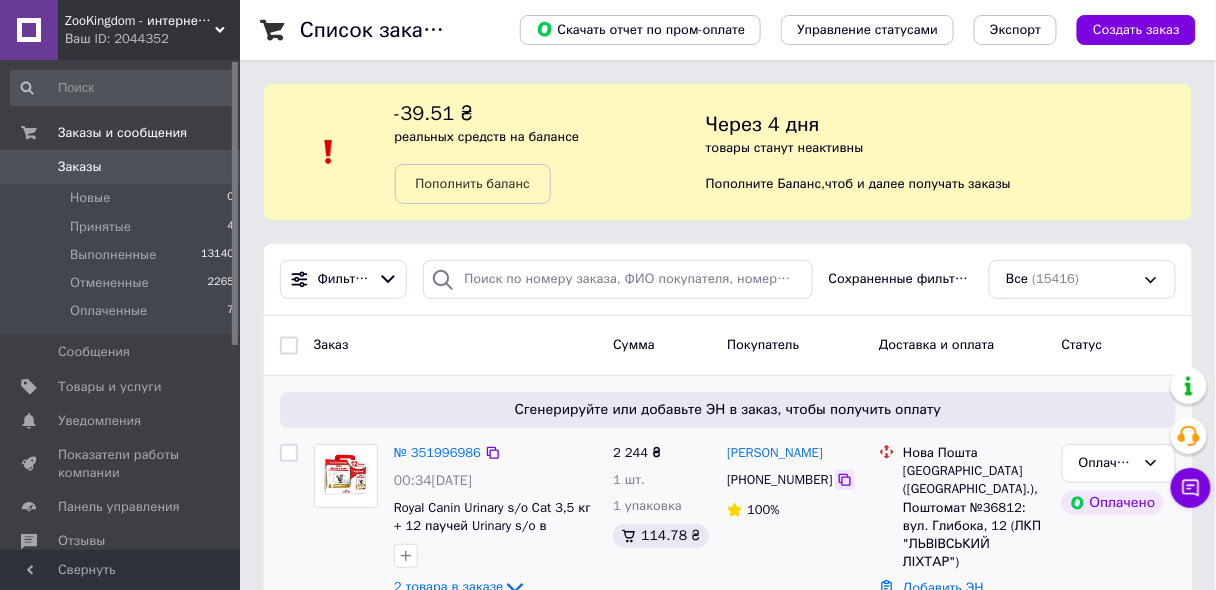 click 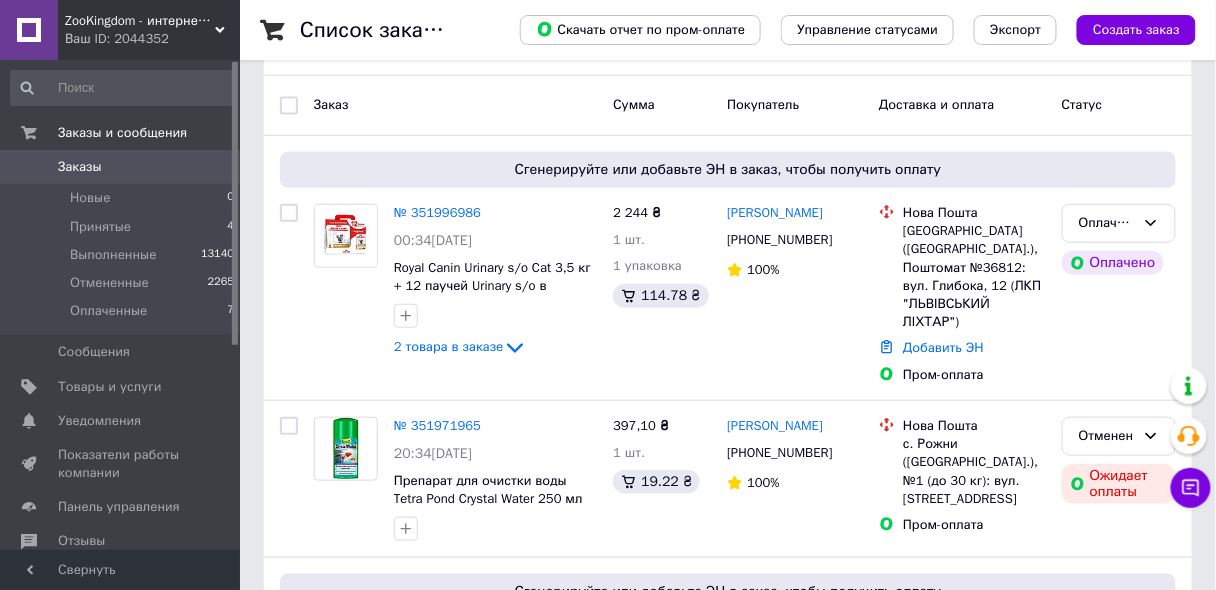 scroll, scrollTop: 560, scrollLeft: 0, axis: vertical 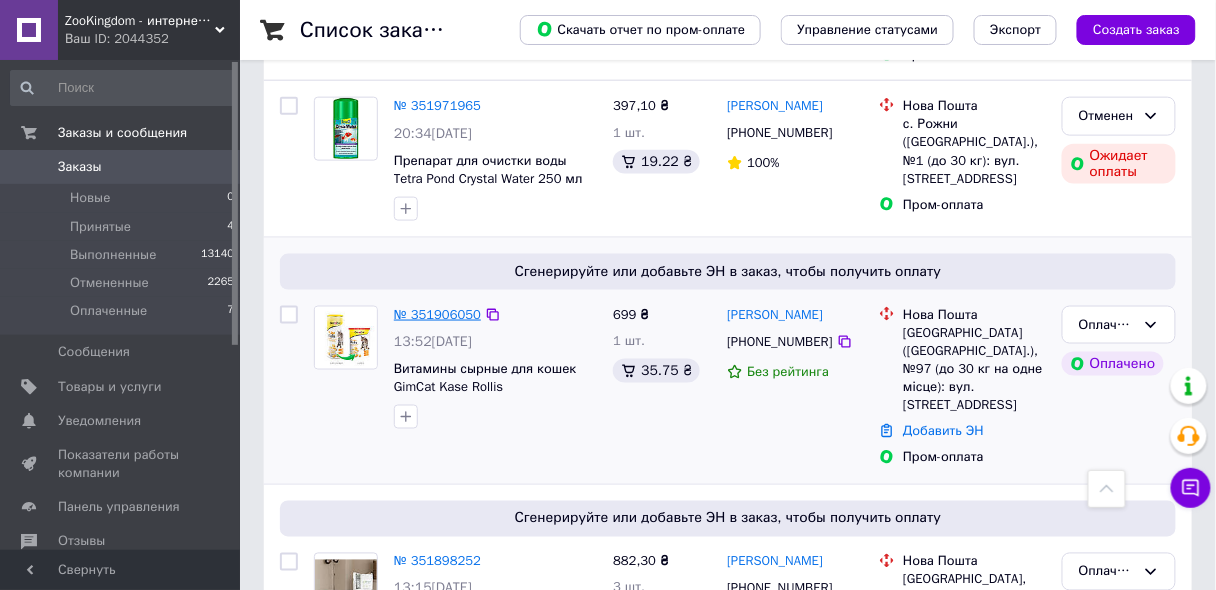 click on "№ 351906050" at bounding box center (437, 314) 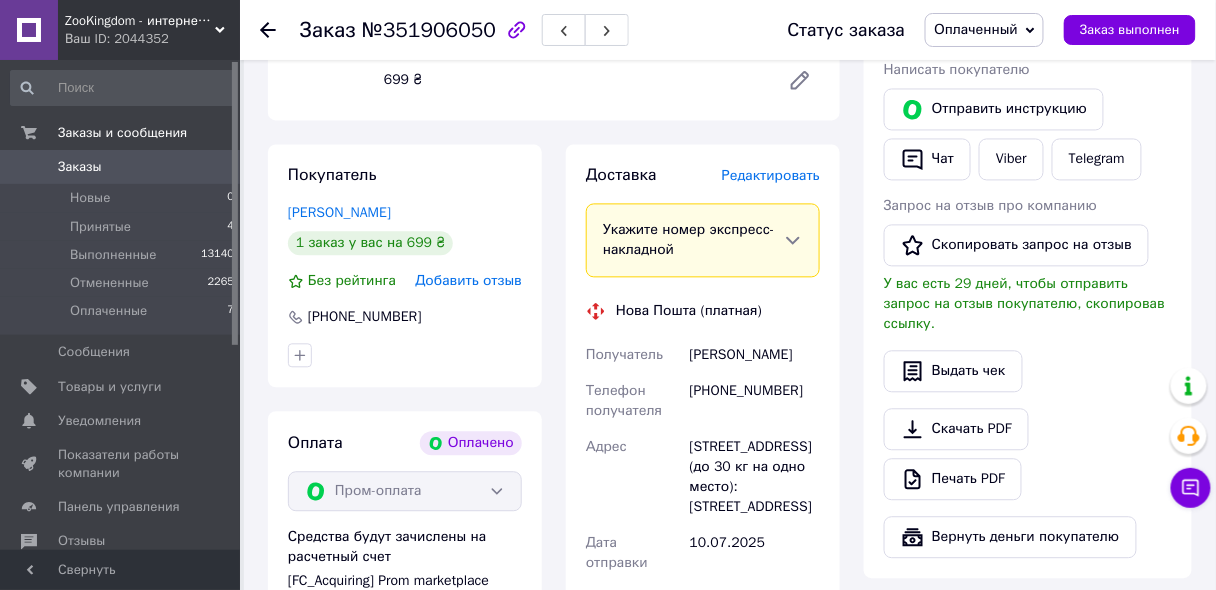 scroll, scrollTop: 1040, scrollLeft: 0, axis: vertical 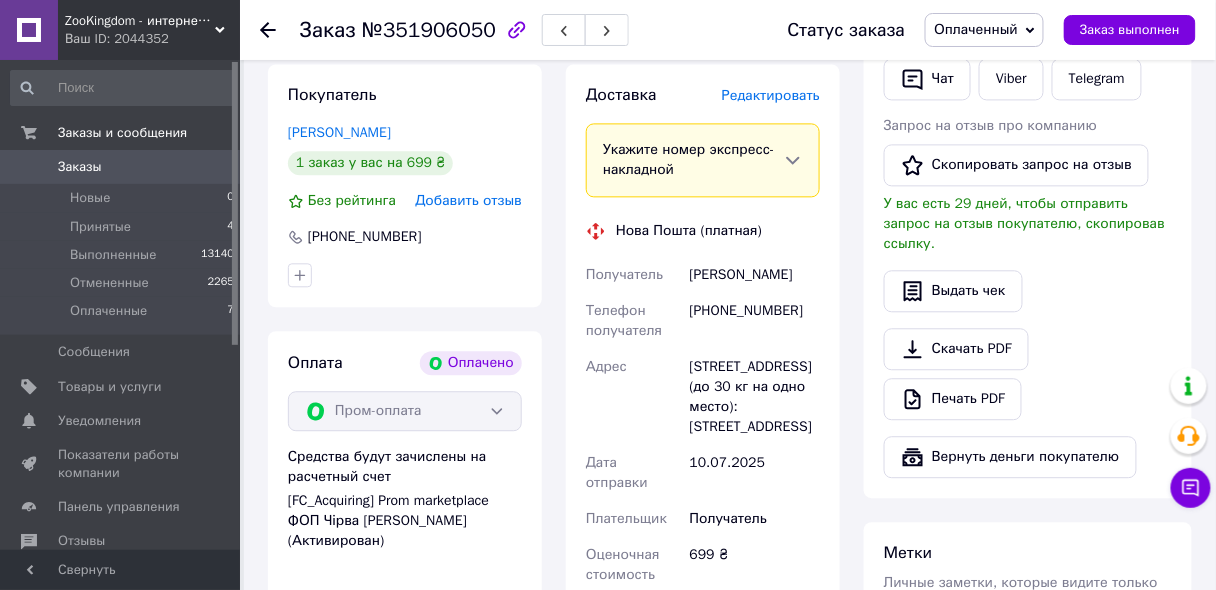 drag, startPoint x: 808, startPoint y: 256, endPoint x: 691, endPoint y: 265, distance: 117.34564 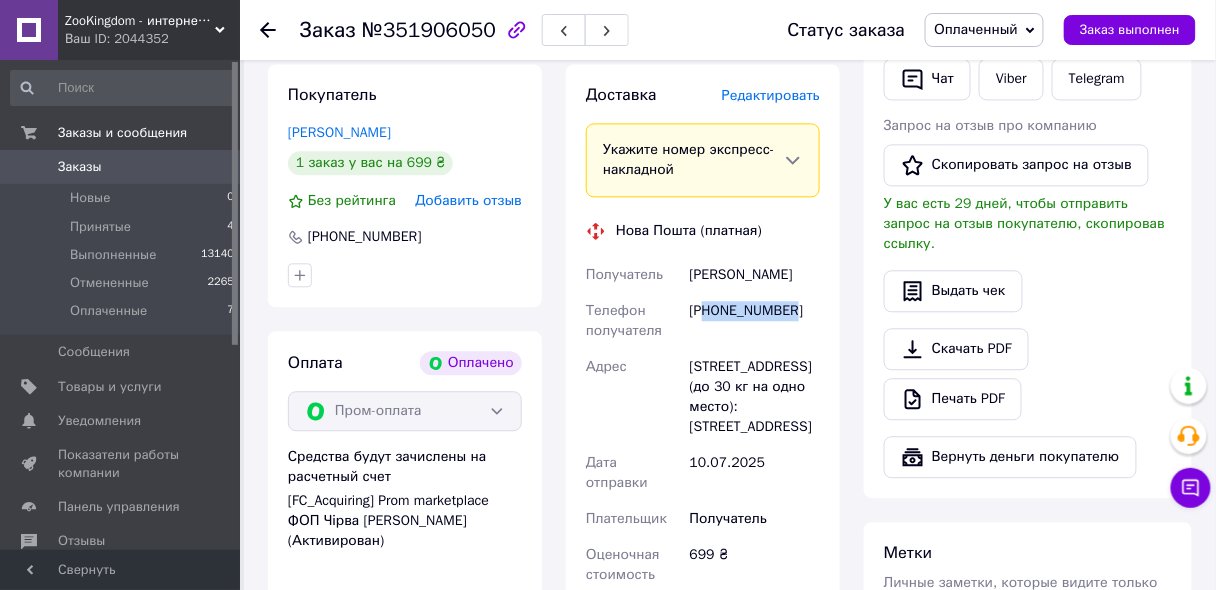 drag, startPoint x: 803, startPoint y: 297, endPoint x: 710, endPoint y: 294, distance: 93.04838 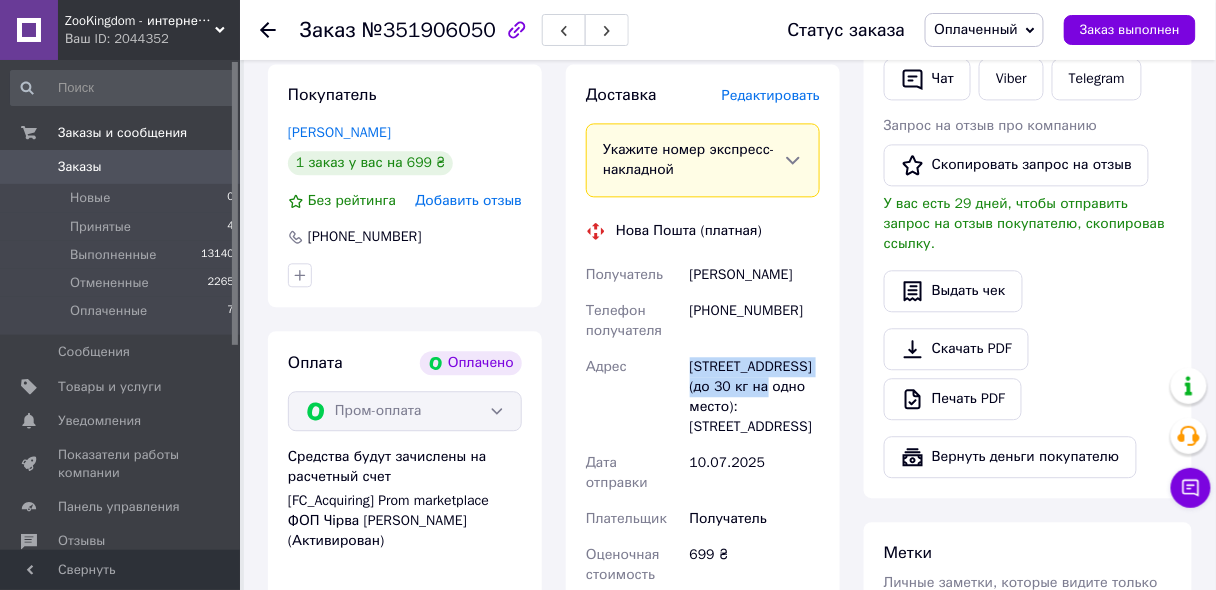 drag, startPoint x: 684, startPoint y: 343, endPoint x: 759, endPoint y: 364, distance: 77.88453 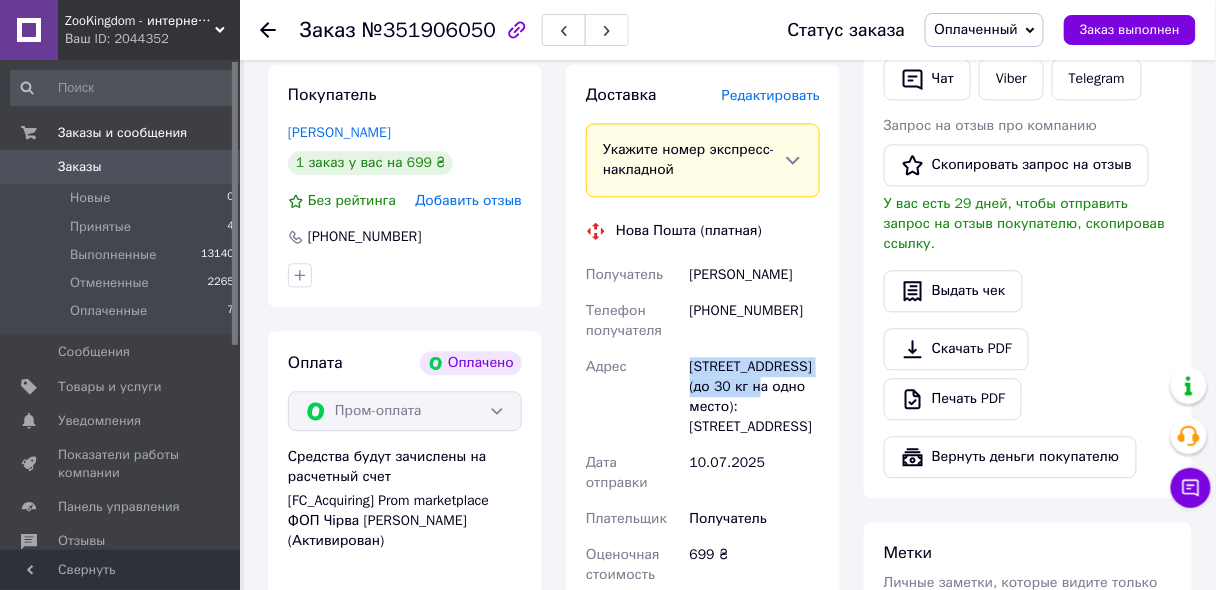 copy on "Адрес г. Киев (Киевская обл.), №97" 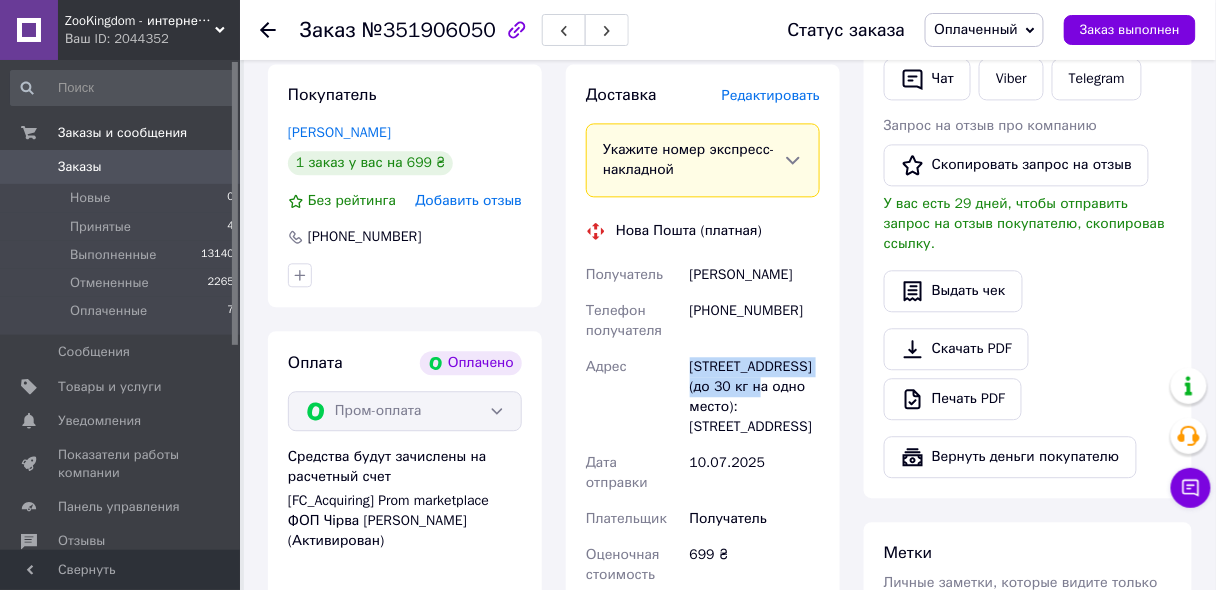 scroll, scrollTop: 1200, scrollLeft: 0, axis: vertical 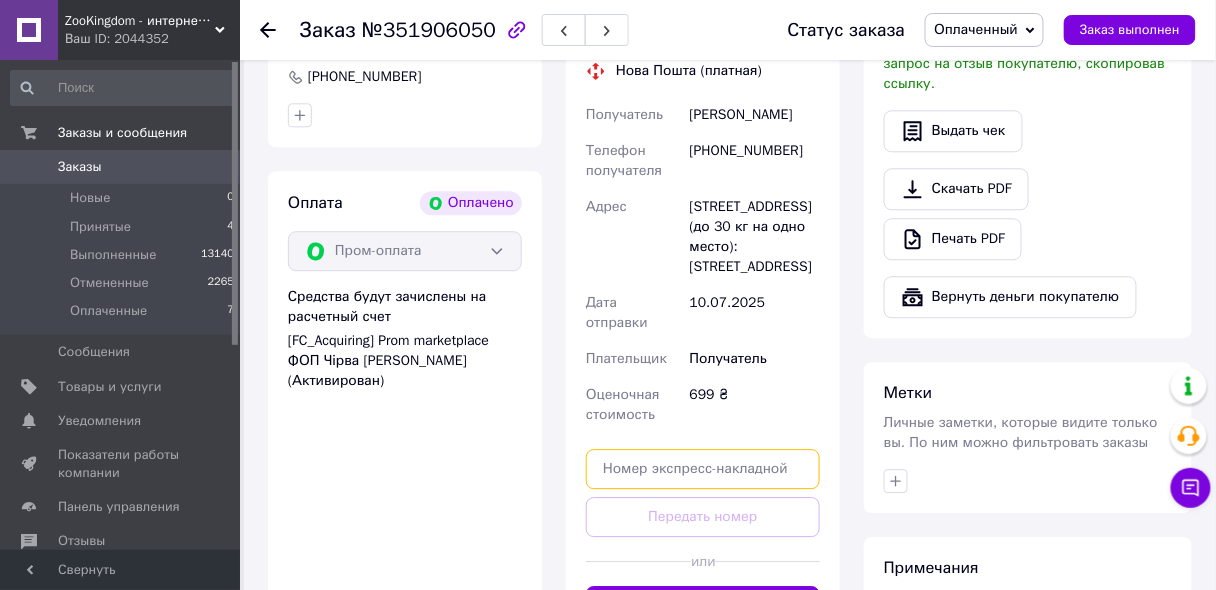 click at bounding box center (703, 469) 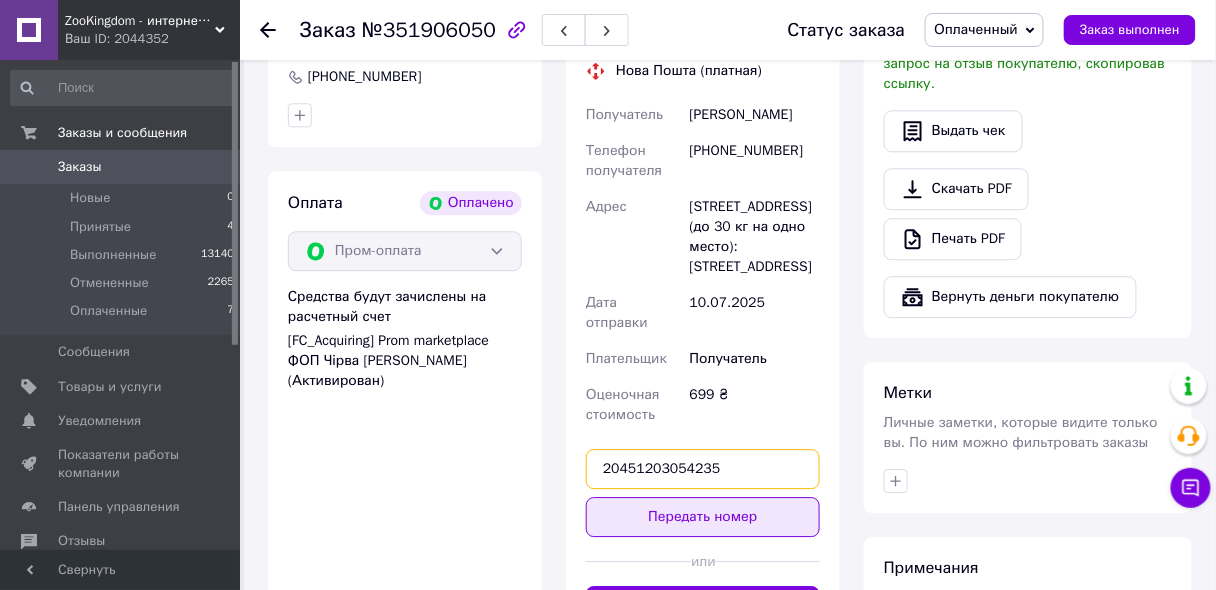 type on "20451203054235" 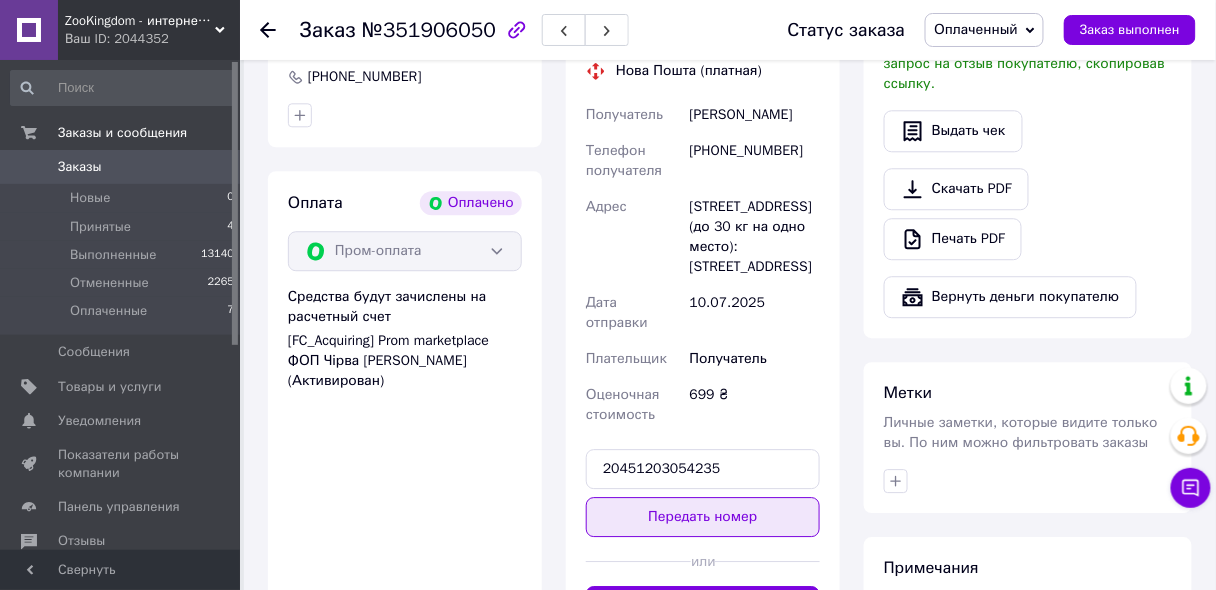 click on "Передать номер" at bounding box center [703, 517] 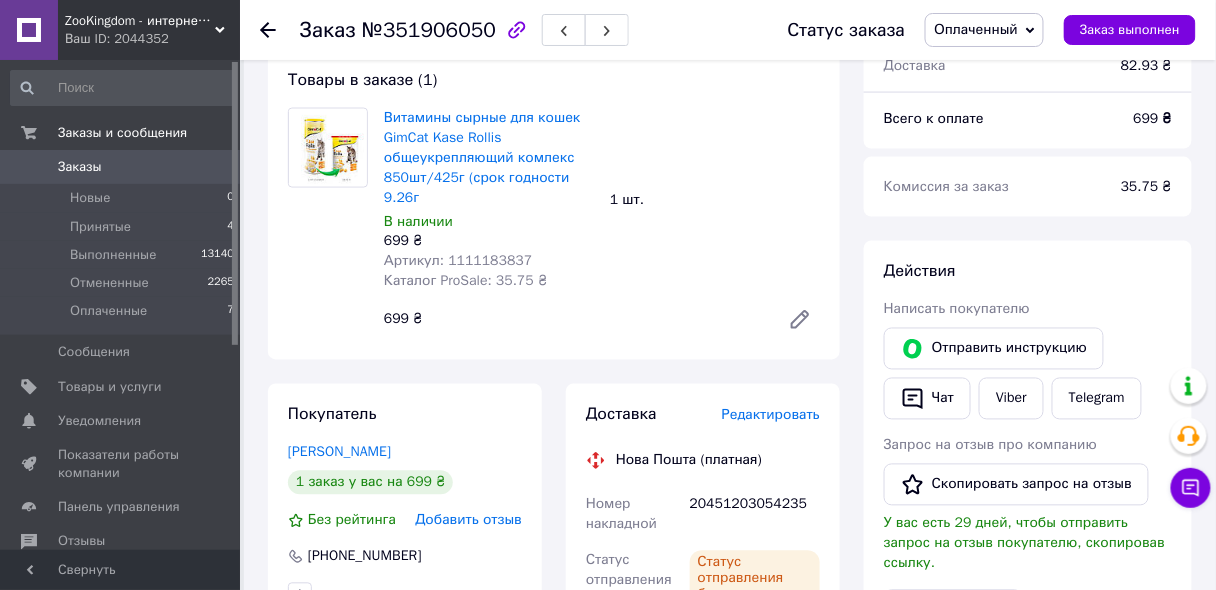 scroll, scrollTop: 400, scrollLeft: 0, axis: vertical 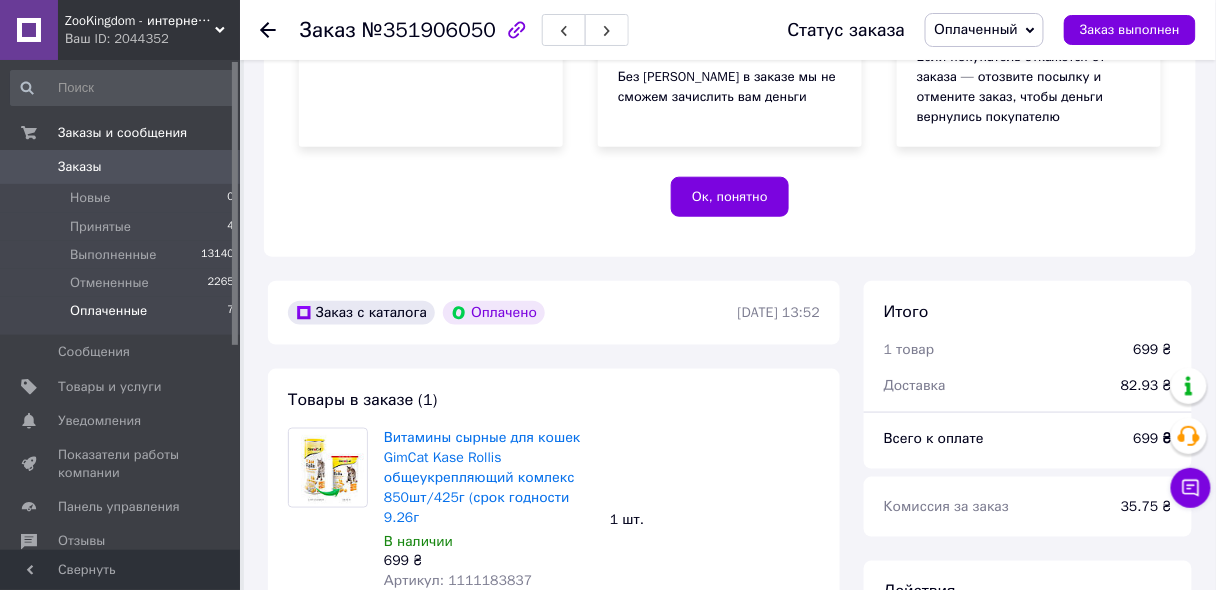 click on "Оплаченные" at bounding box center [108, 311] 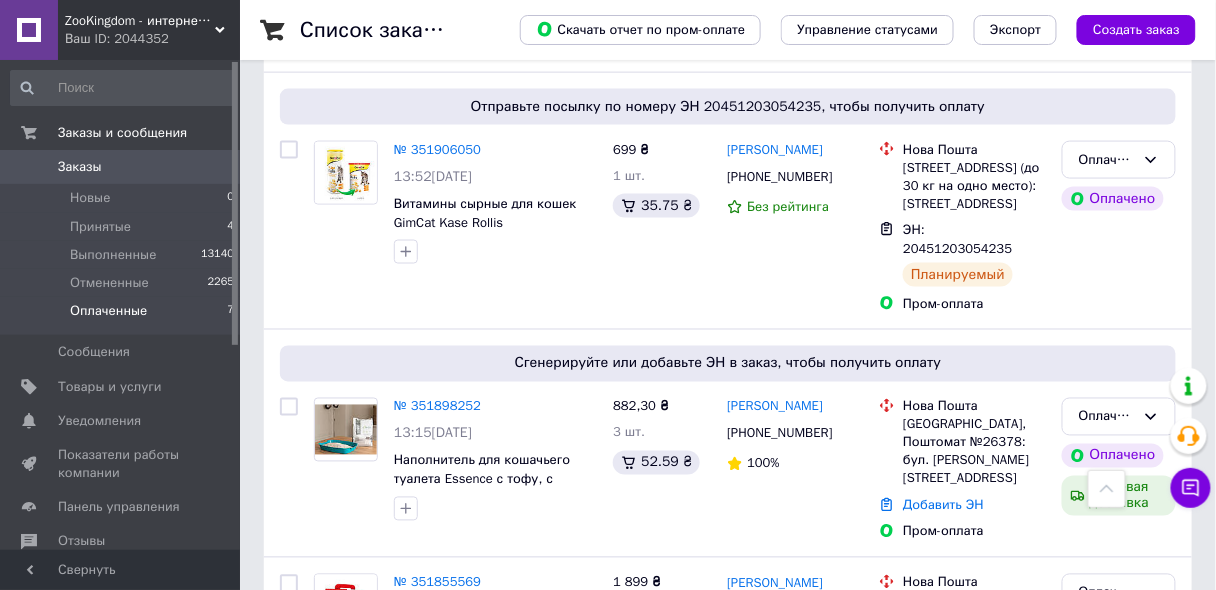 scroll, scrollTop: 720, scrollLeft: 0, axis: vertical 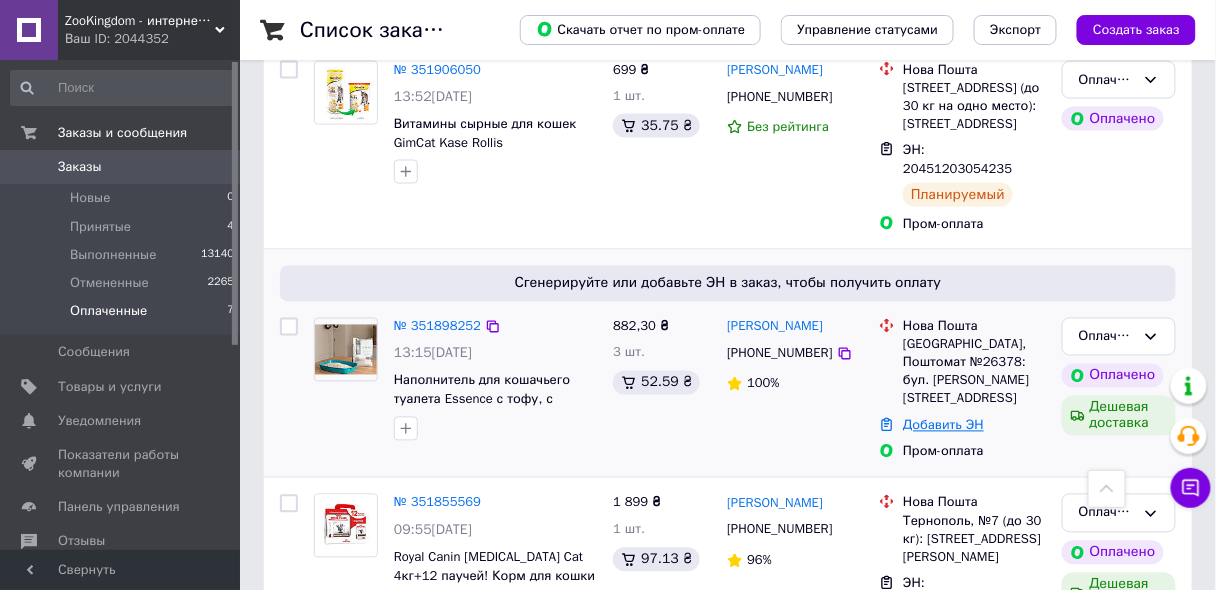 click on "Добавить ЭН" at bounding box center [943, 425] 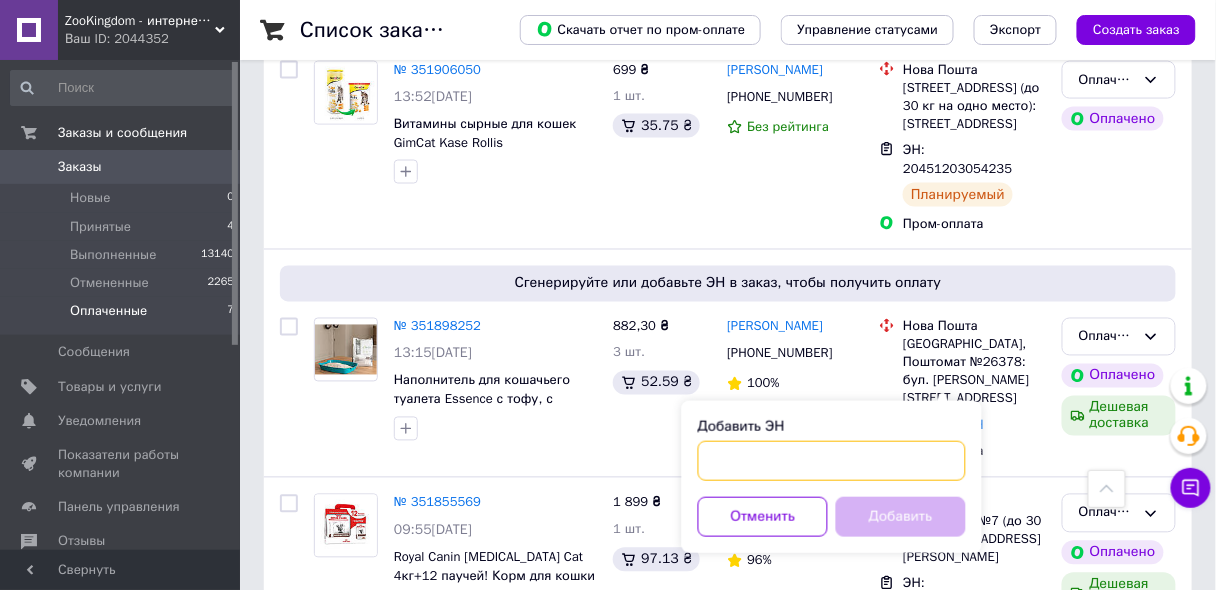 click on "Добавить ЭН" at bounding box center [832, 461] 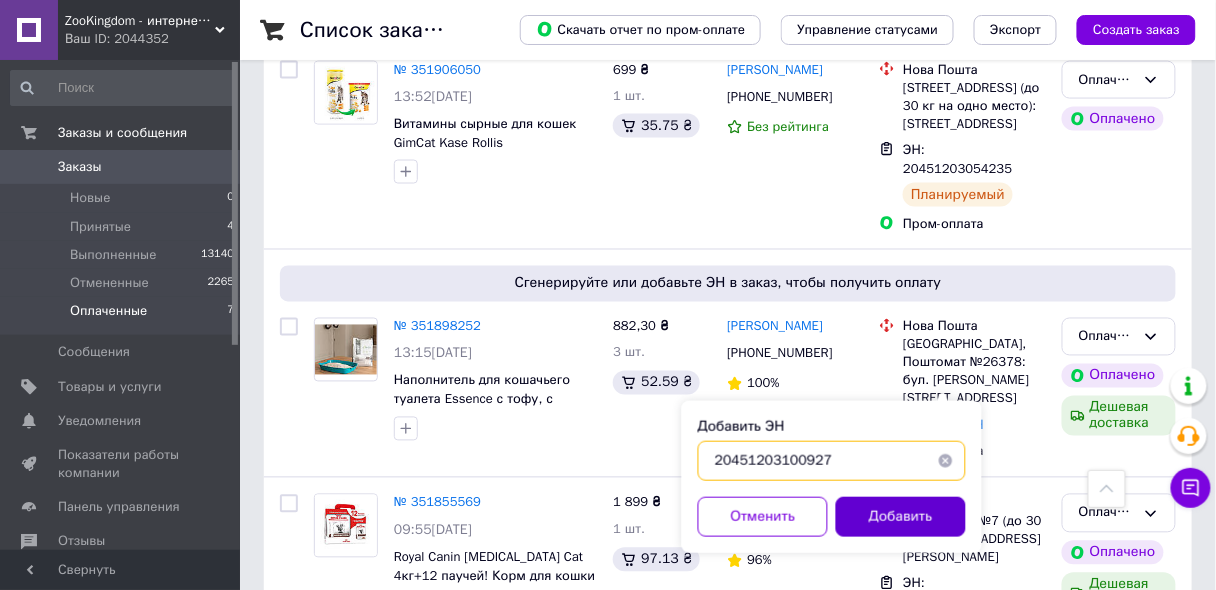 type on "20451203100927" 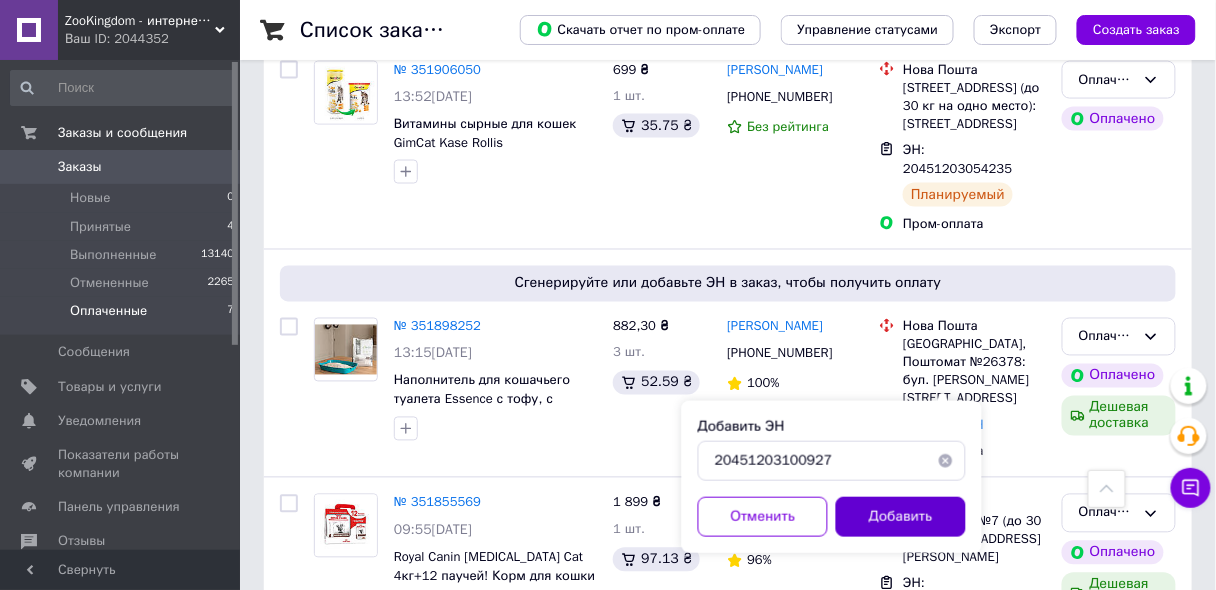 click on "Добавить" at bounding box center [901, 517] 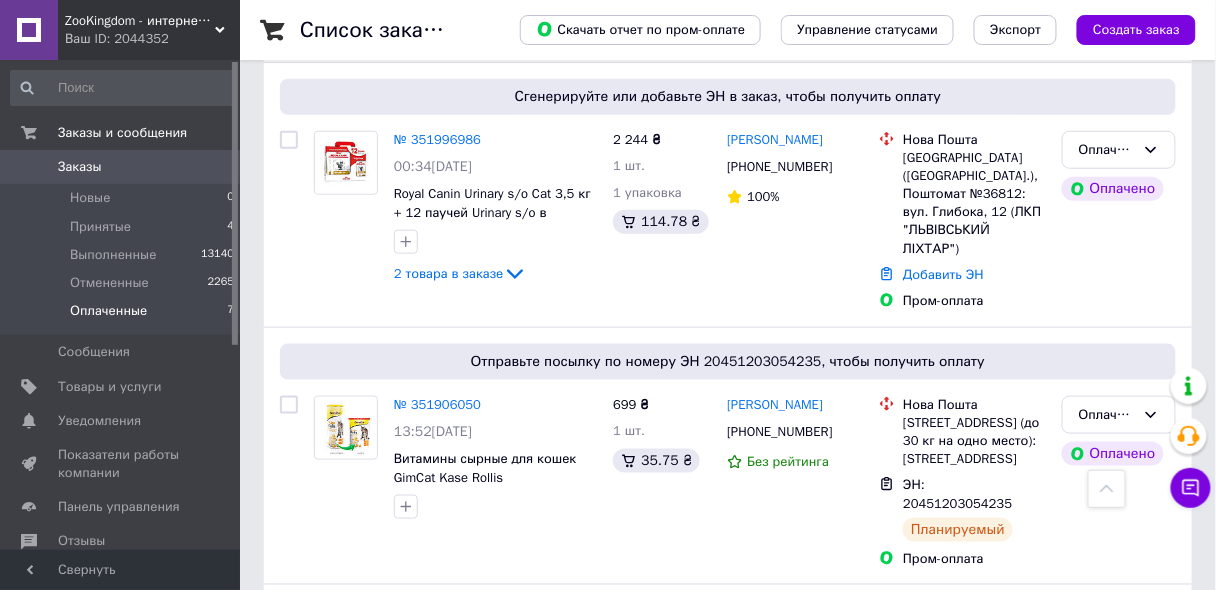 scroll, scrollTop: 65, scrollLeft: 0, axis: vertical 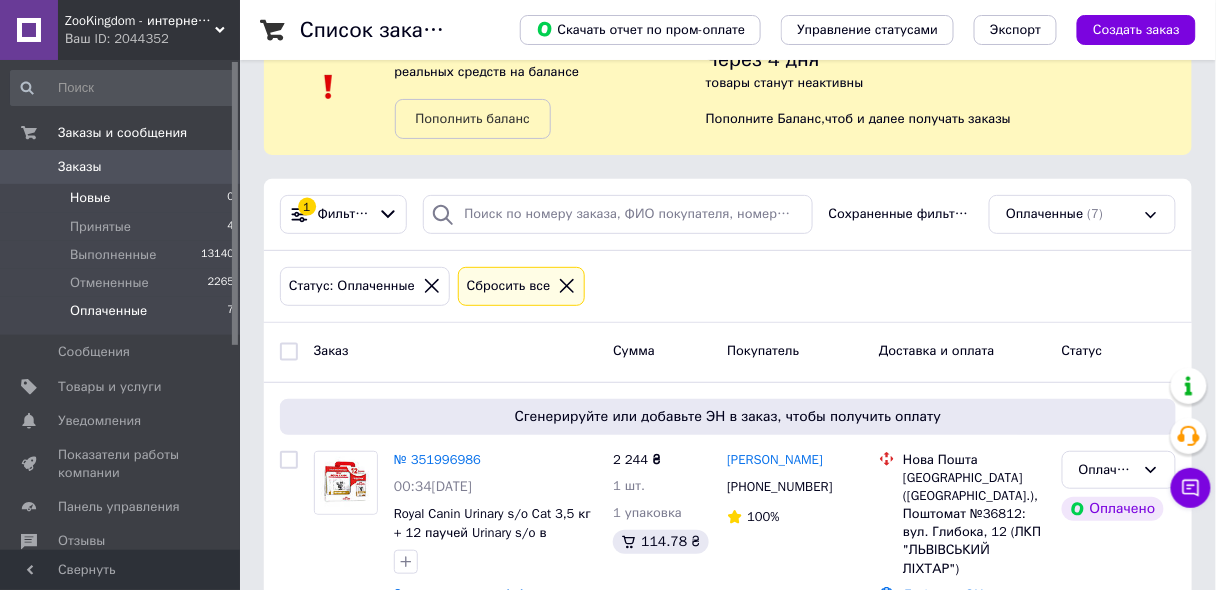 click on "Новые" at bounding box center [90, 198] 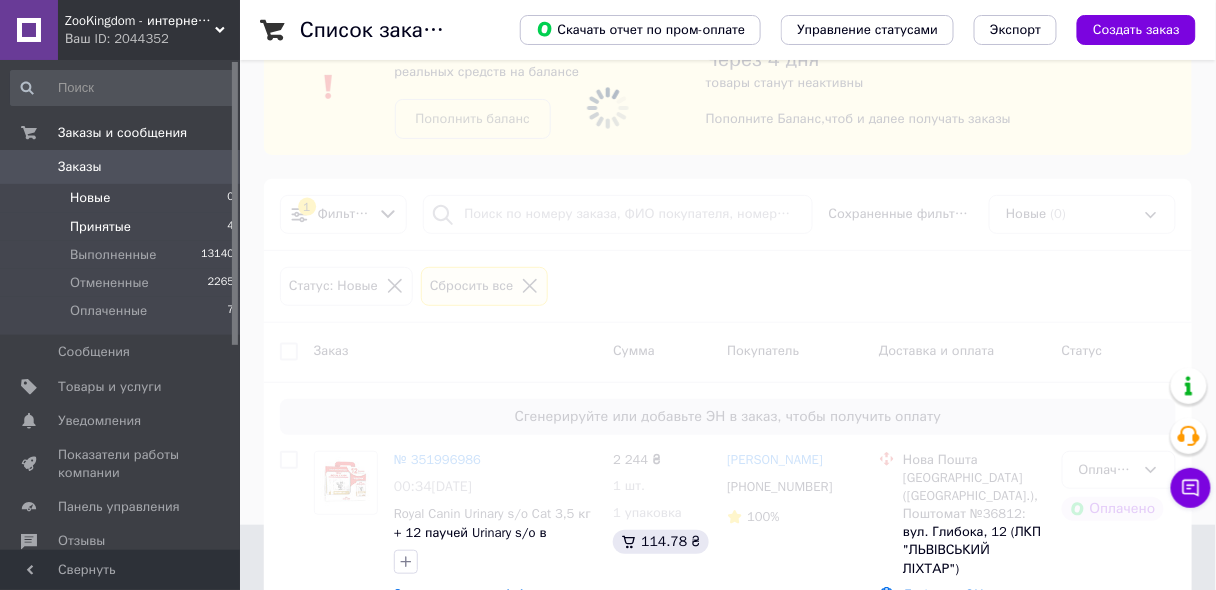 scroll, scrollTop: 0, scrollLeft: 0, axis: both 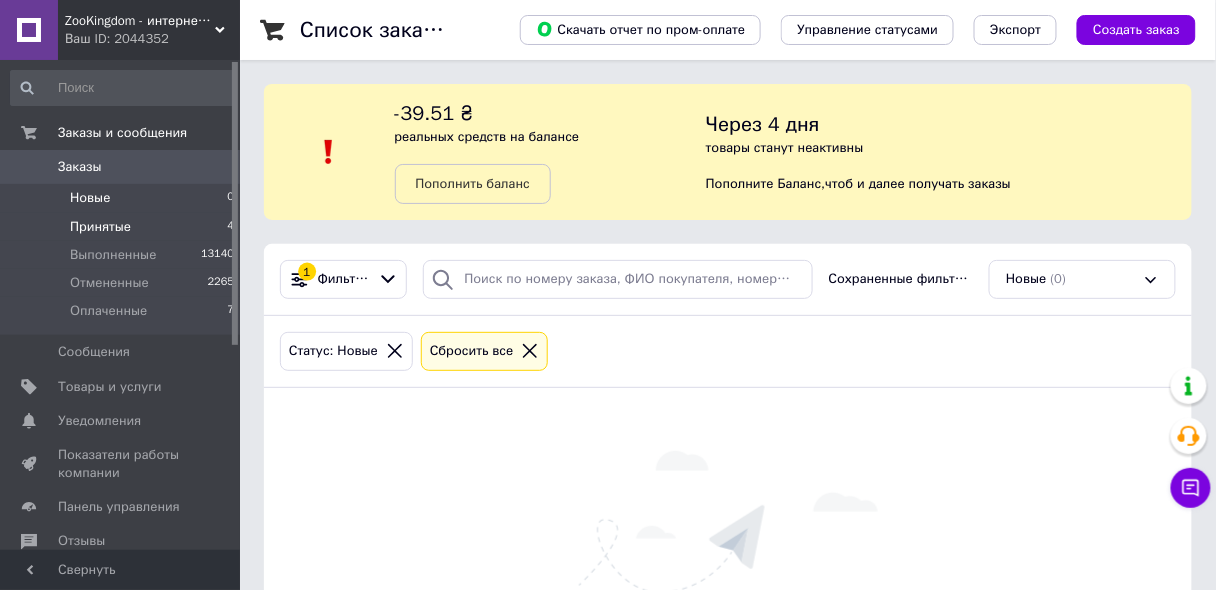 click on "Принятые" at bounding box center [100, 227] 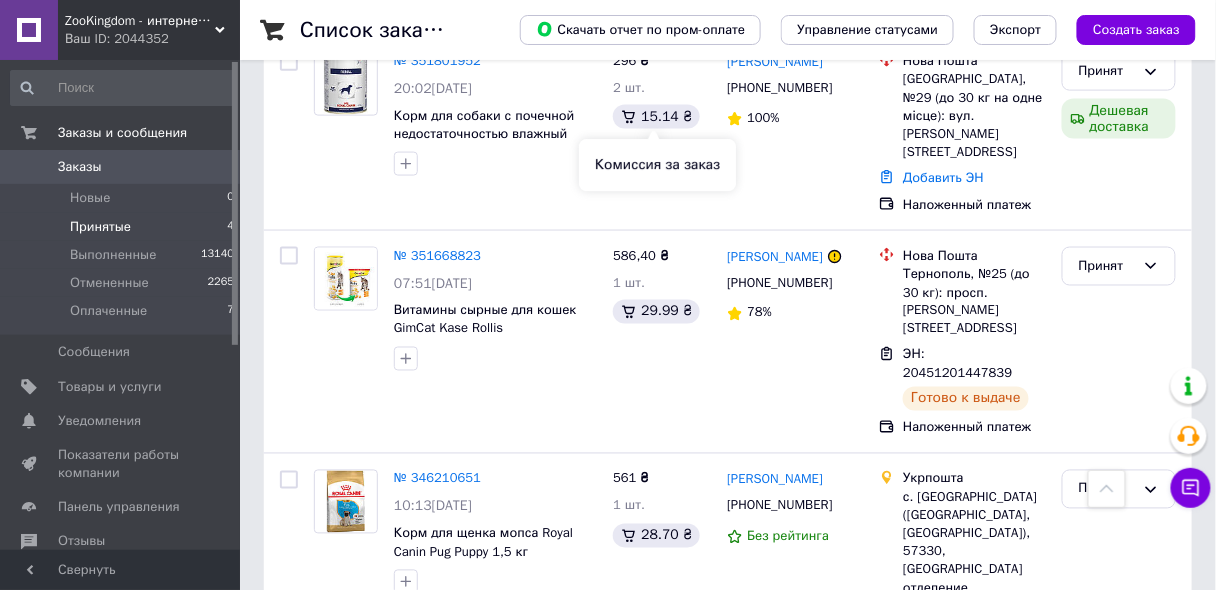 scroll, scrollTop: 720, scrollLeft: 0, axis: vertical 